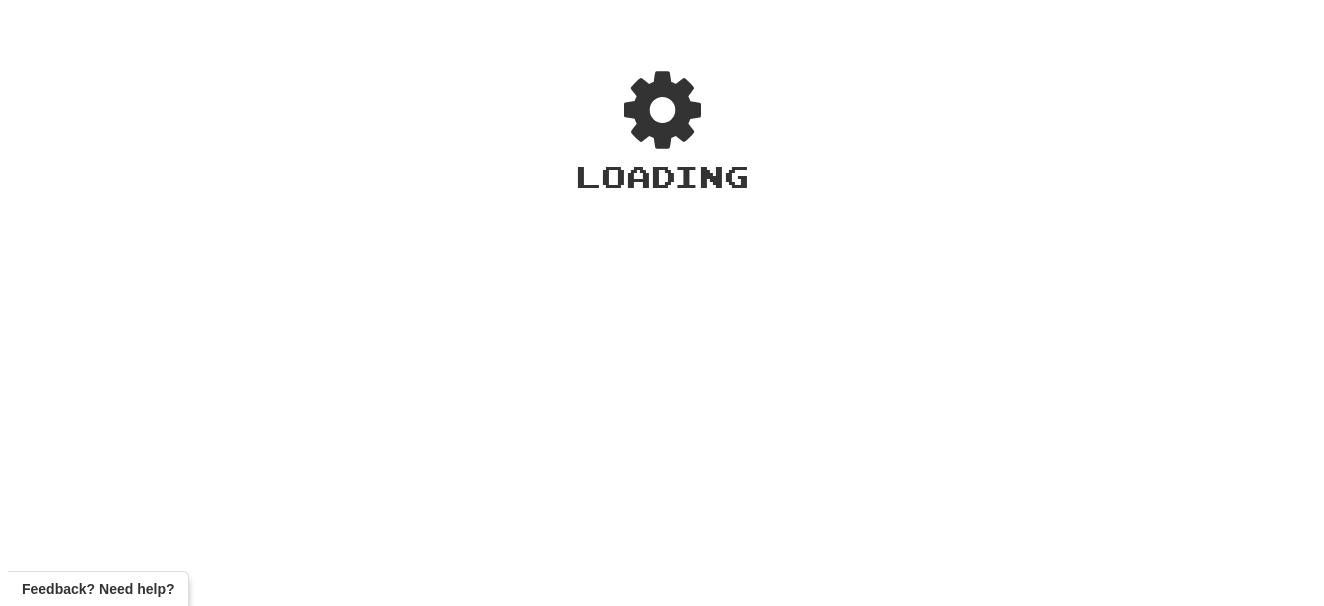 scroll, scrollTop: 0, scrollLeft: 0, axis: both 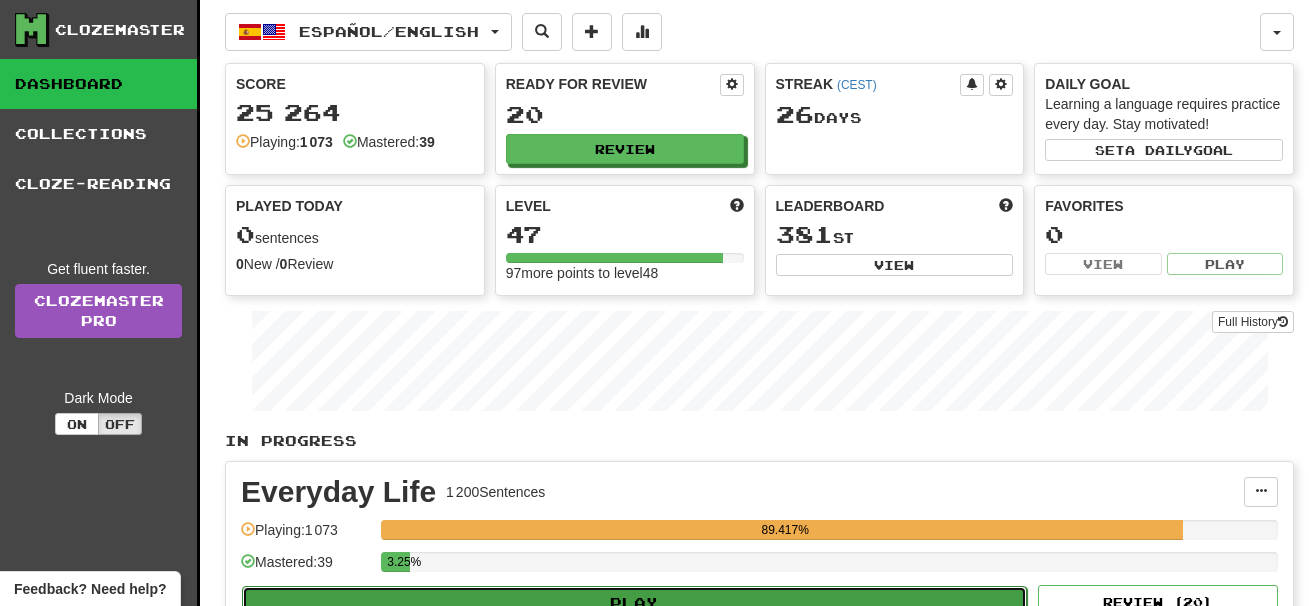 click on "Play" at bounding box center (634, 603) 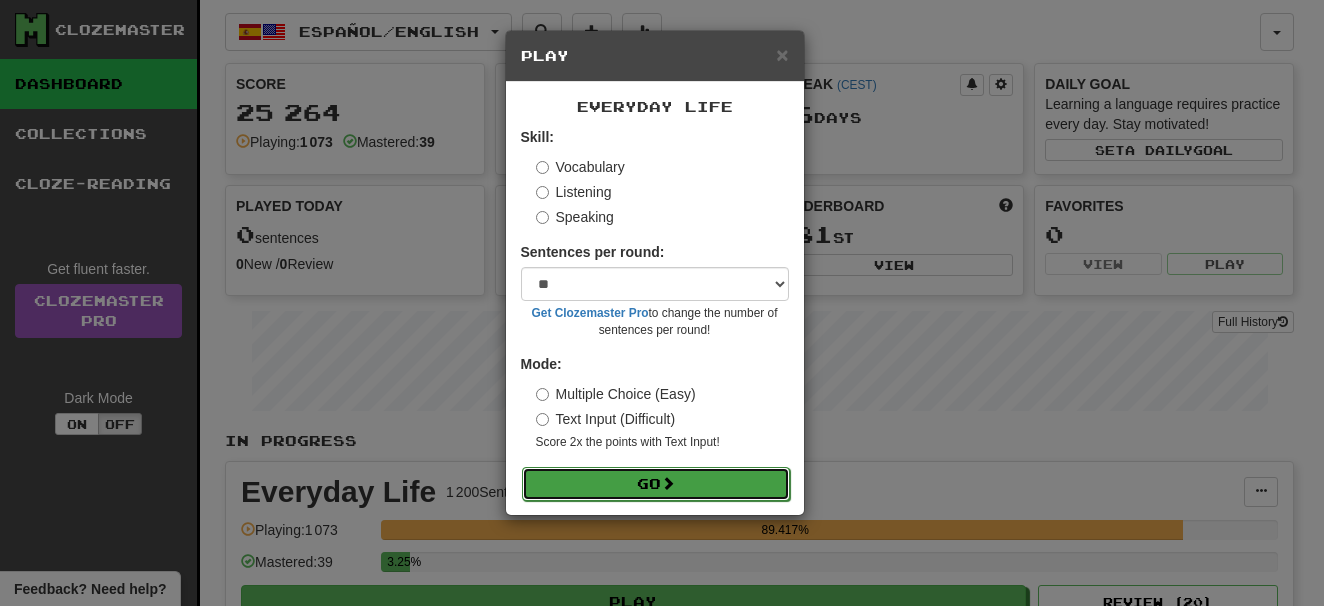 click at bounding box center [668, 483] 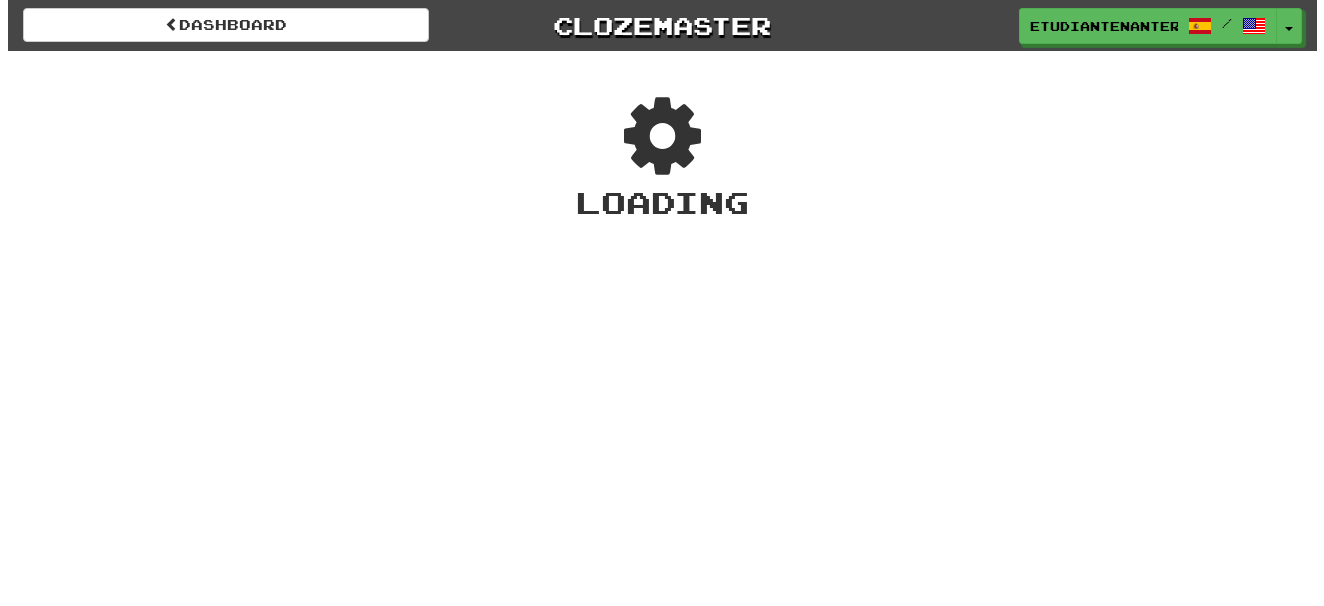 scroll, scrollTop: 0, scrollLeft: 0, axis: both 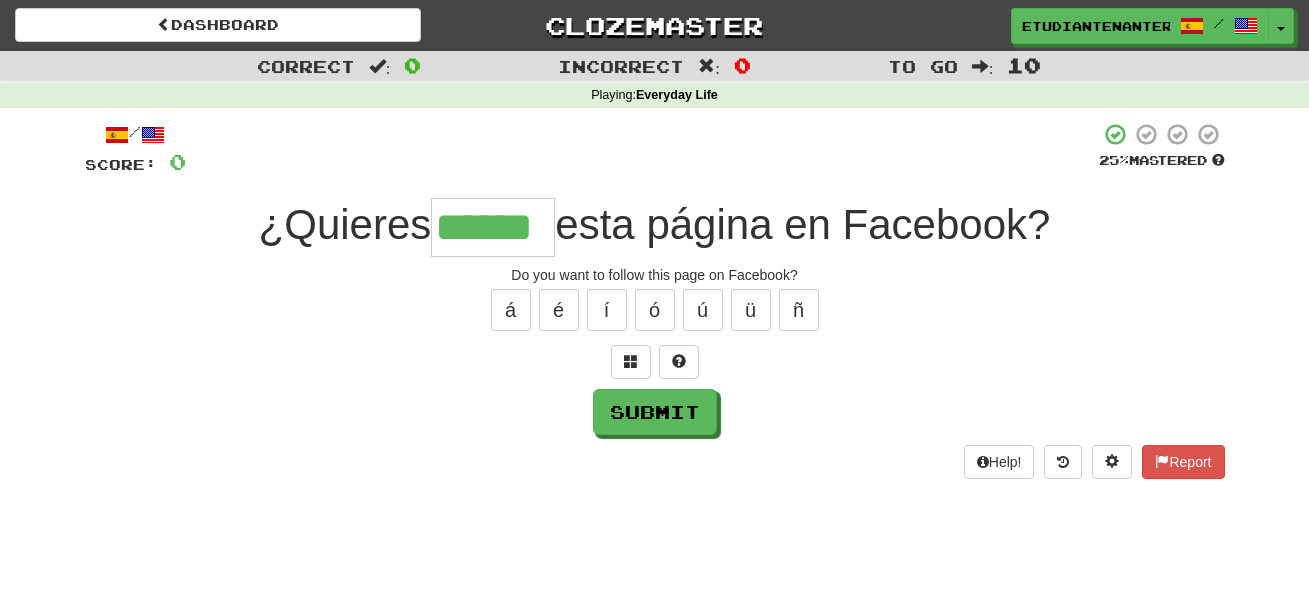 type on "******" 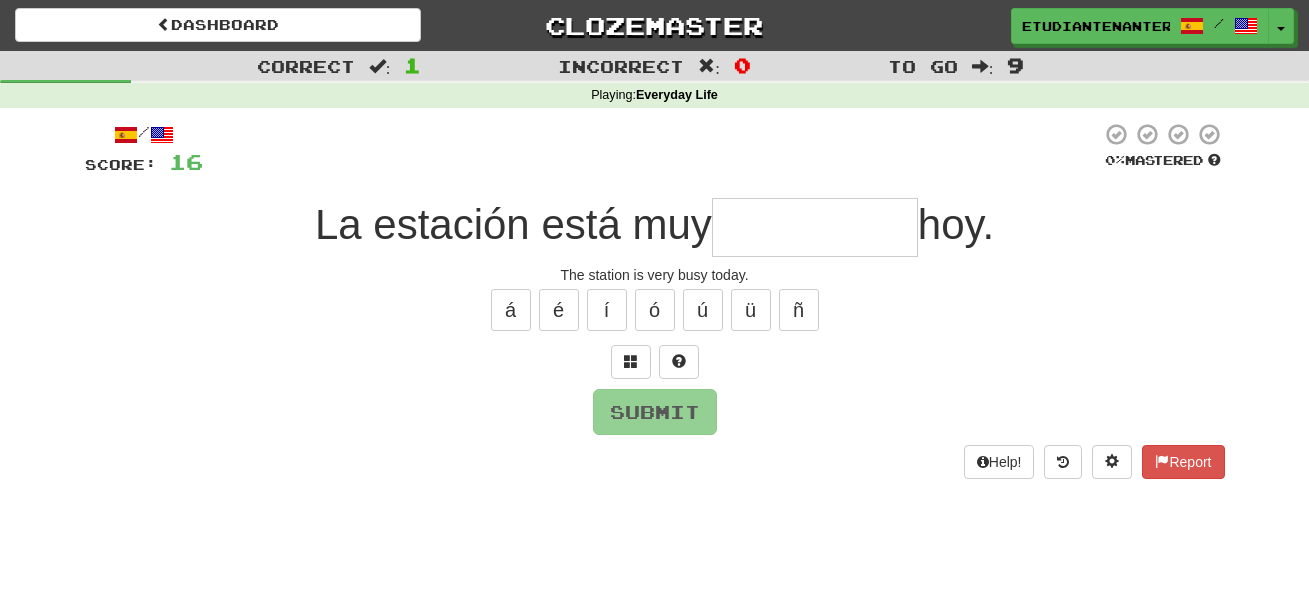 type on "*" 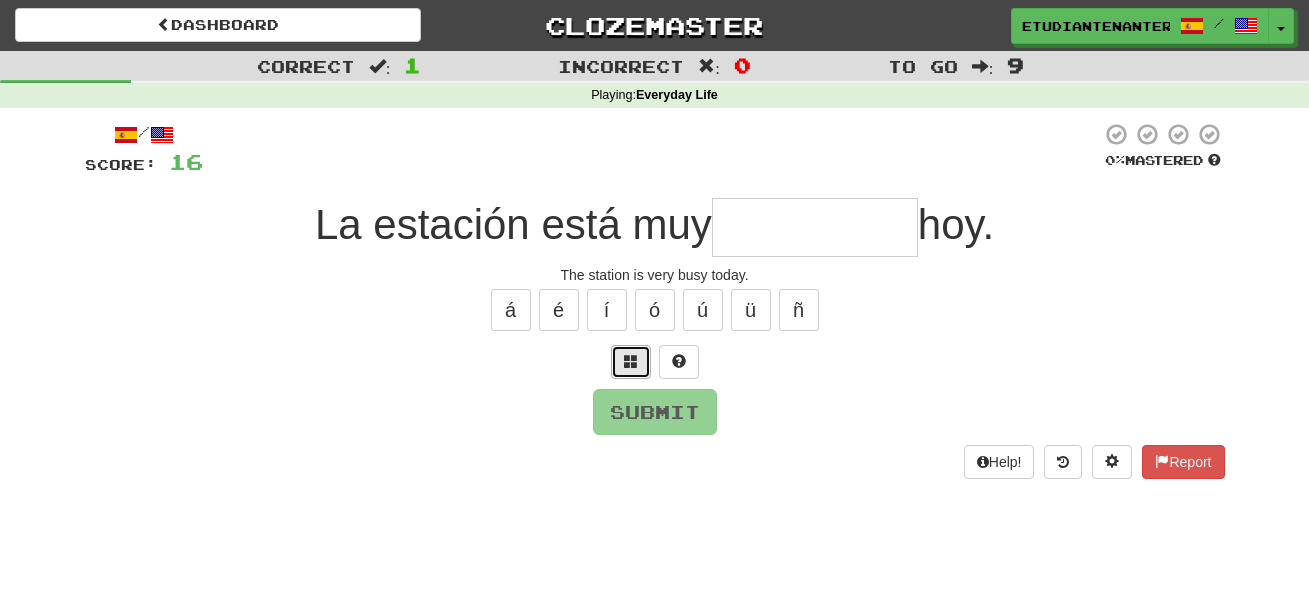 click at bounding box center [631, 362] 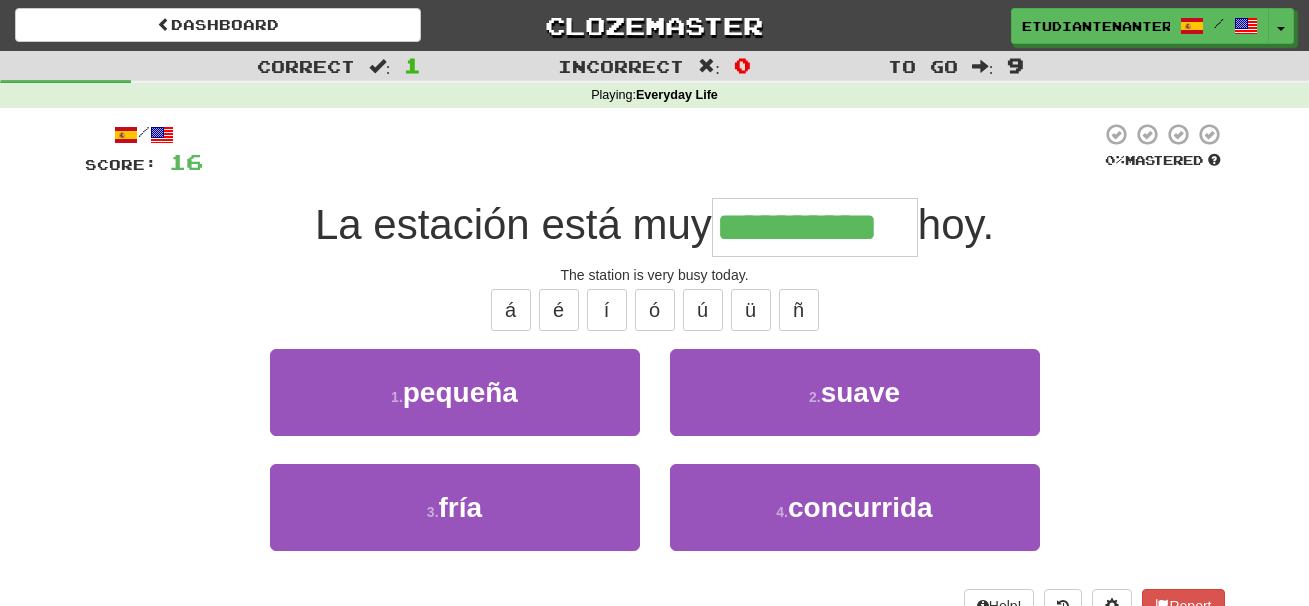 type on "**********" 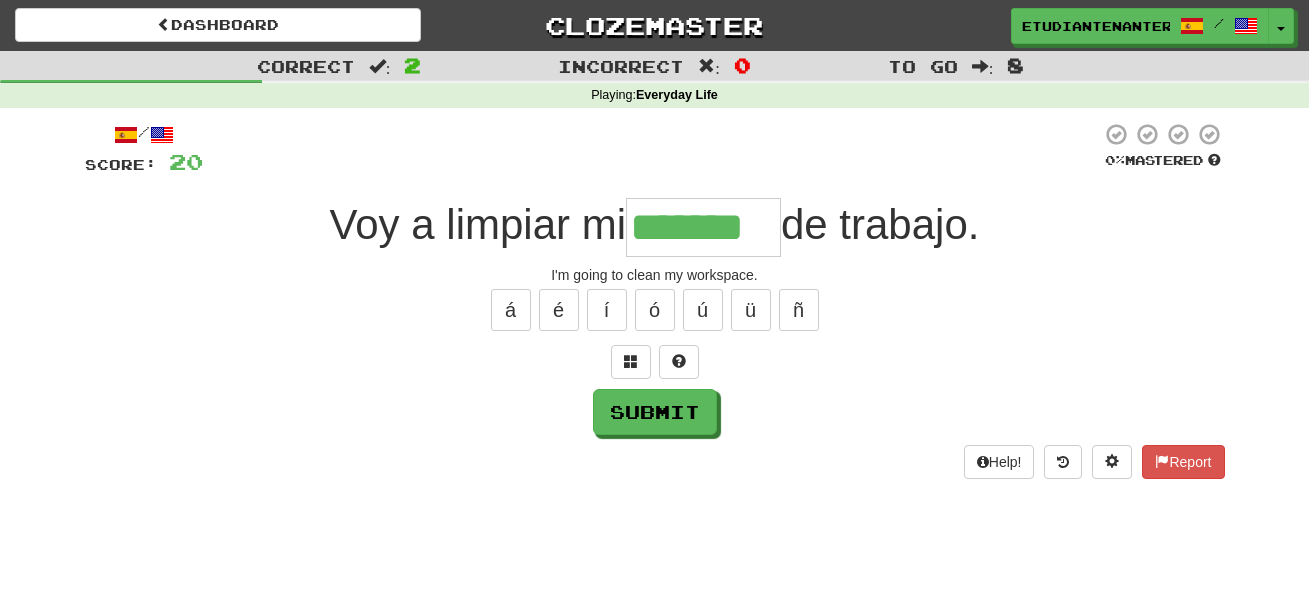 type on "*******" 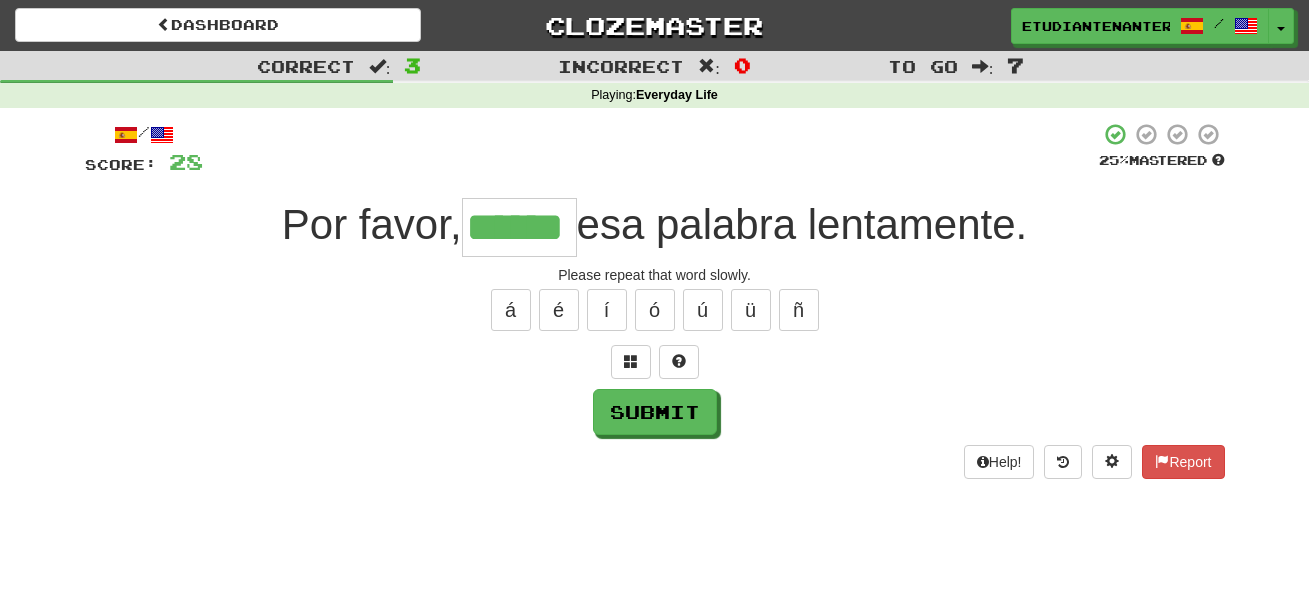 type on "******" 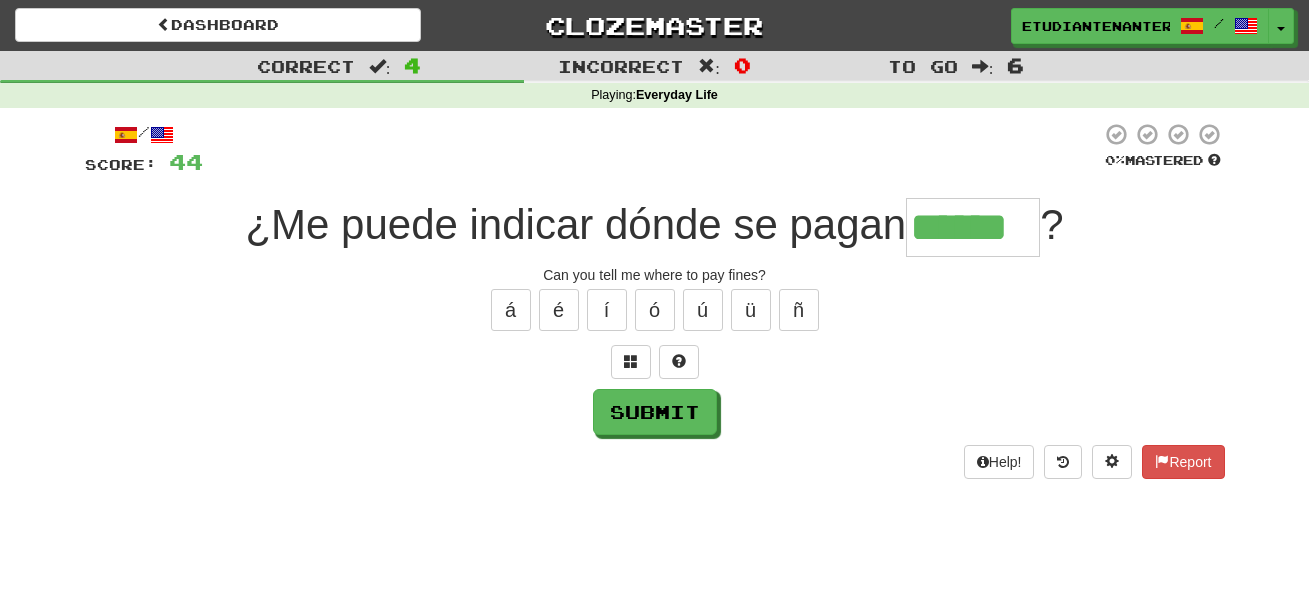 type on "******" 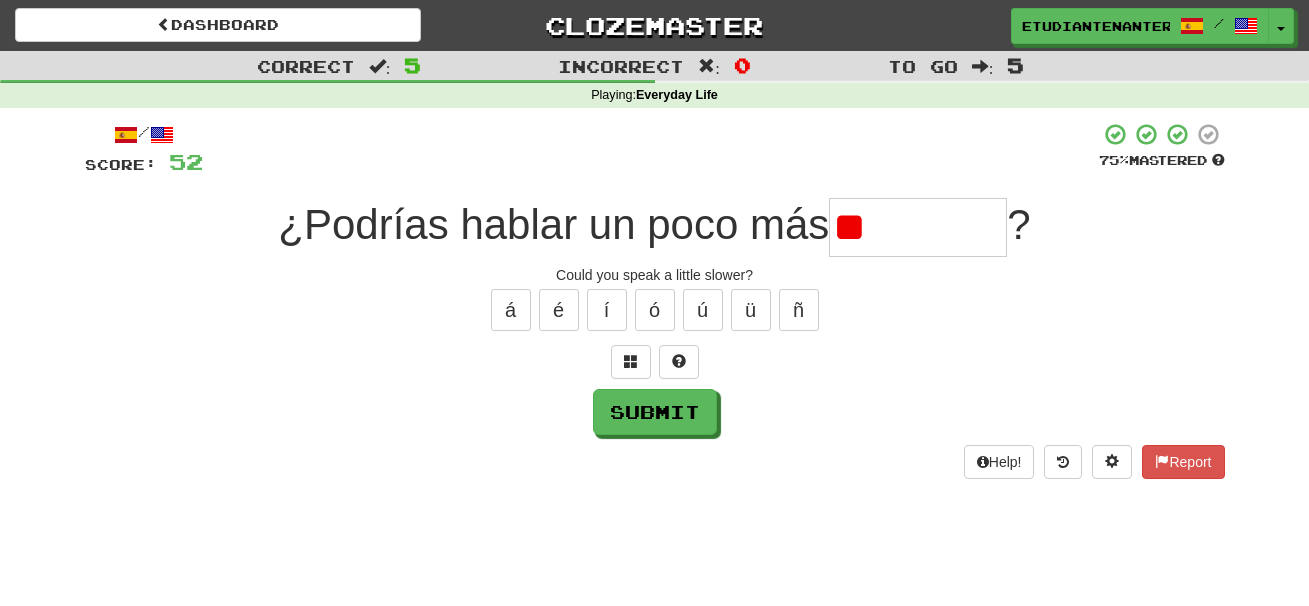 type on "*" 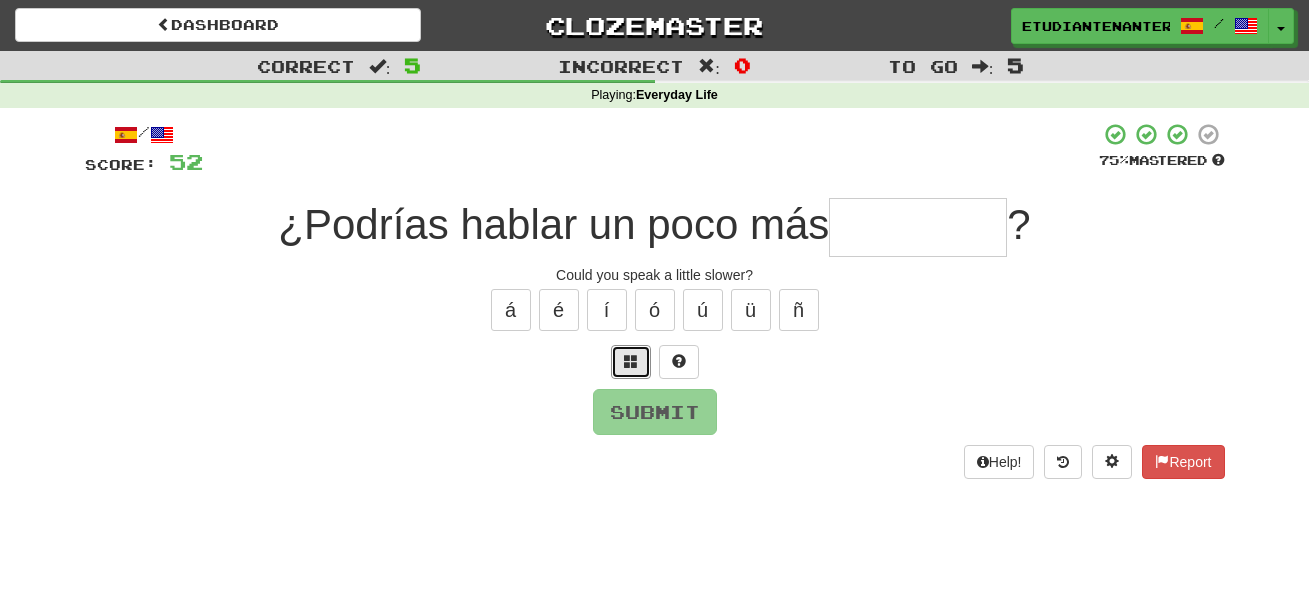 click at bounding box center (631, 362) 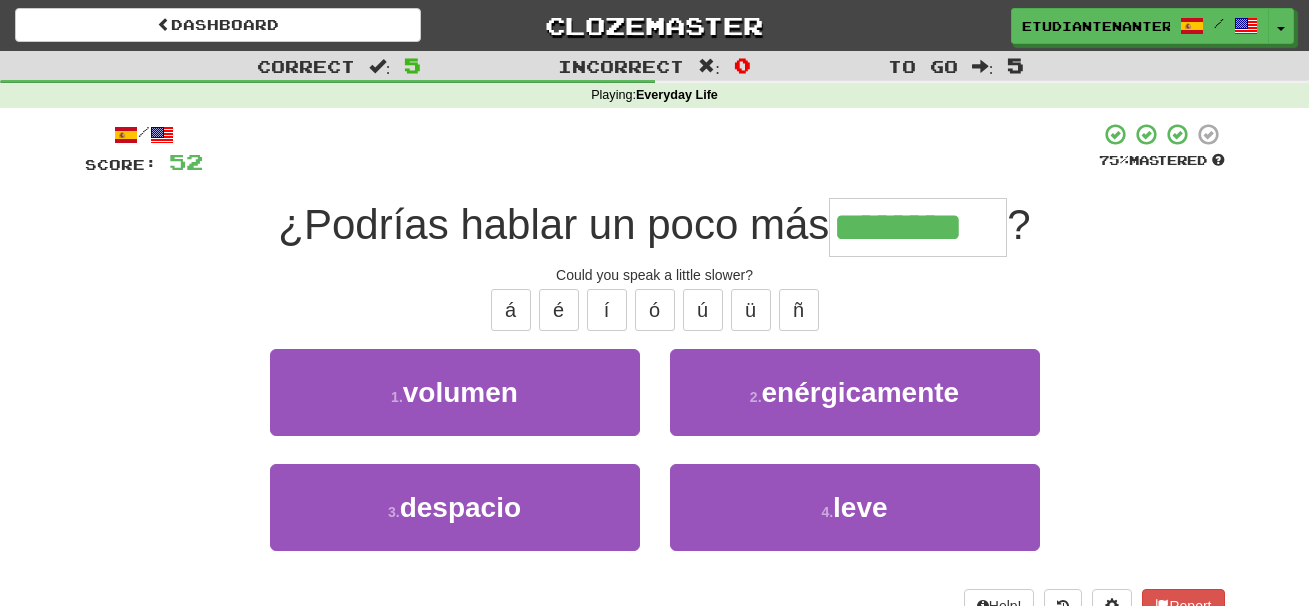type on "********" 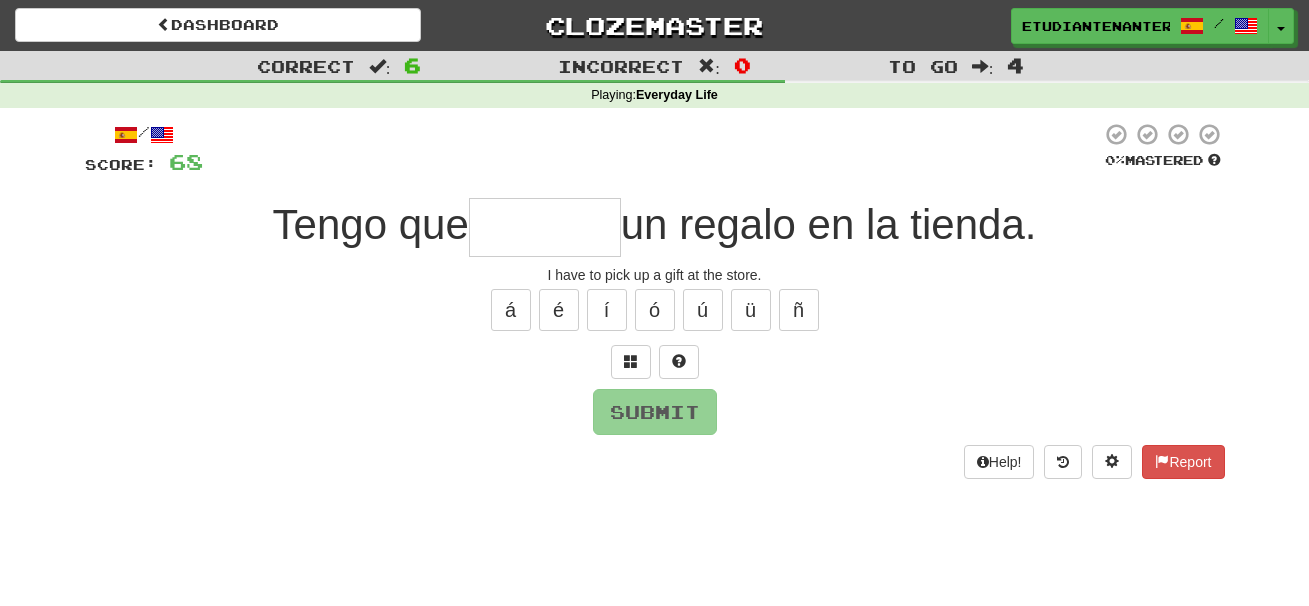 type on "*" 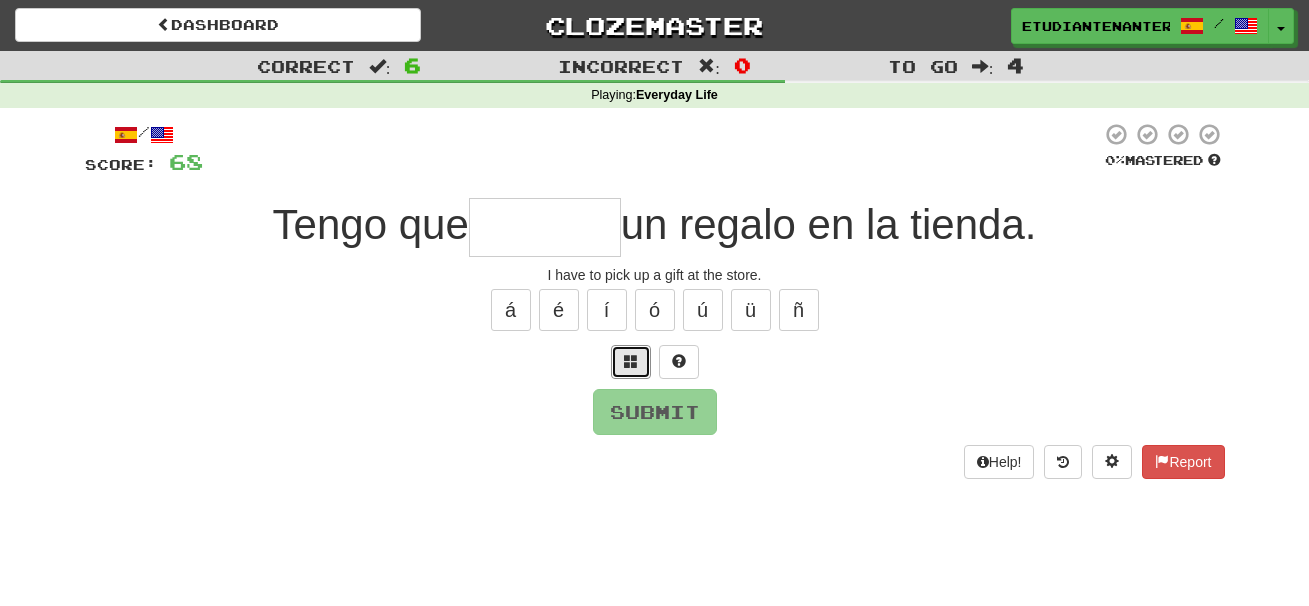 click at bounding box center [631, 362] 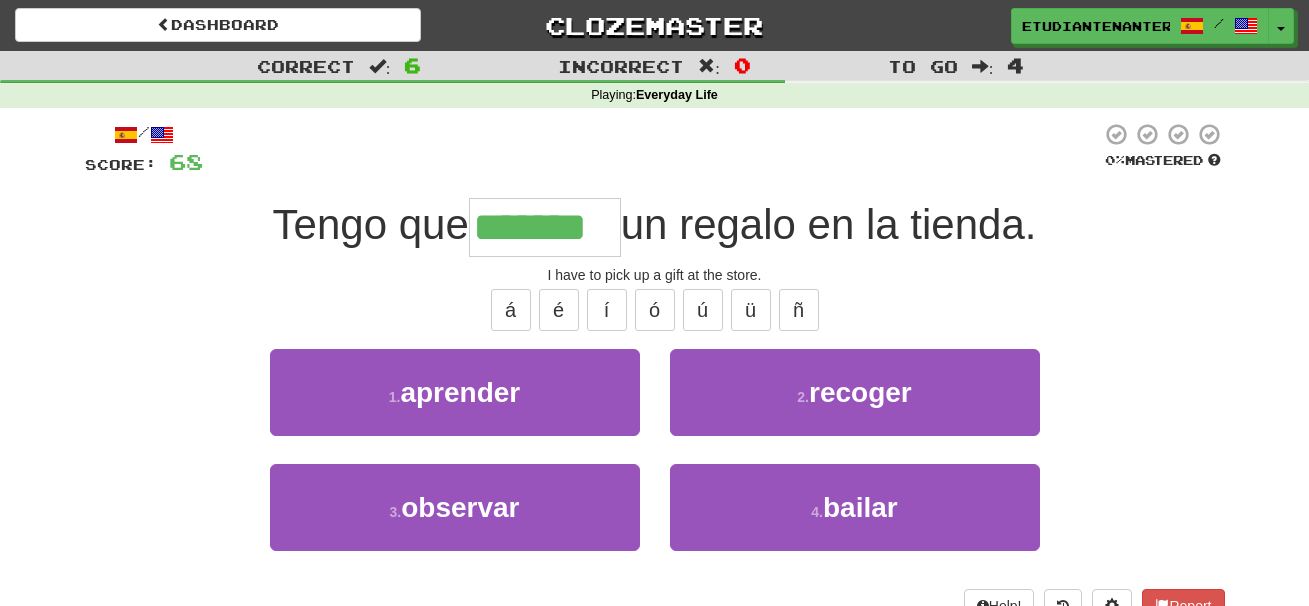 type on "*******" 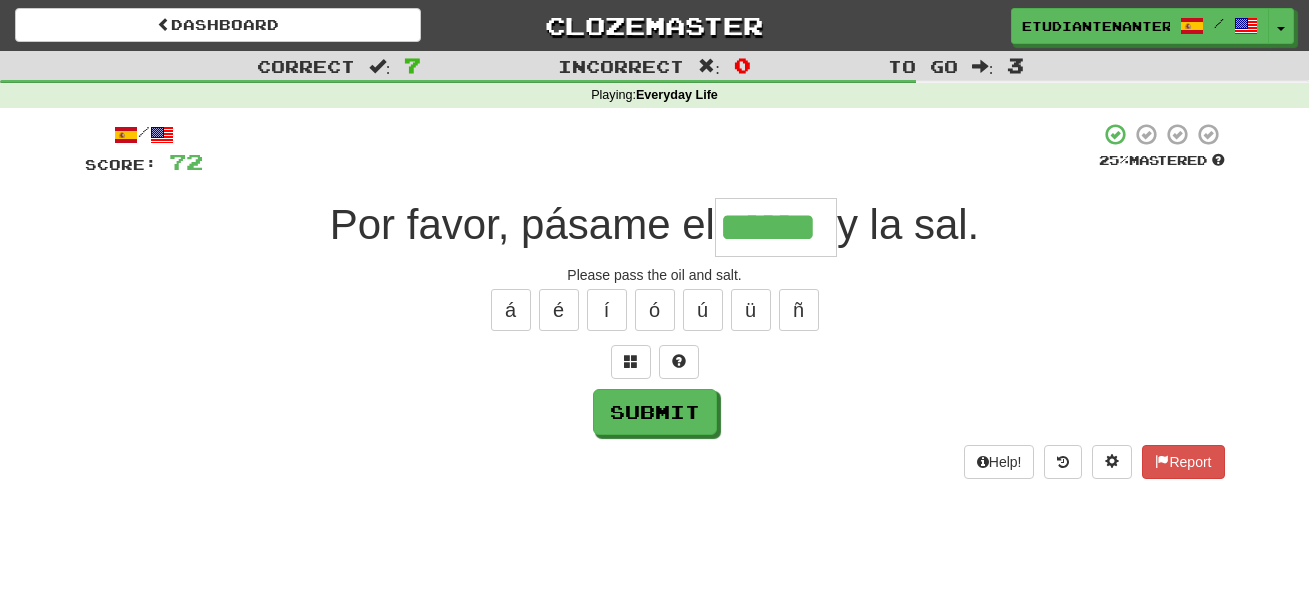 type on "******" 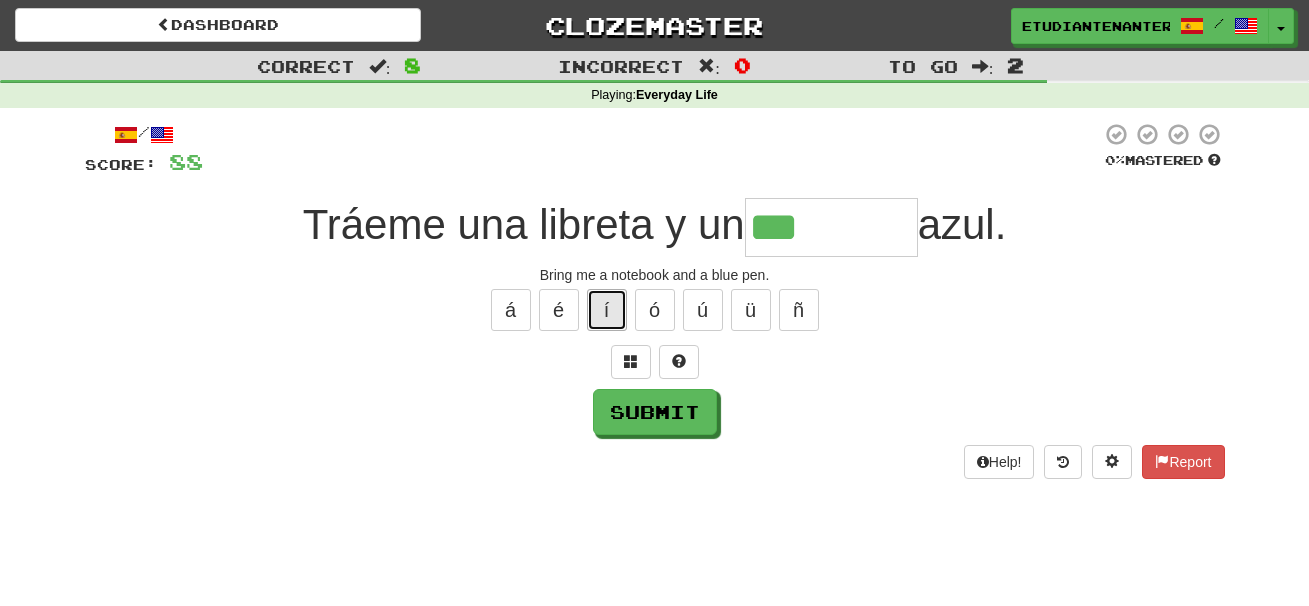 click on "í" at bounding box center (607, 310) 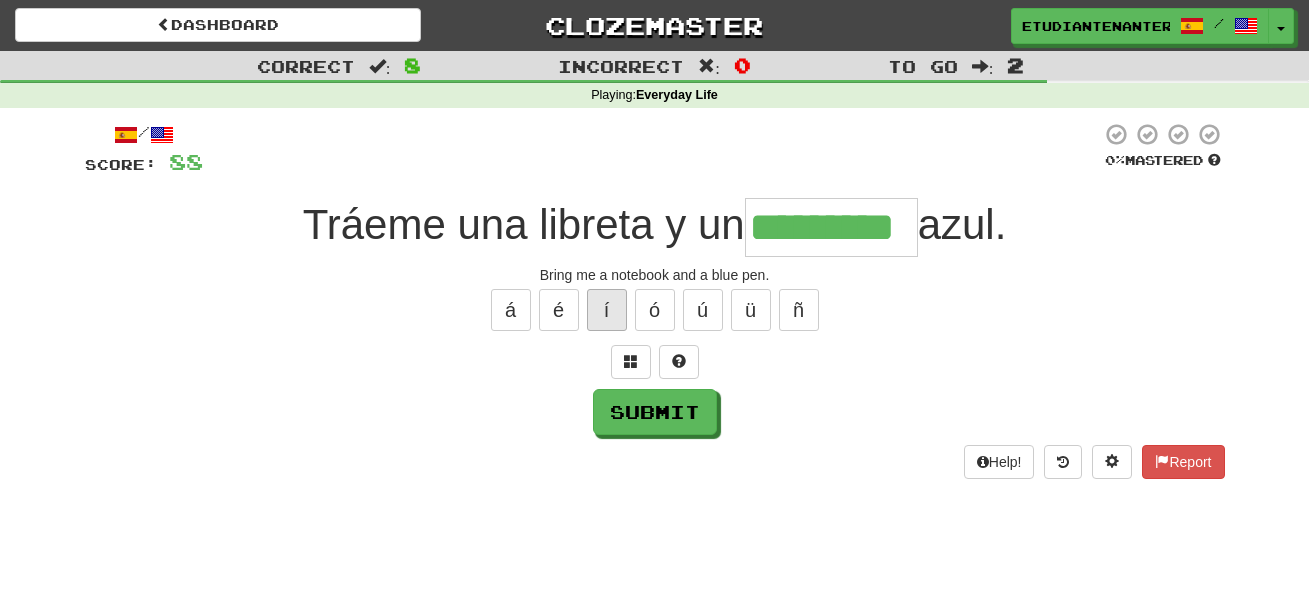 type on "*********" 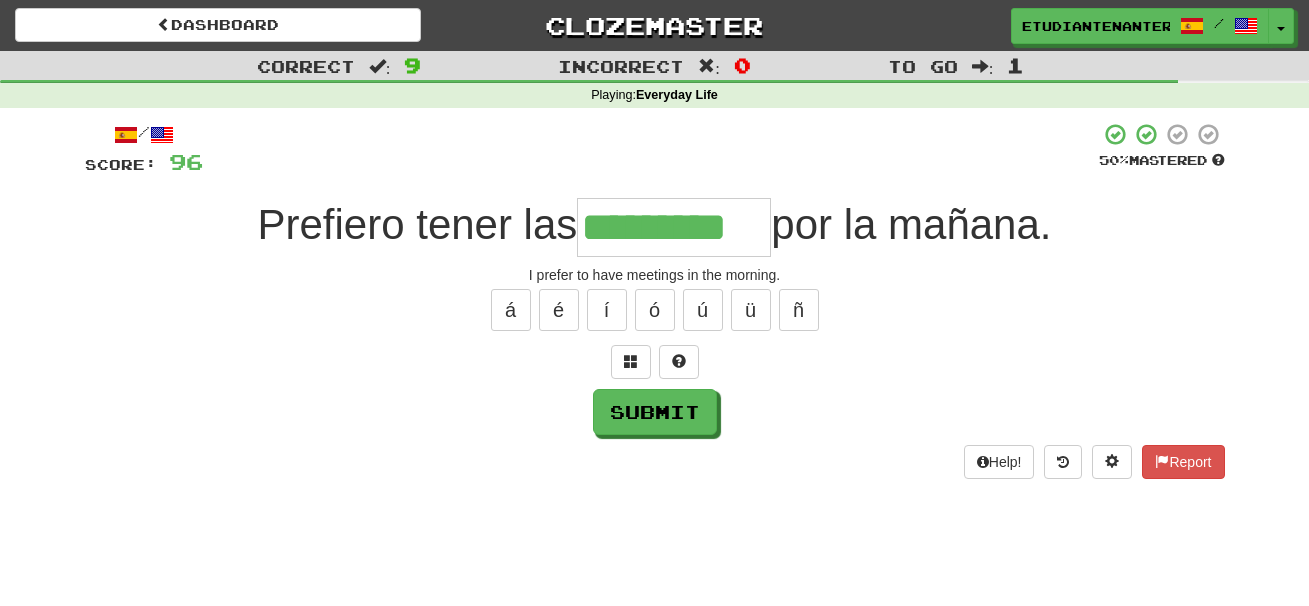 type on "*********" 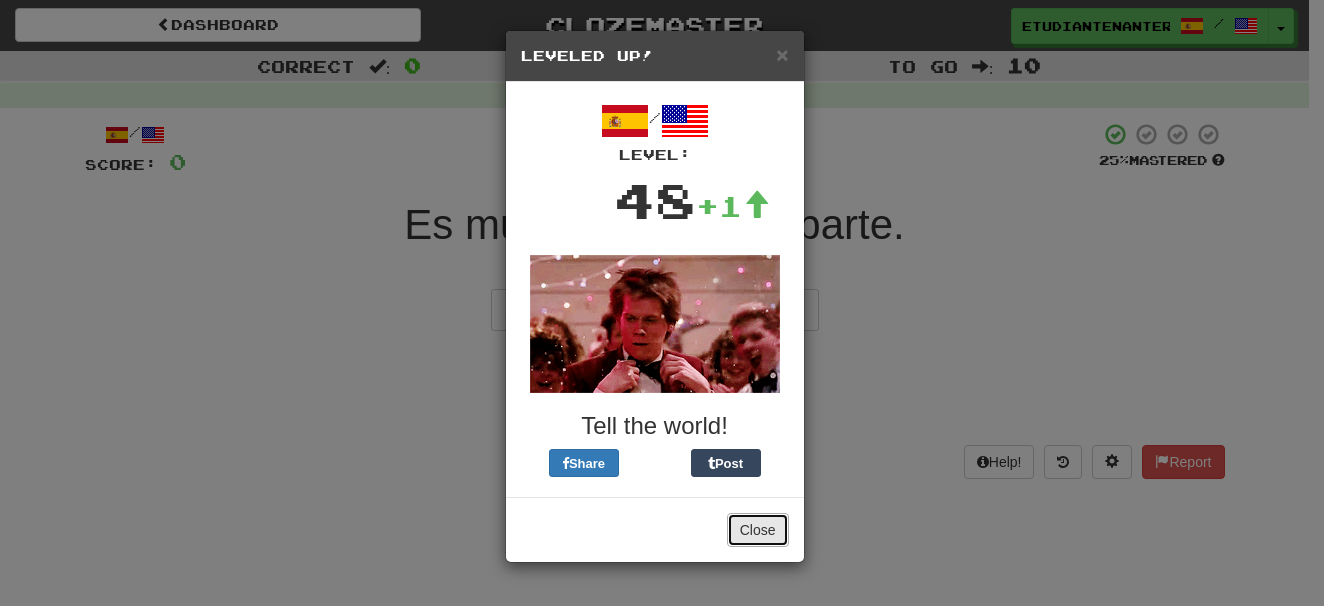 click on "Close" at bounding box center [758, 530] 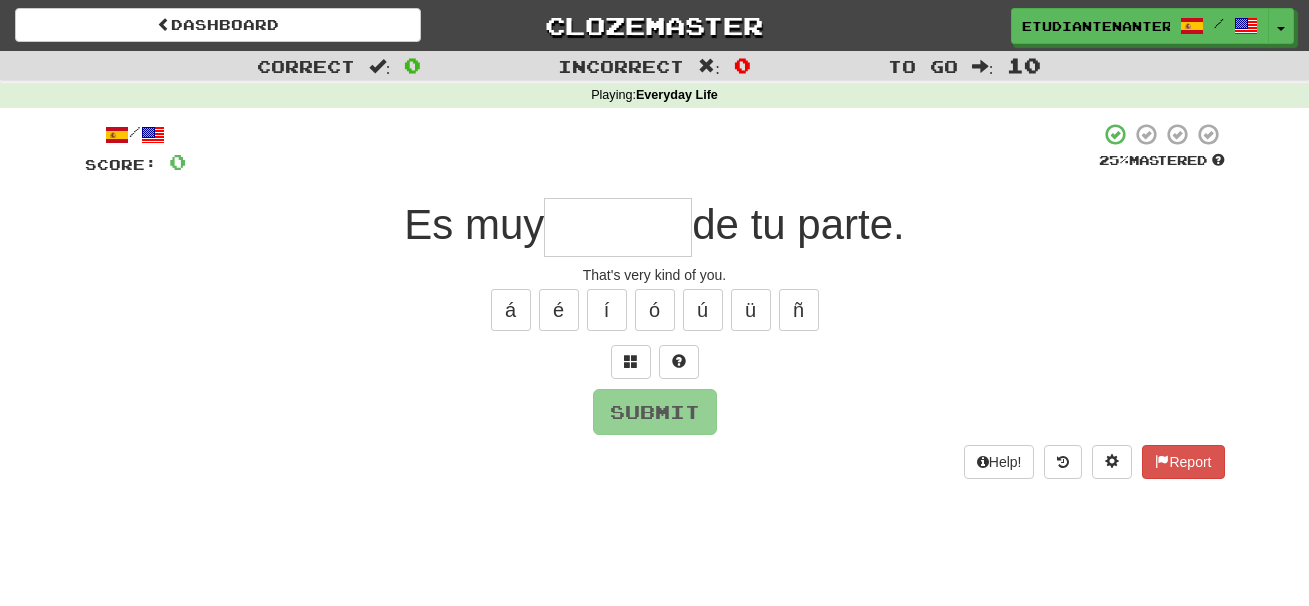 click at bounding box center (618, 227) 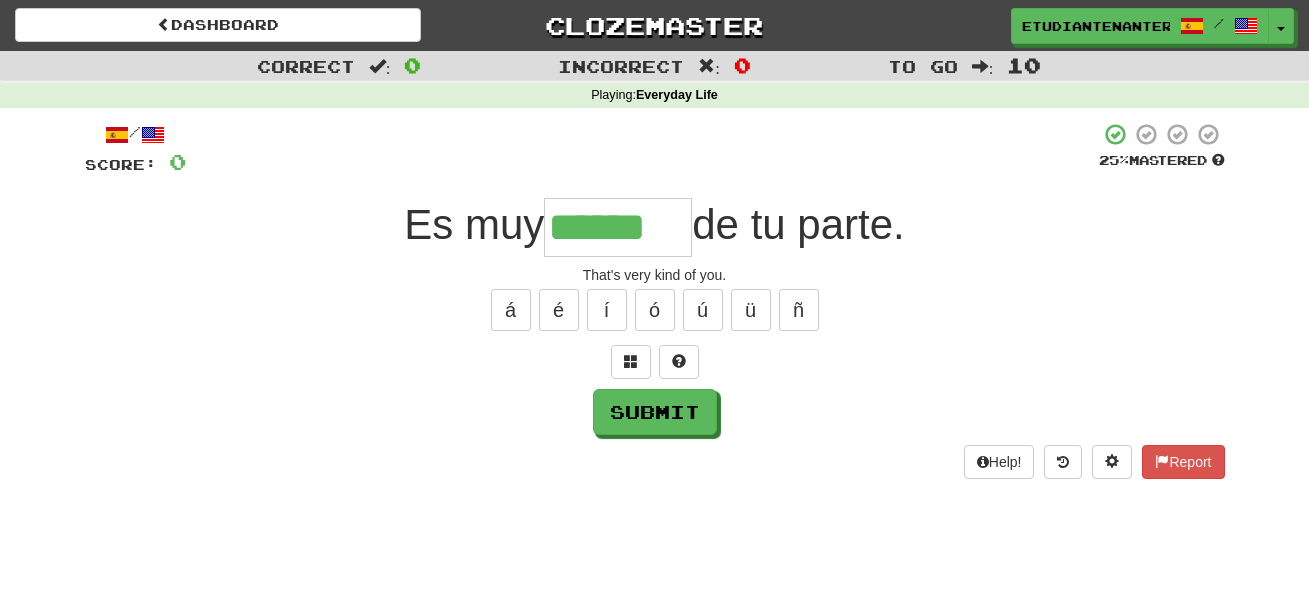type on "******" 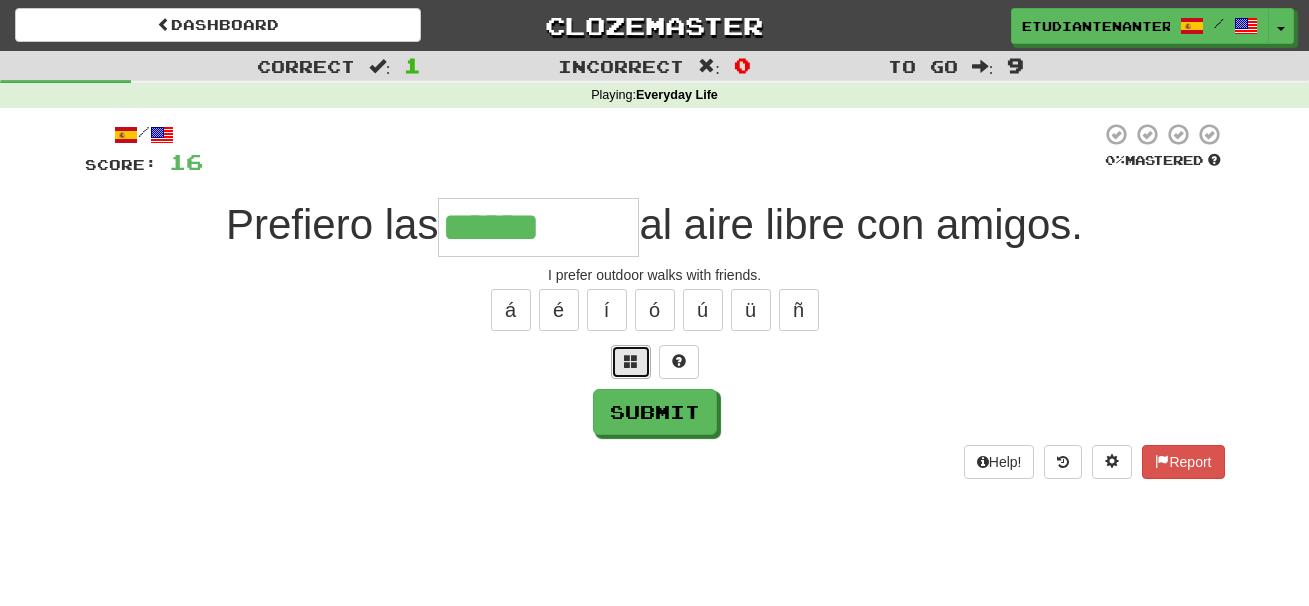 click at bounding box center [631, 362] 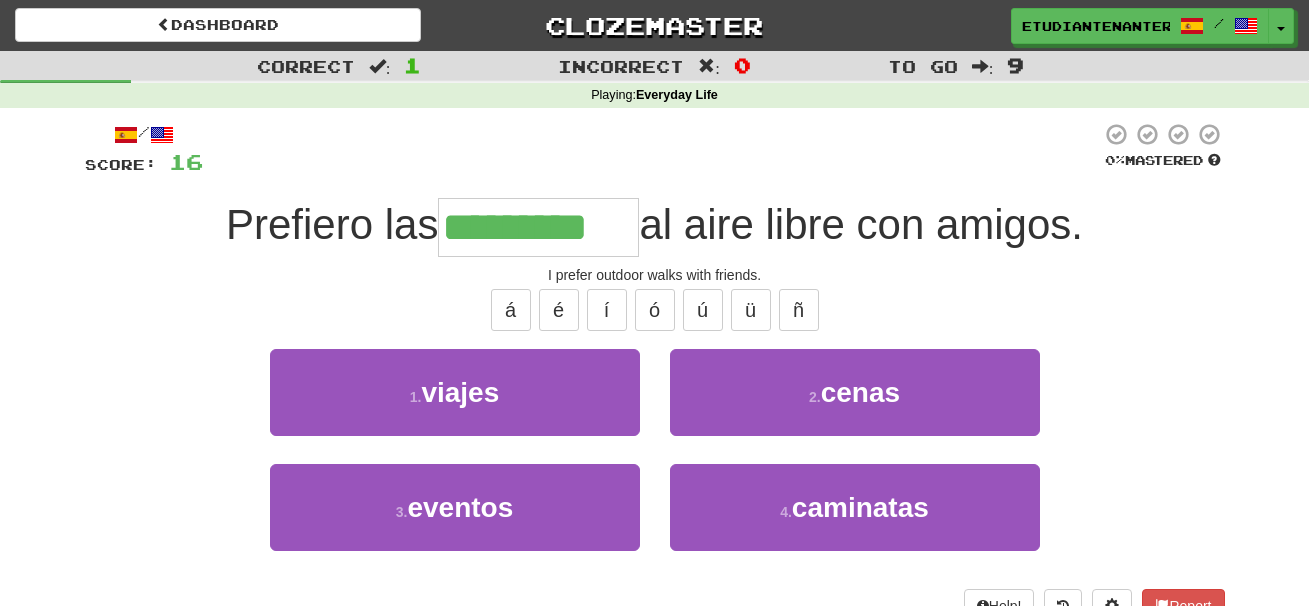 type on "*********" 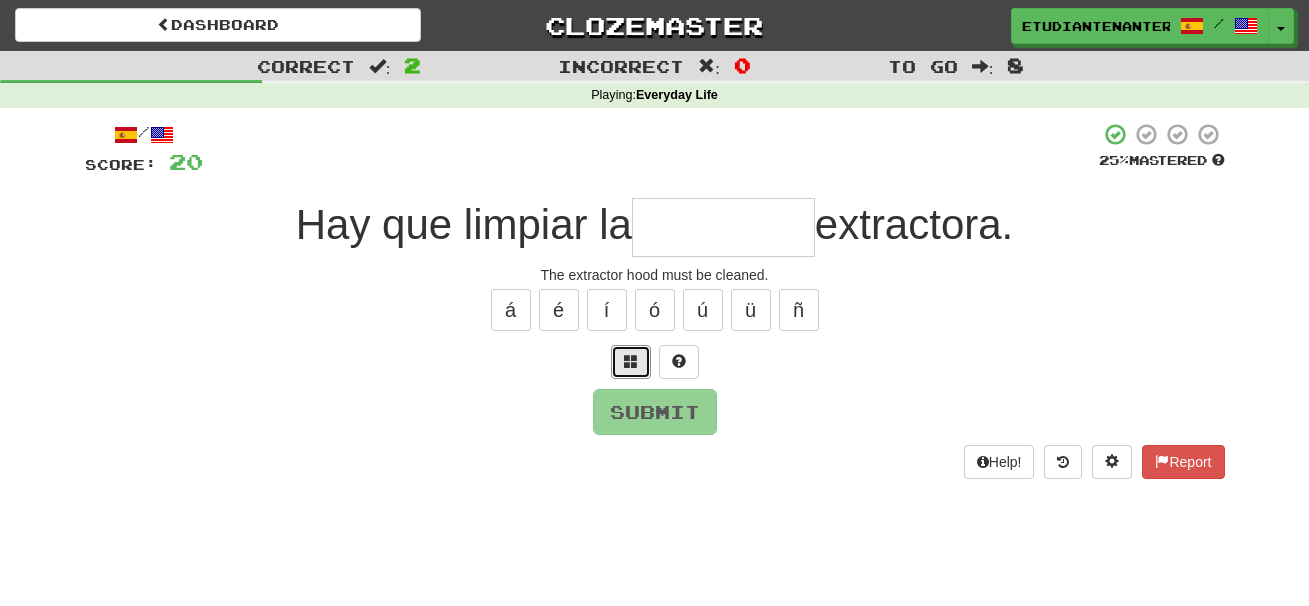 click at bounding box center [631, 362] 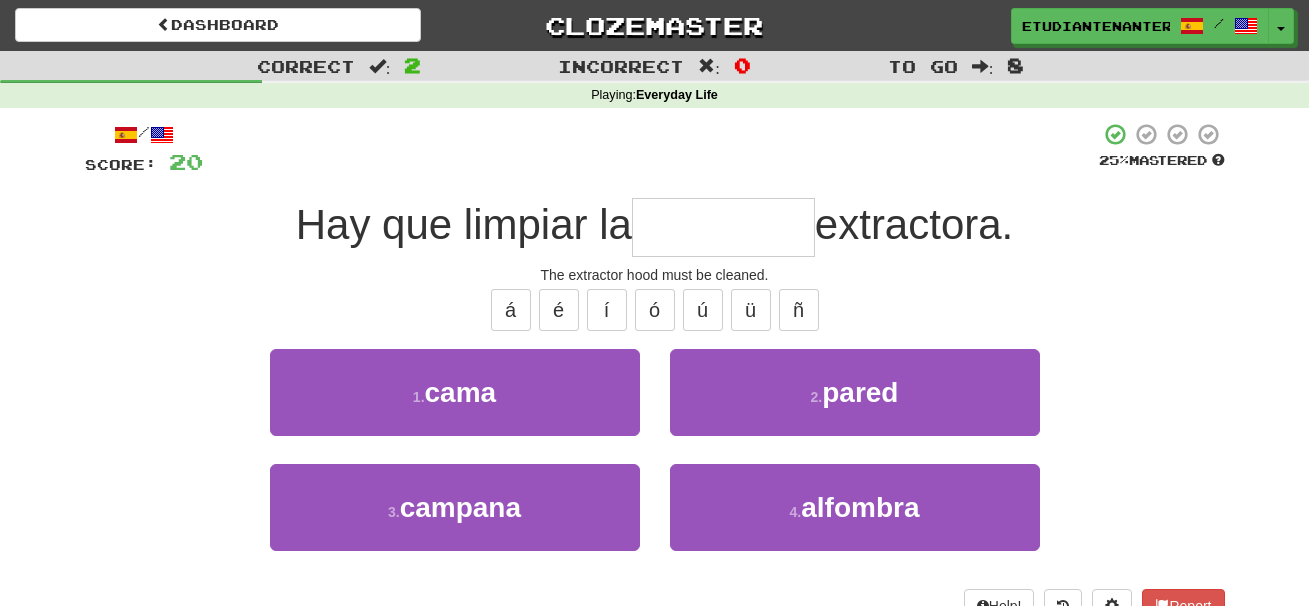 type on "*" 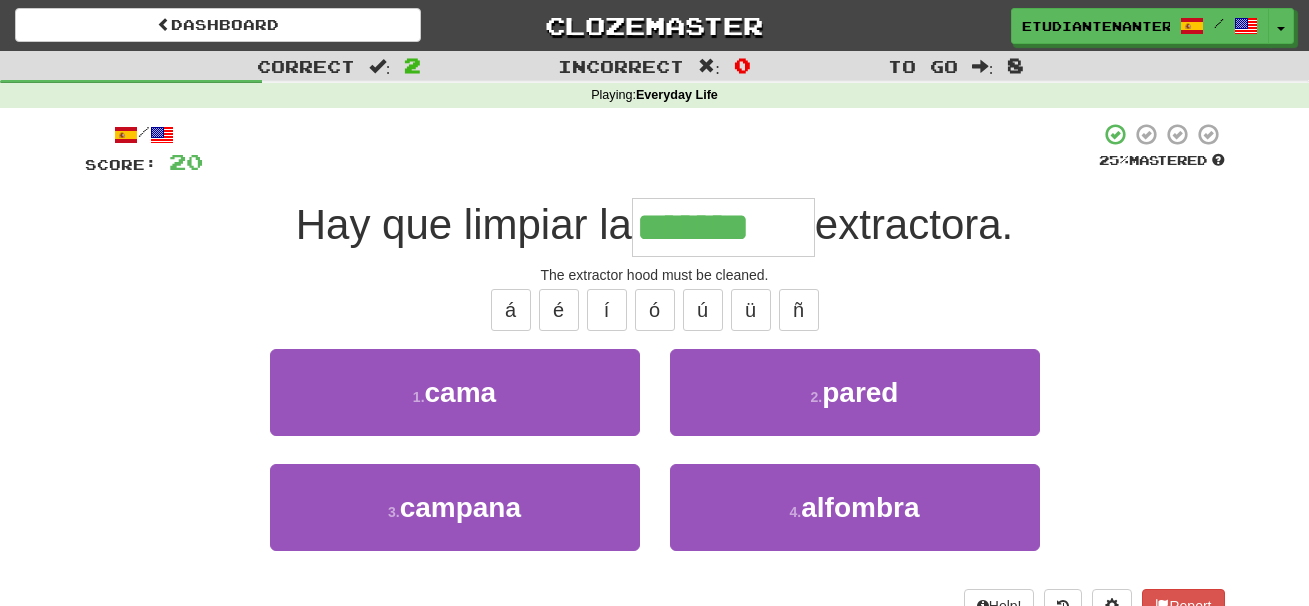 type on "*******" 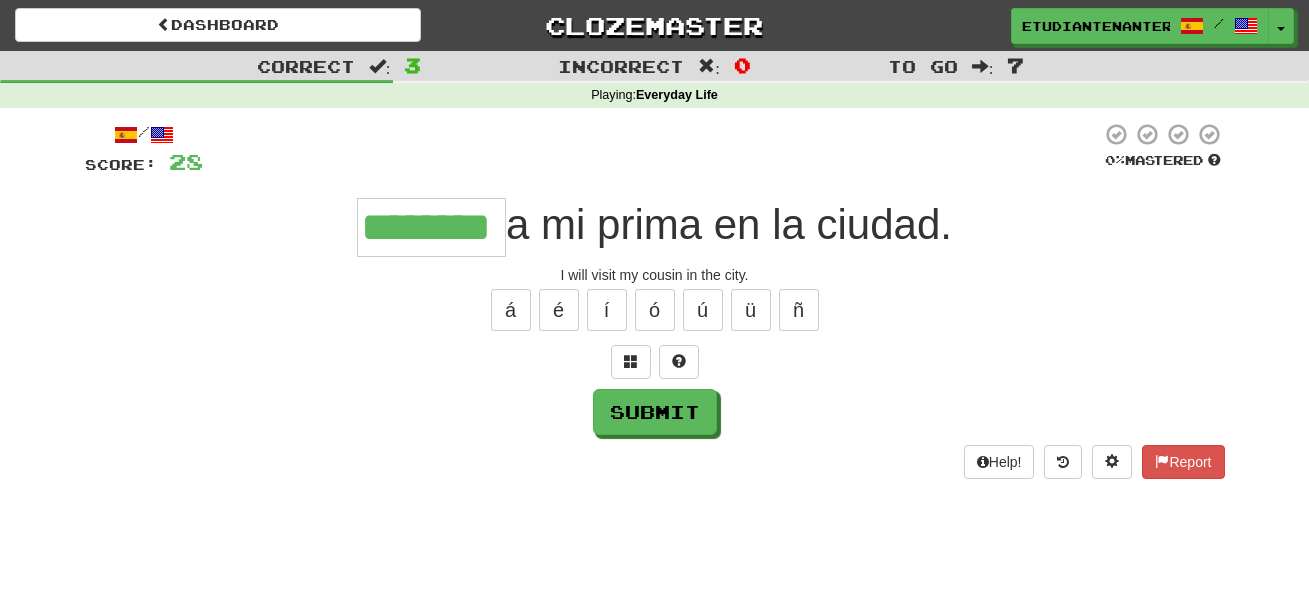type on "********" 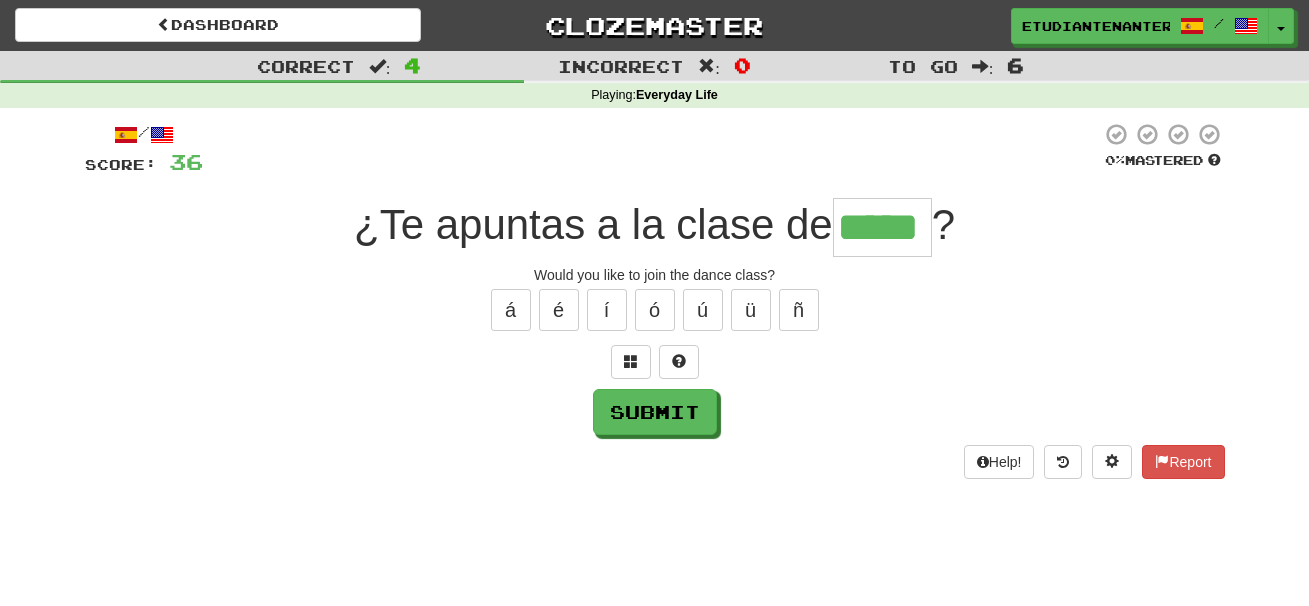 type on "*****" 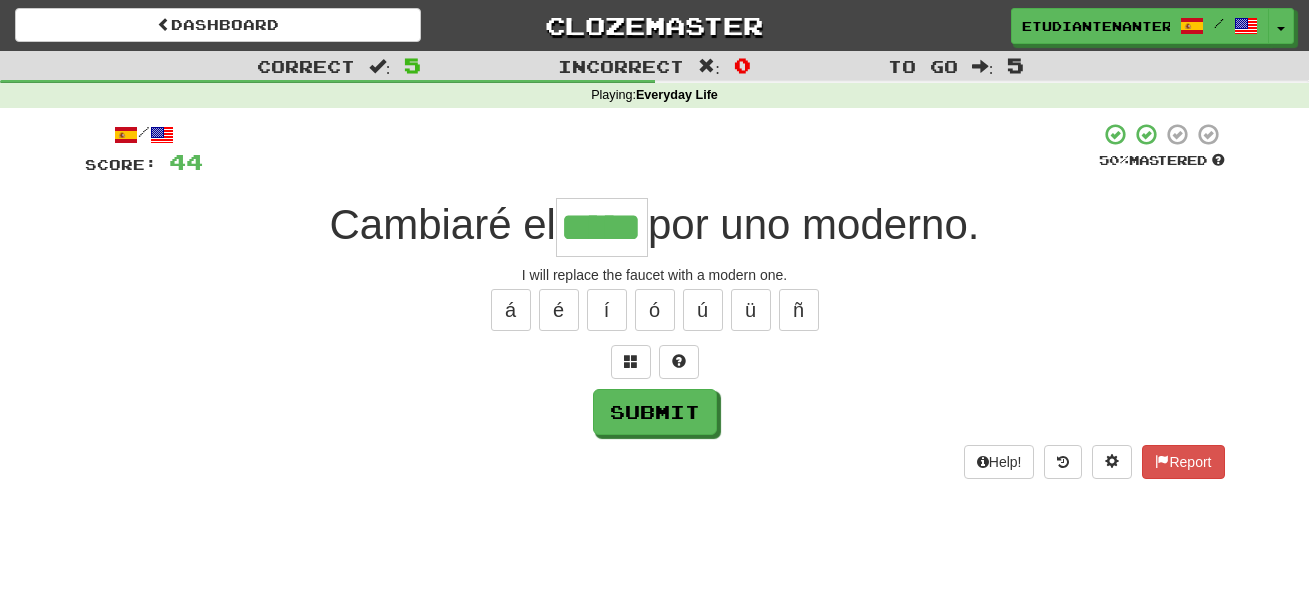 type on "*****" 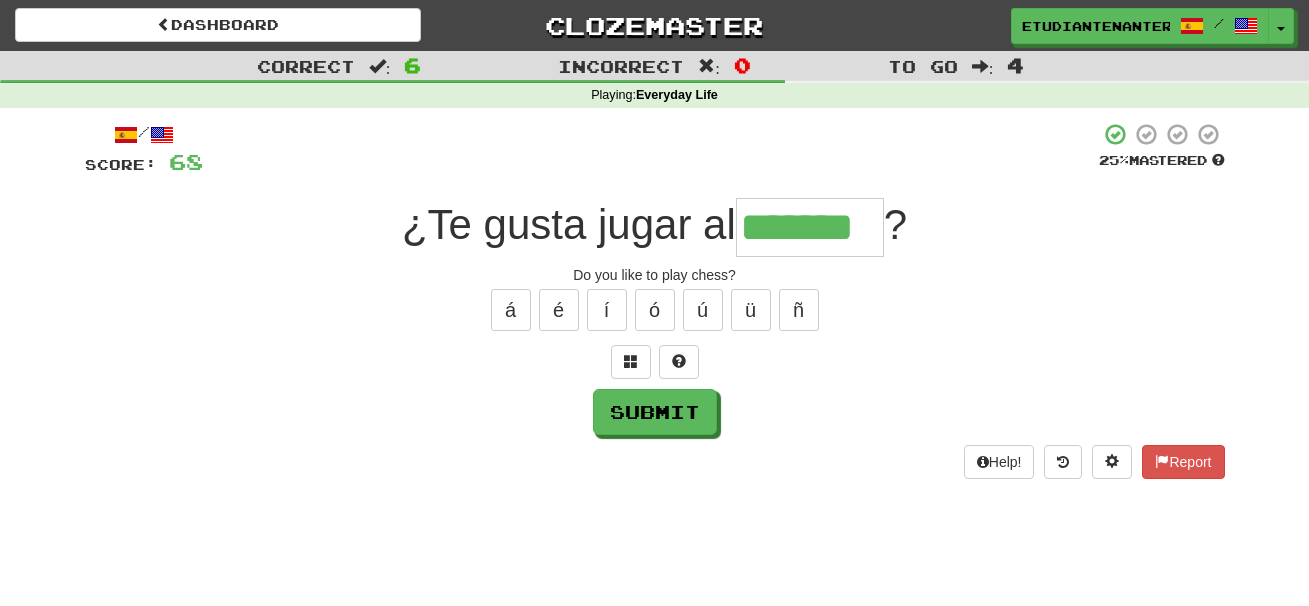 type on "*******" 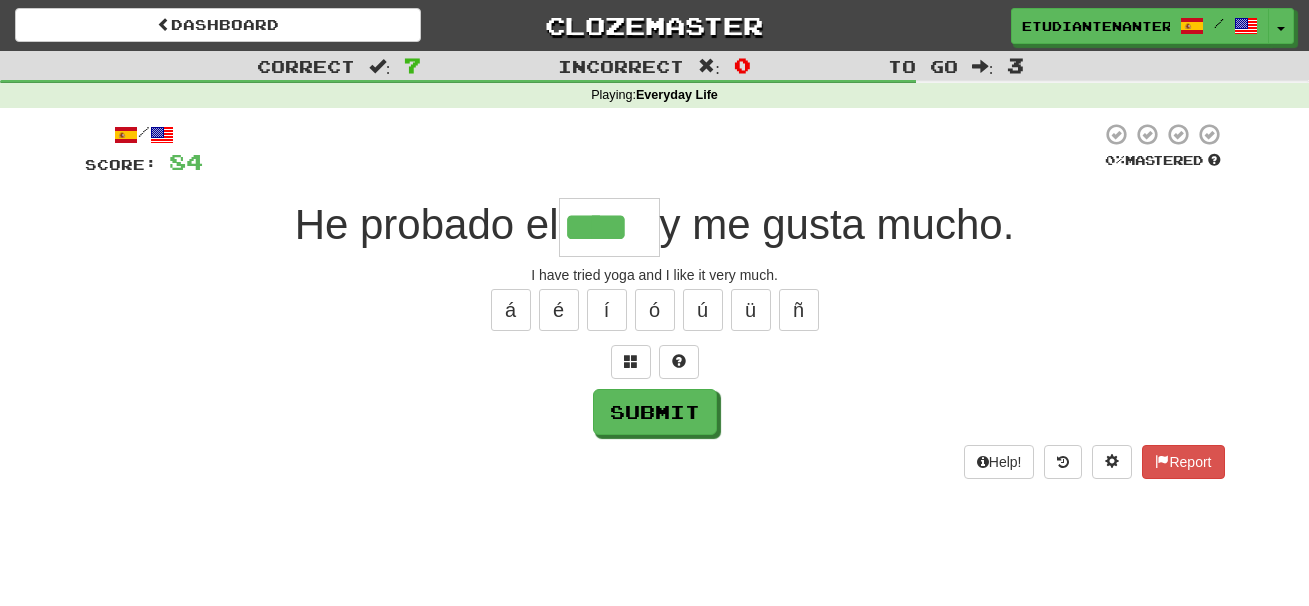 type on "****" 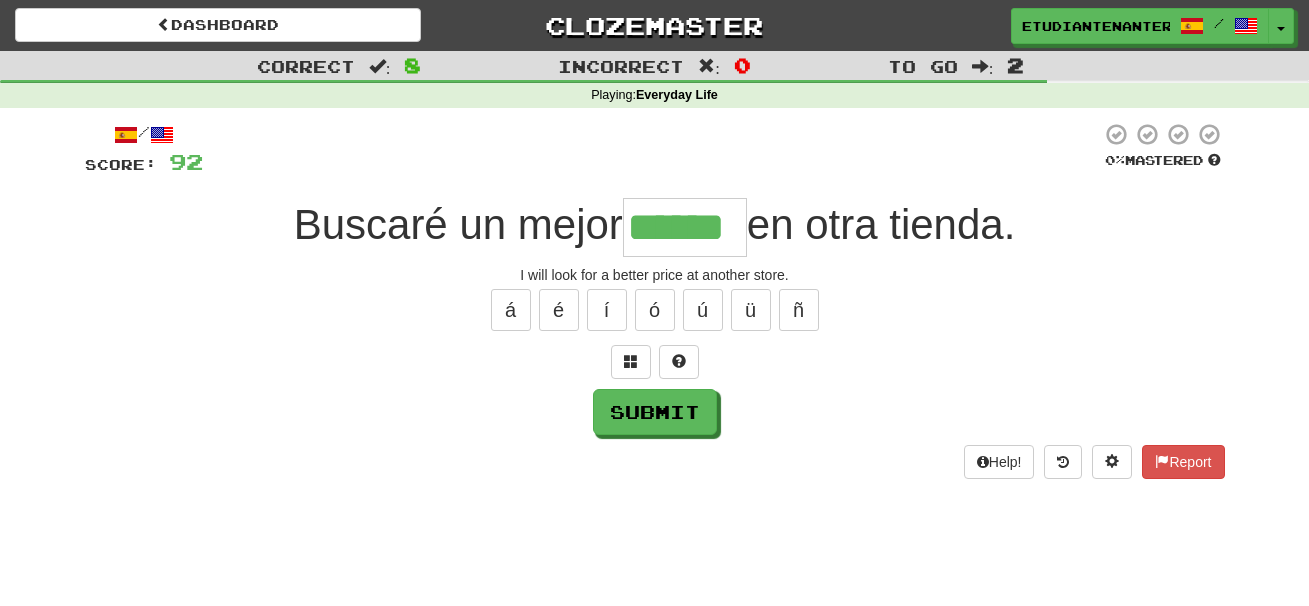 type on "******" 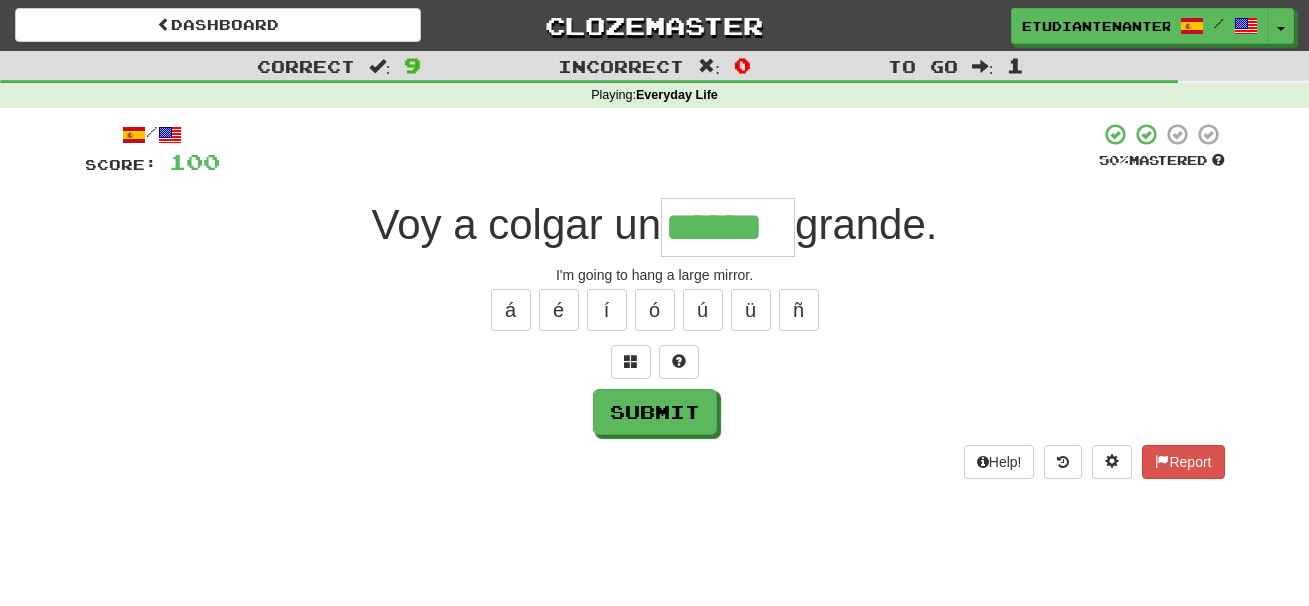 type on "******" 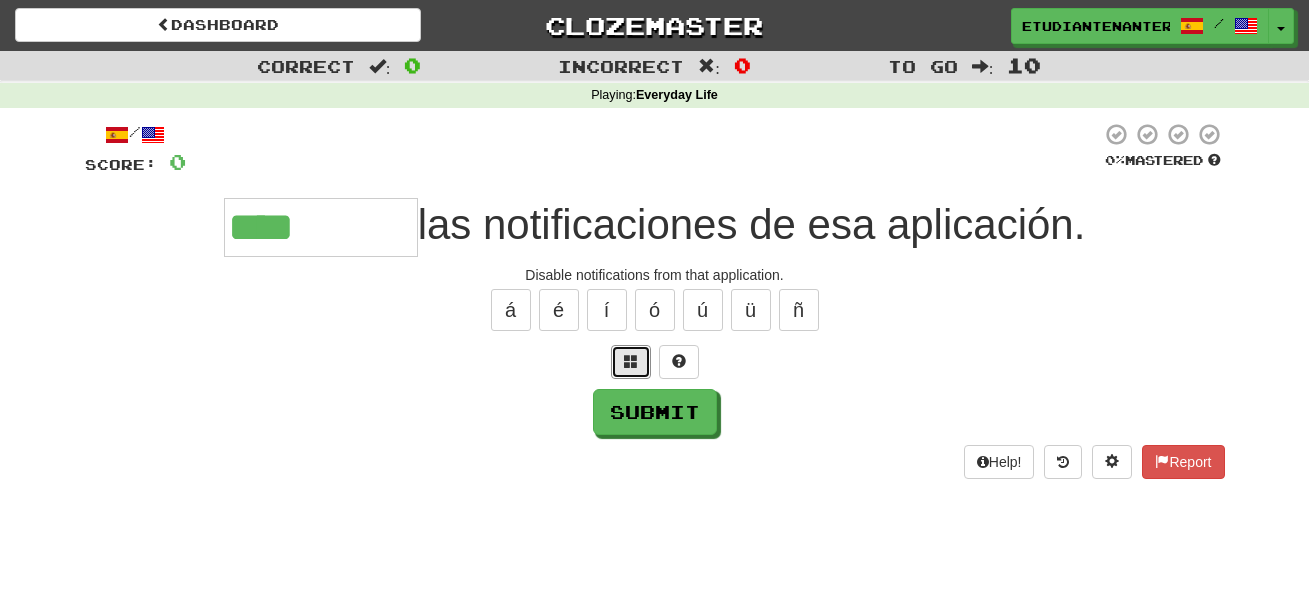 click at bounding box center [631, 362] 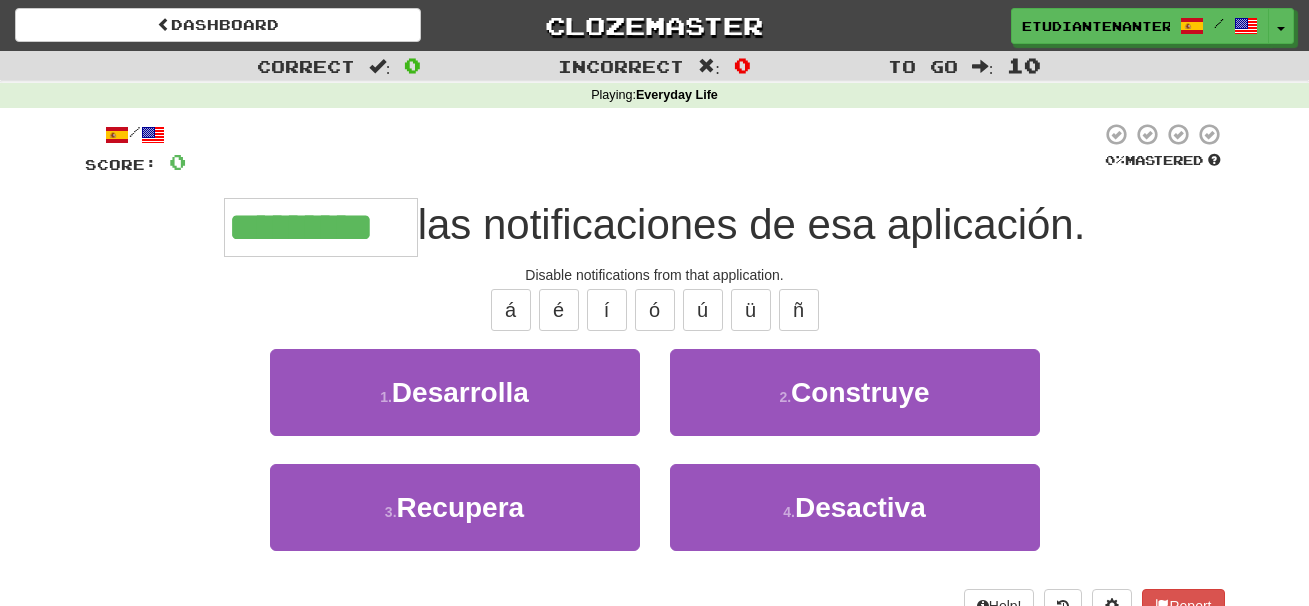 type on "*********" 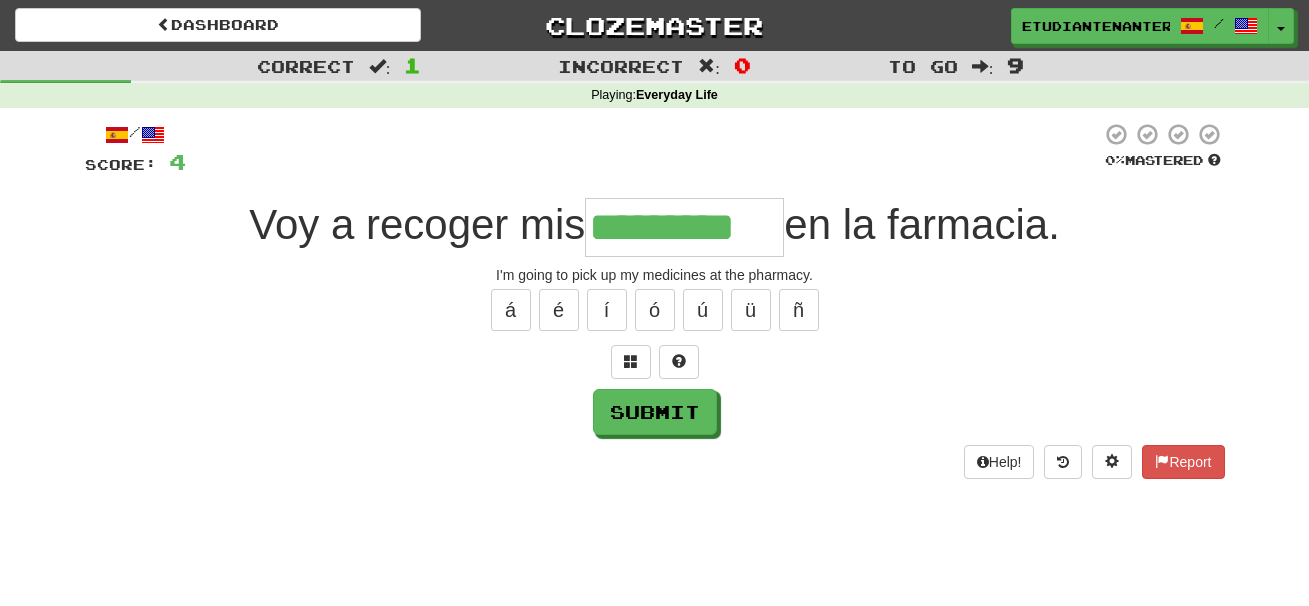 type on "*********" 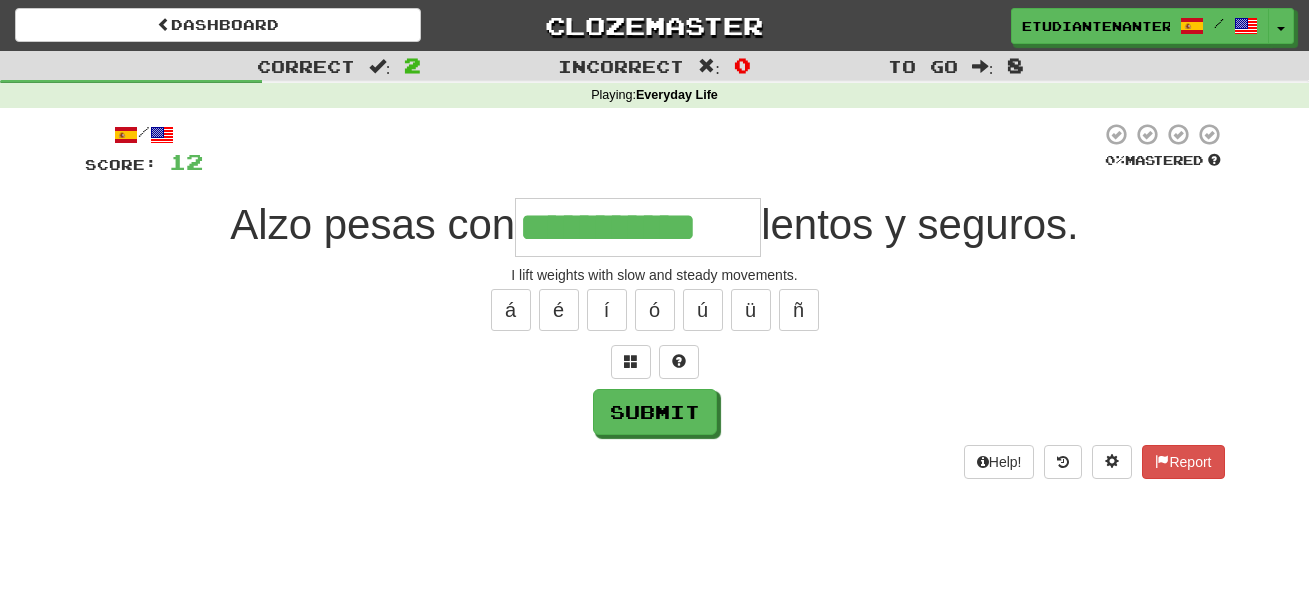 type on "**********" 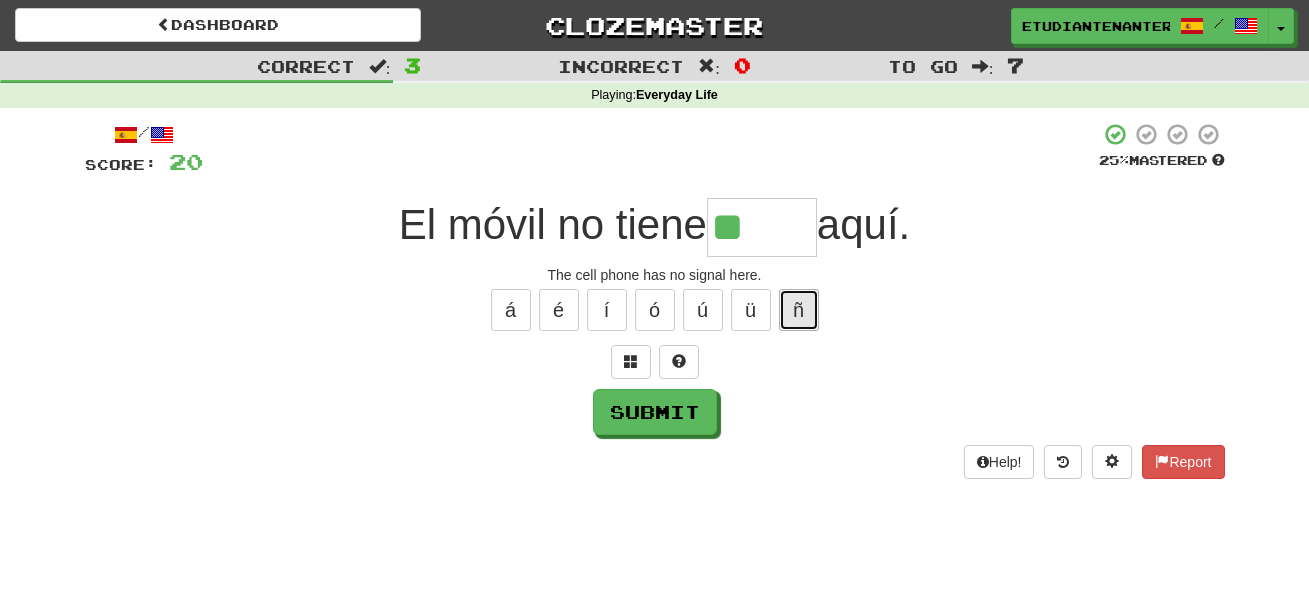 click on "ñ" at bounding box center [799, 310] 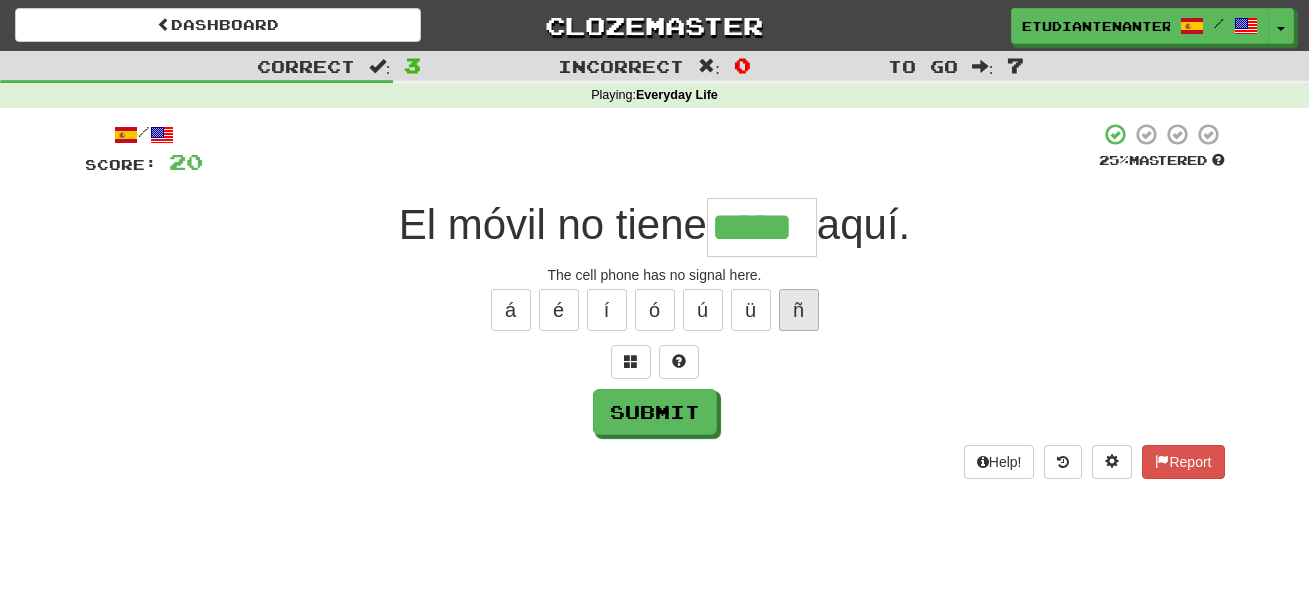 type on "*****" 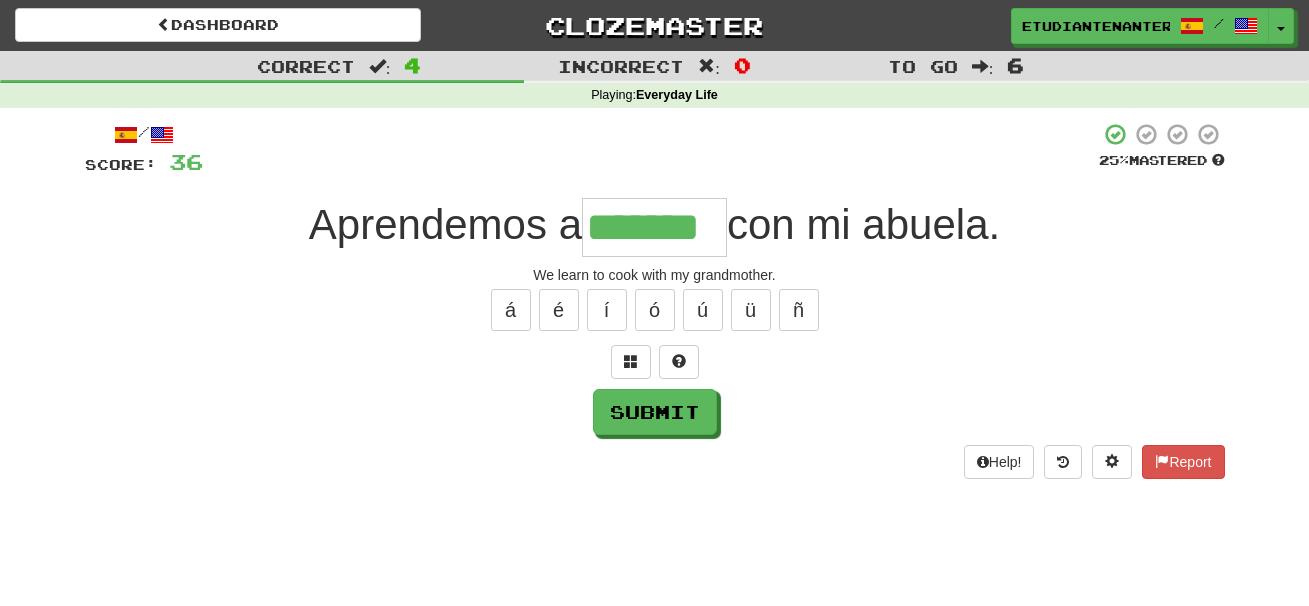 type on "*******" 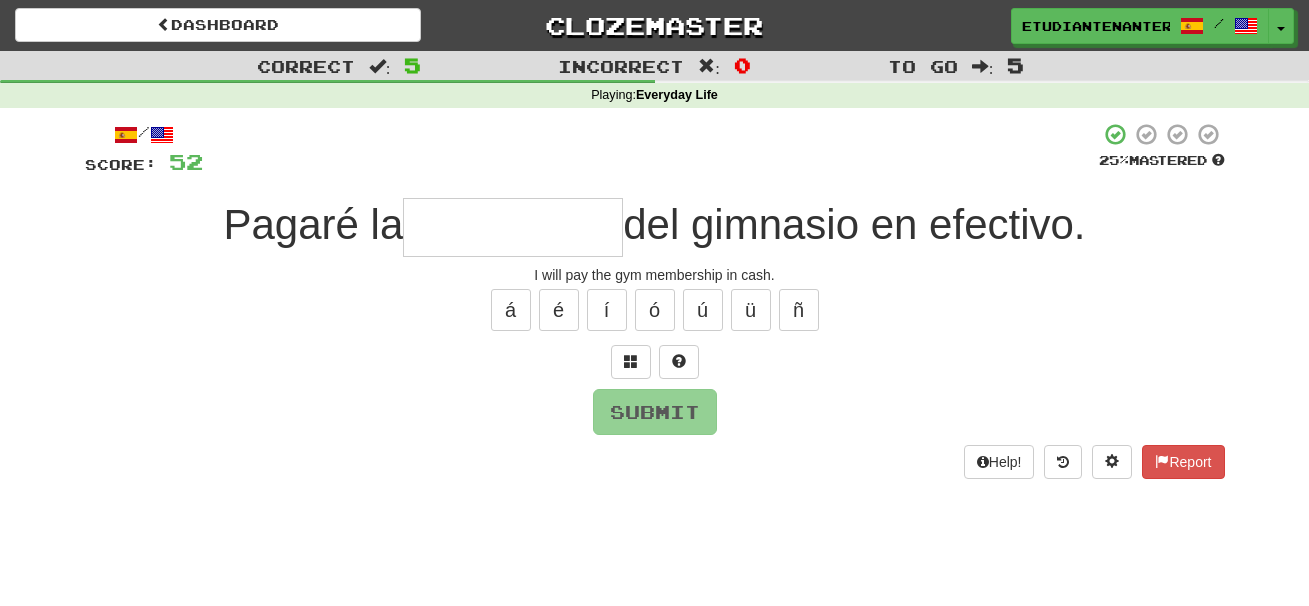 type on "*" 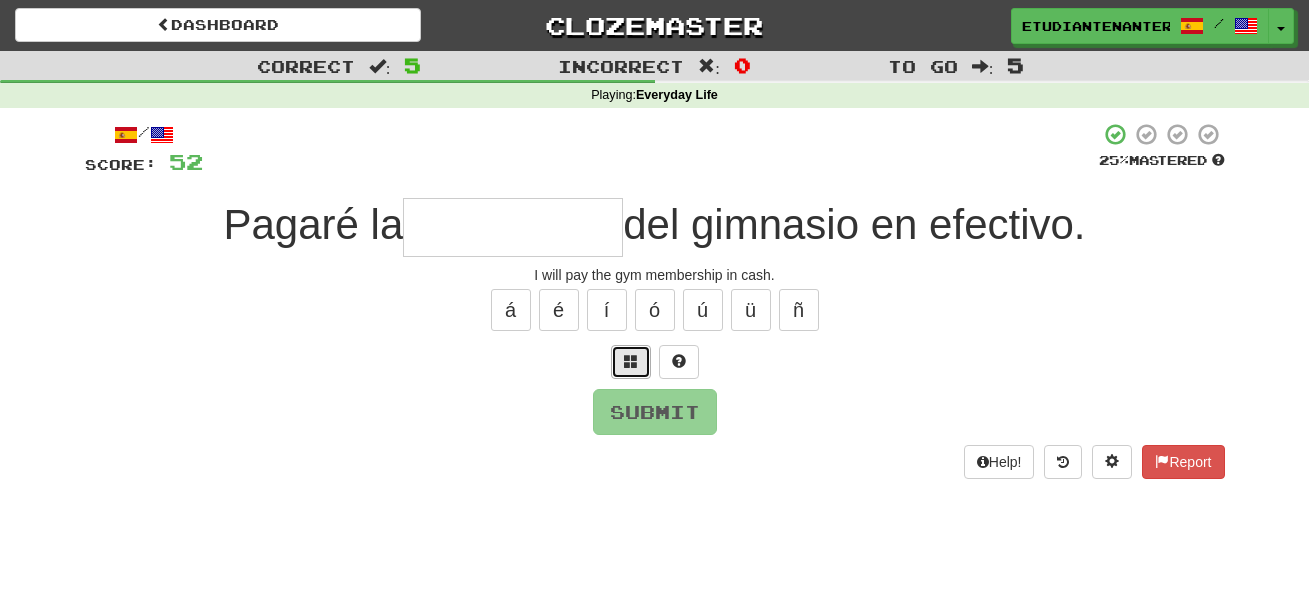 click at bounding box center (631, 362) 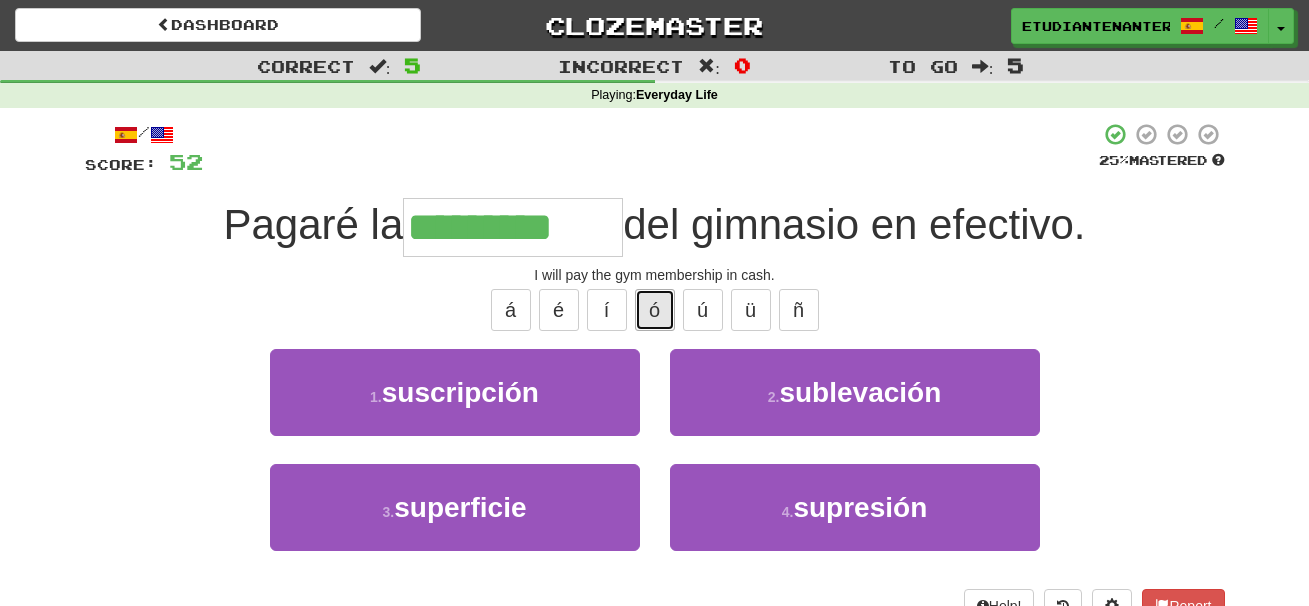 click on "ó" at bounding box center (655, 310) 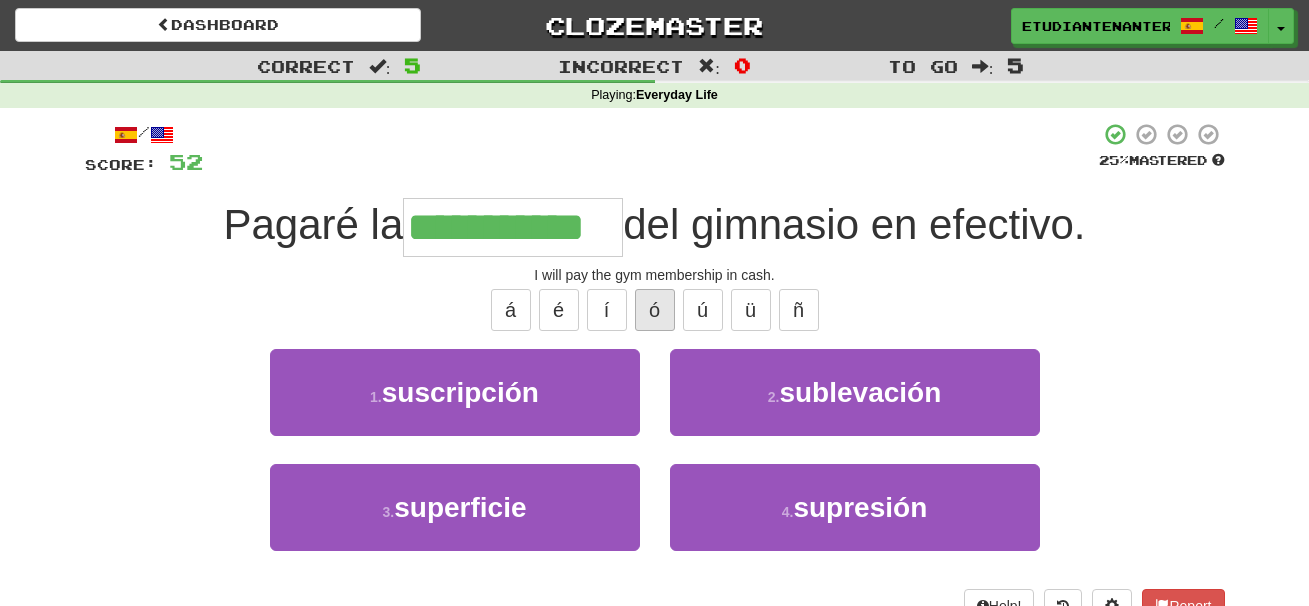 type on "**********" 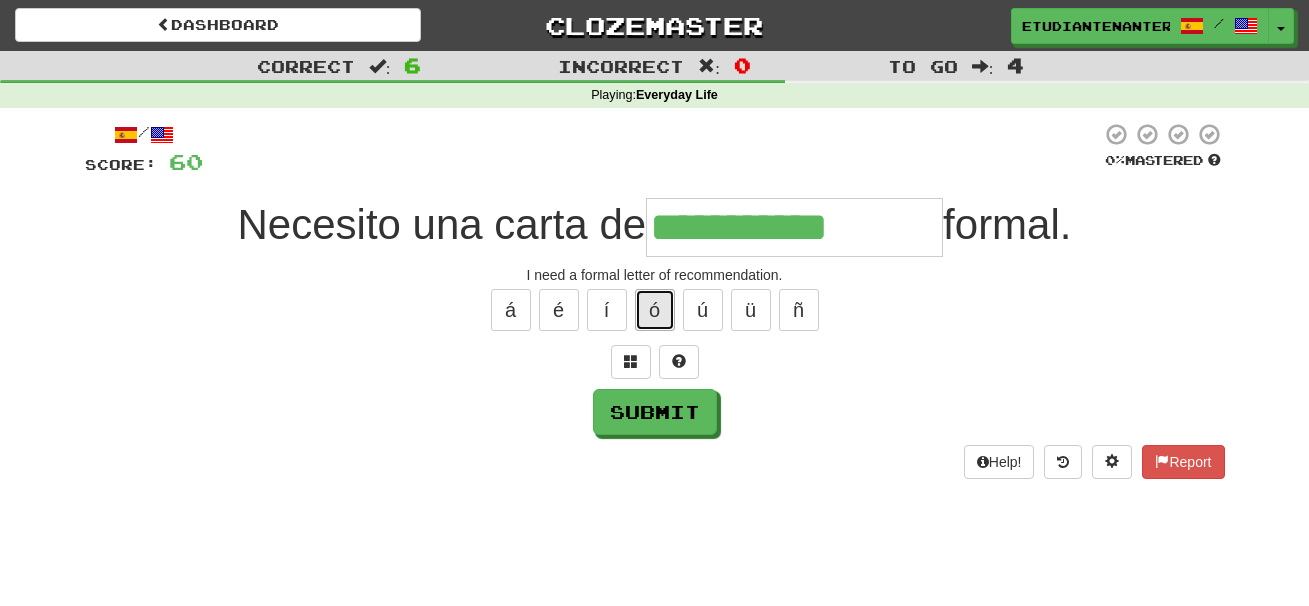 click on "ó" at bounding box center (655, 310) 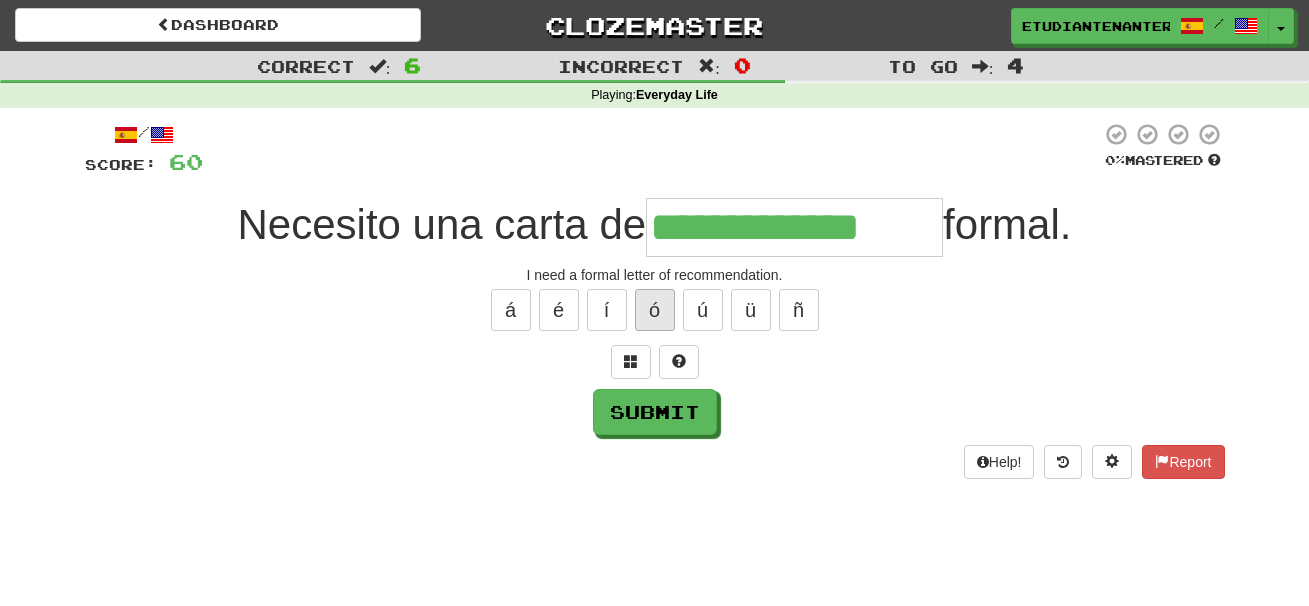 type on "**********" 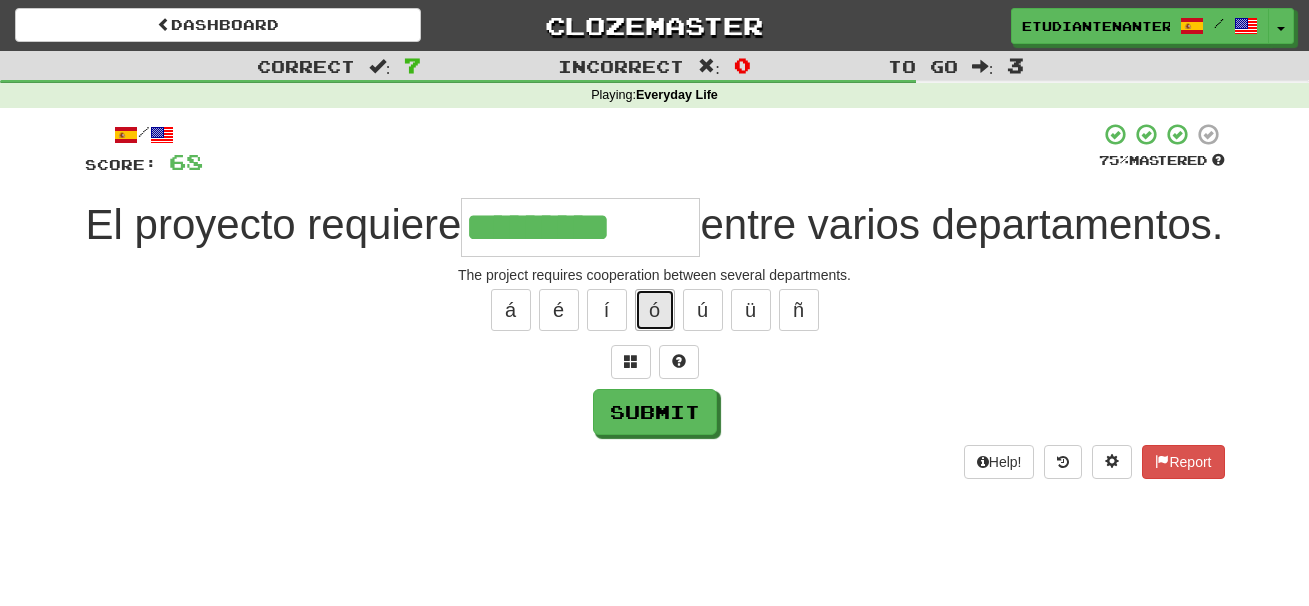 click on "ó" at bounding box center [655, 310] 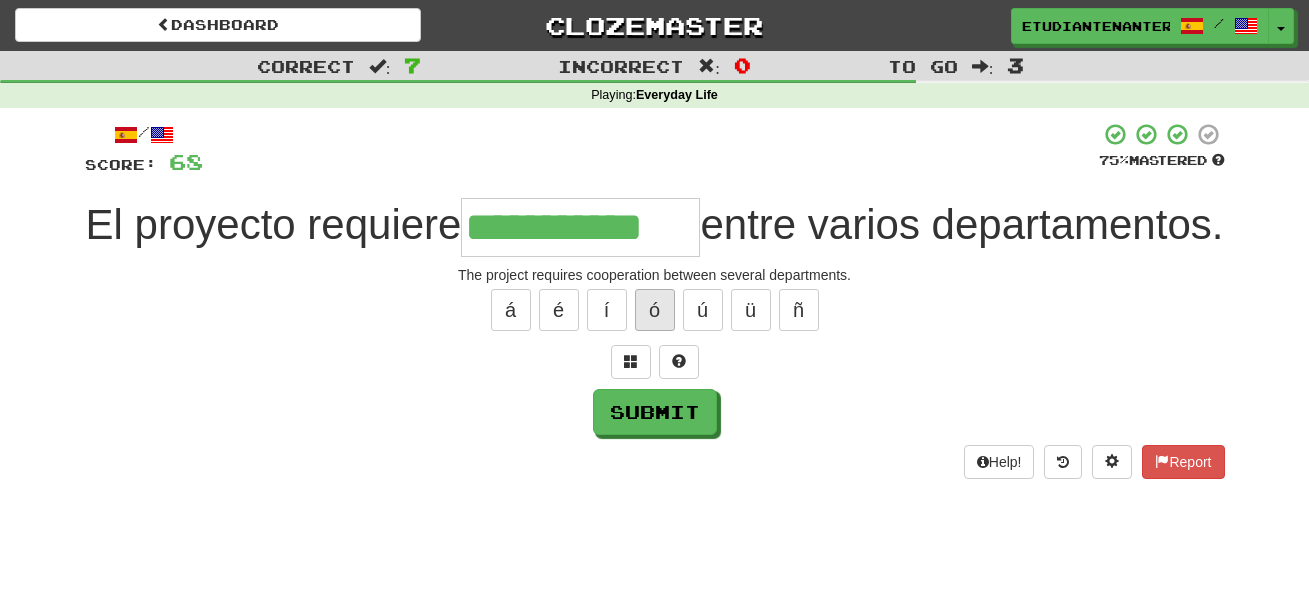 type on "**********" 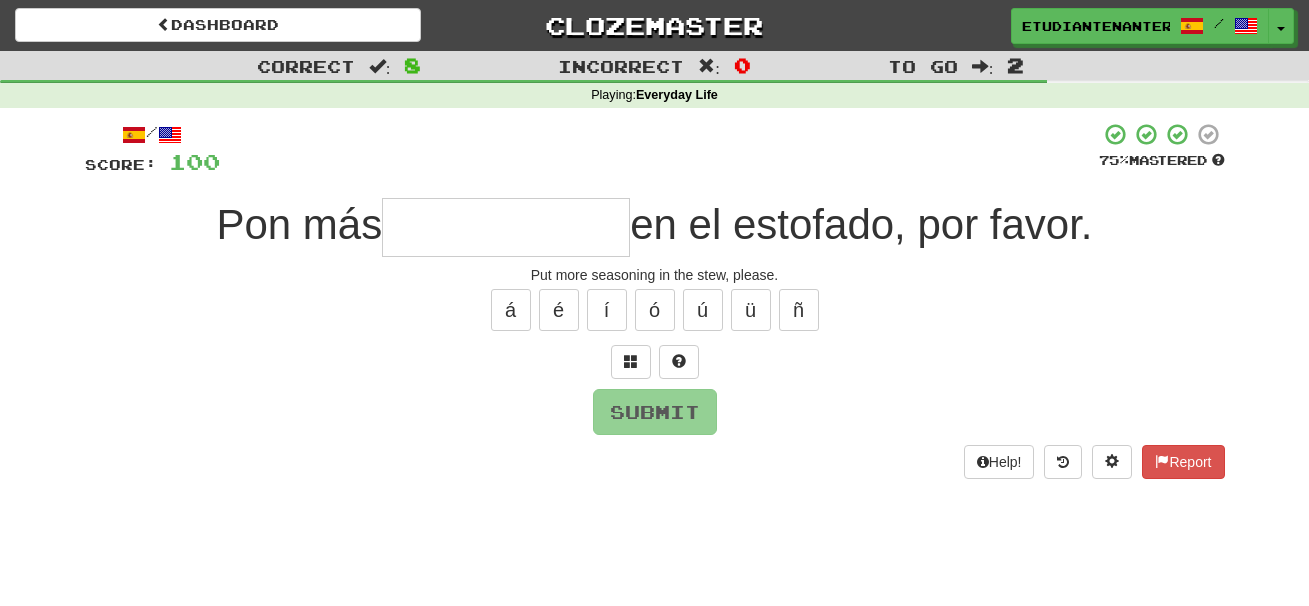 type on "*" 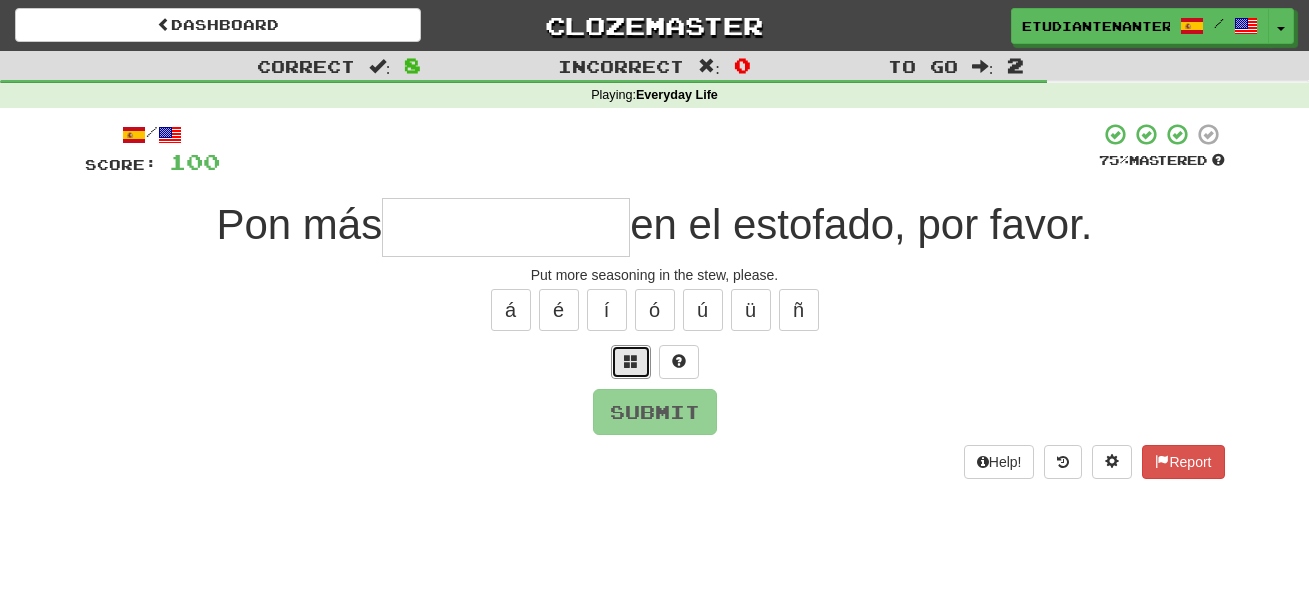 click at bounding box center (631, 362) 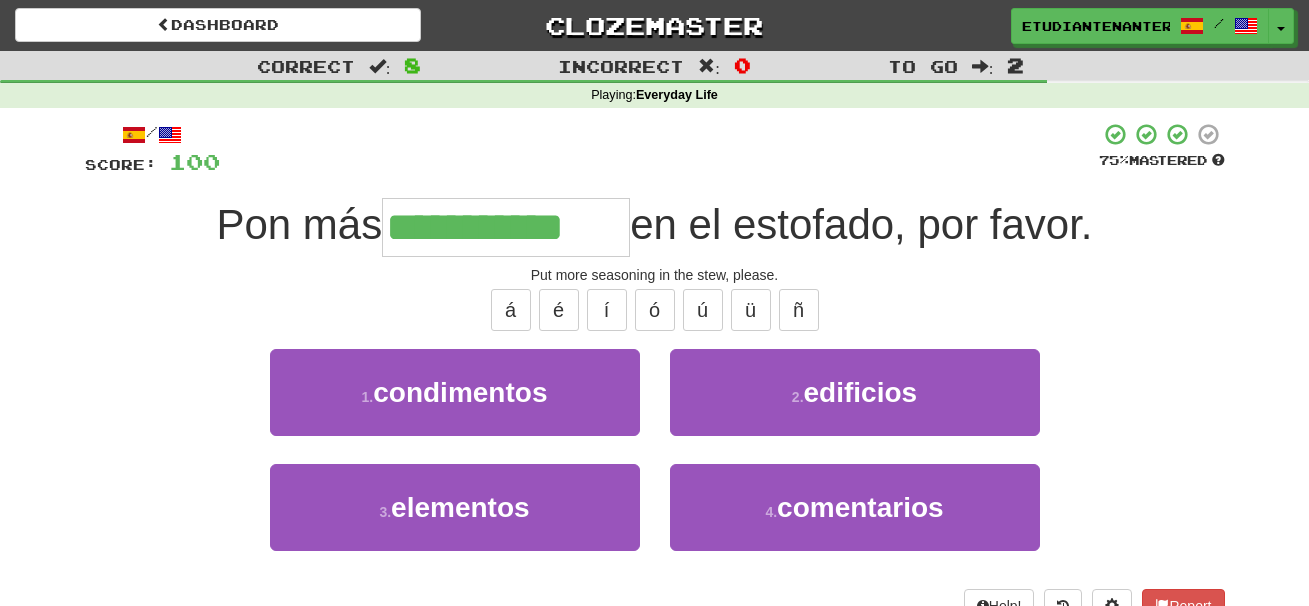 type on "**********" 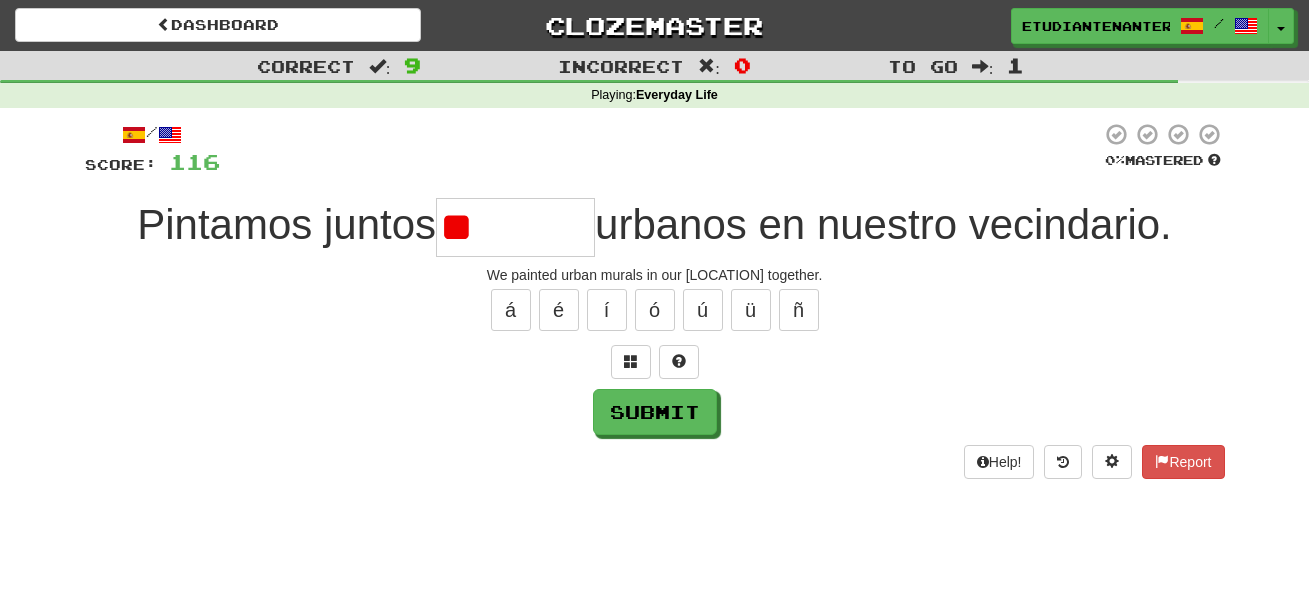type on "*" 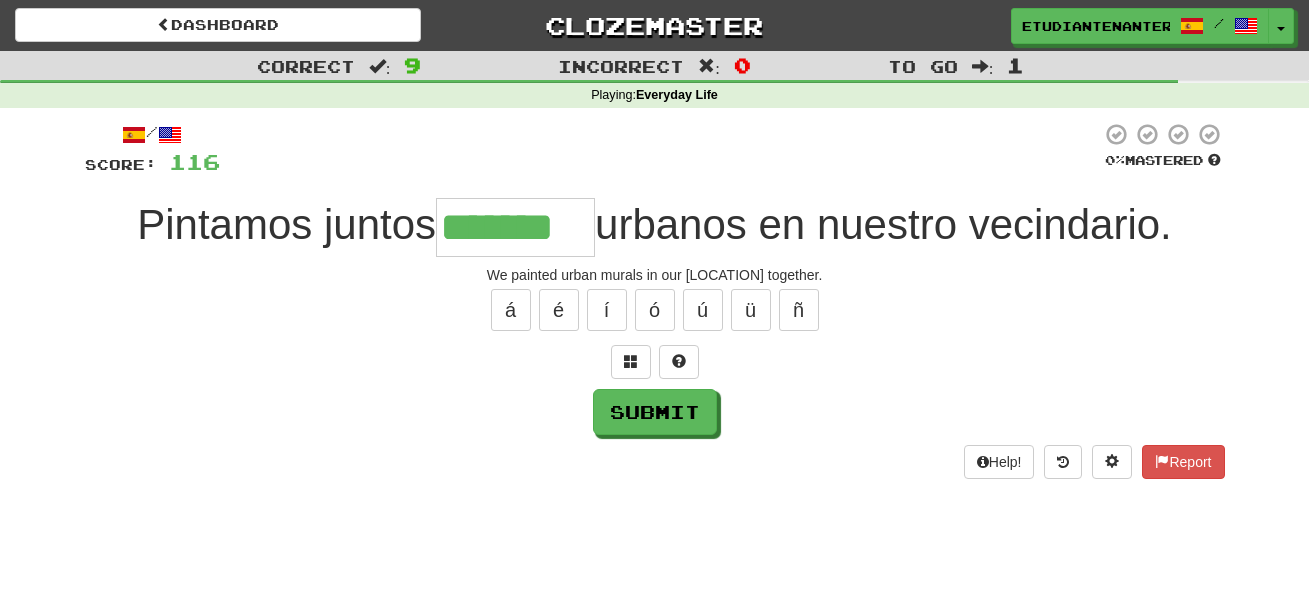type on "*******" 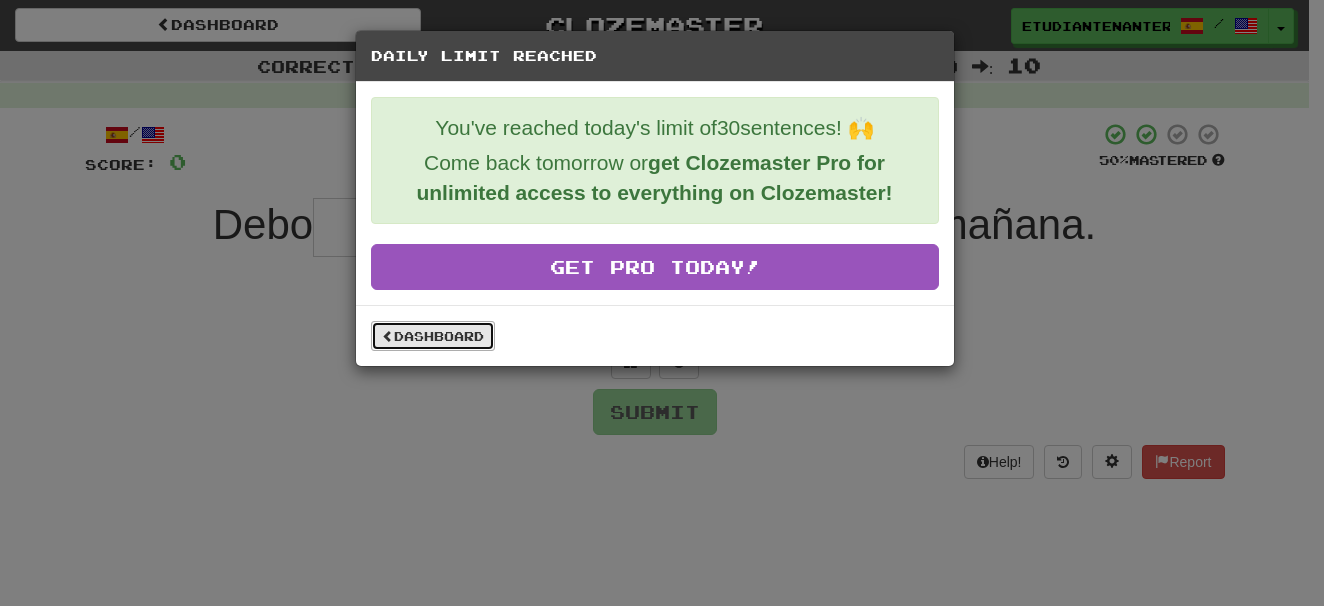 click on "Dashboard" at bounding box center [433, 336] 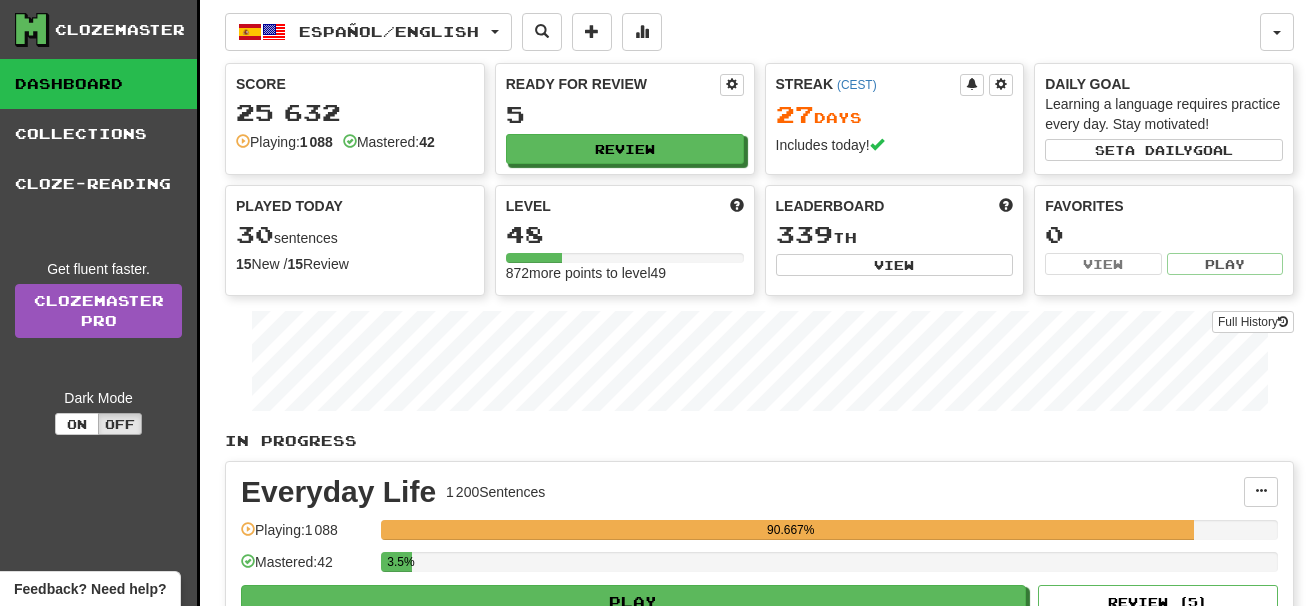 scroll, scrollTop: 0, scrollLeft: 0, axis: both 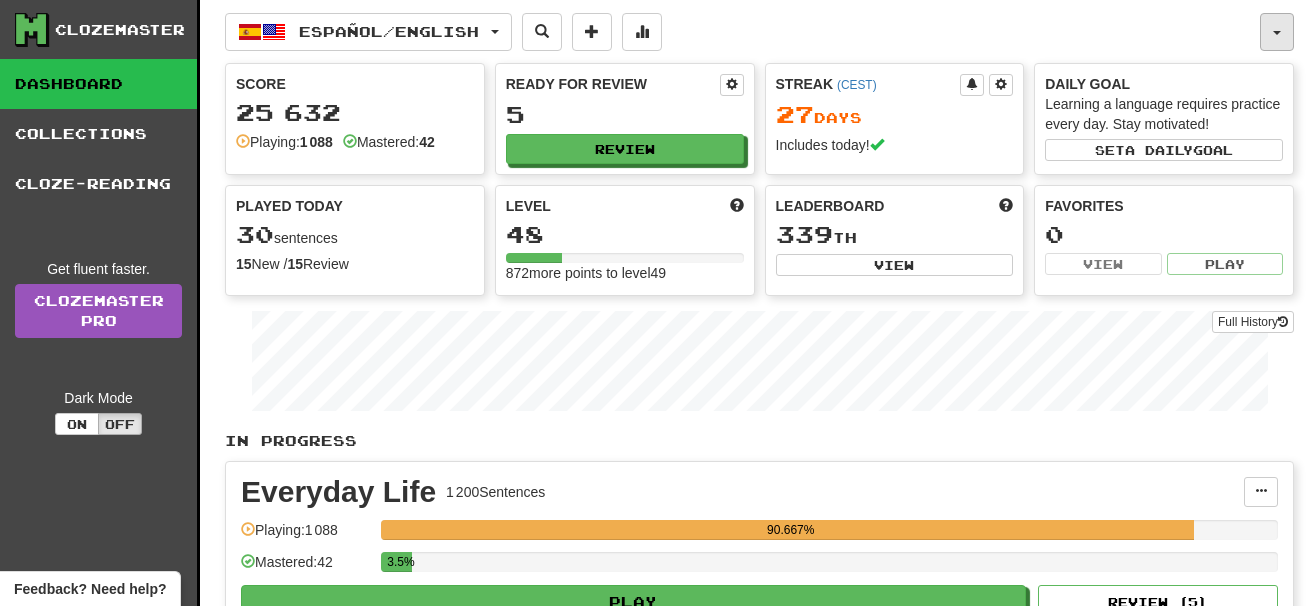 click at bounding box center [1277, 32] 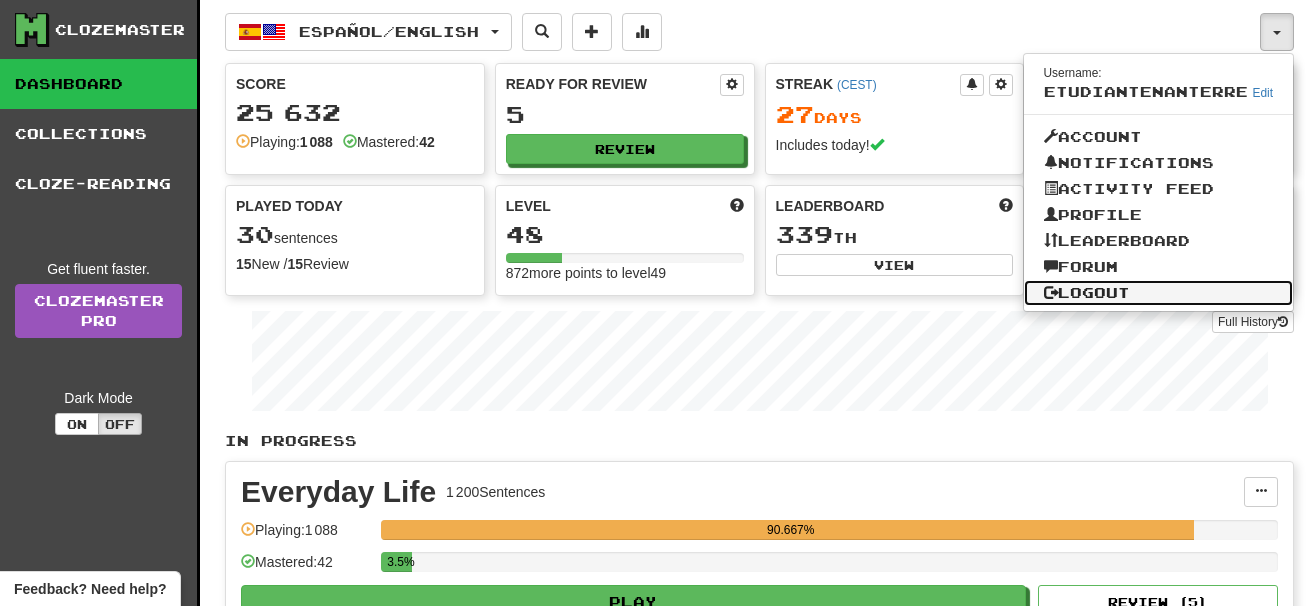 click on "Logout" at bounding box center [1159, 293] 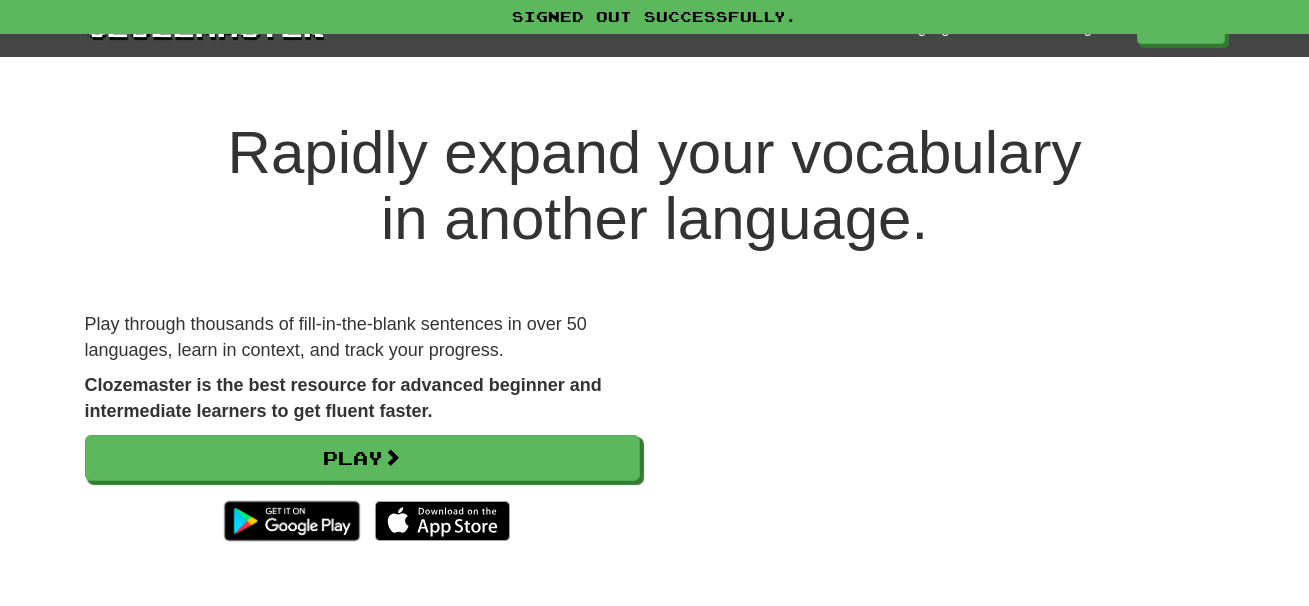 scroll, scrollTop: 0, scrollLeft: 0, axis: both 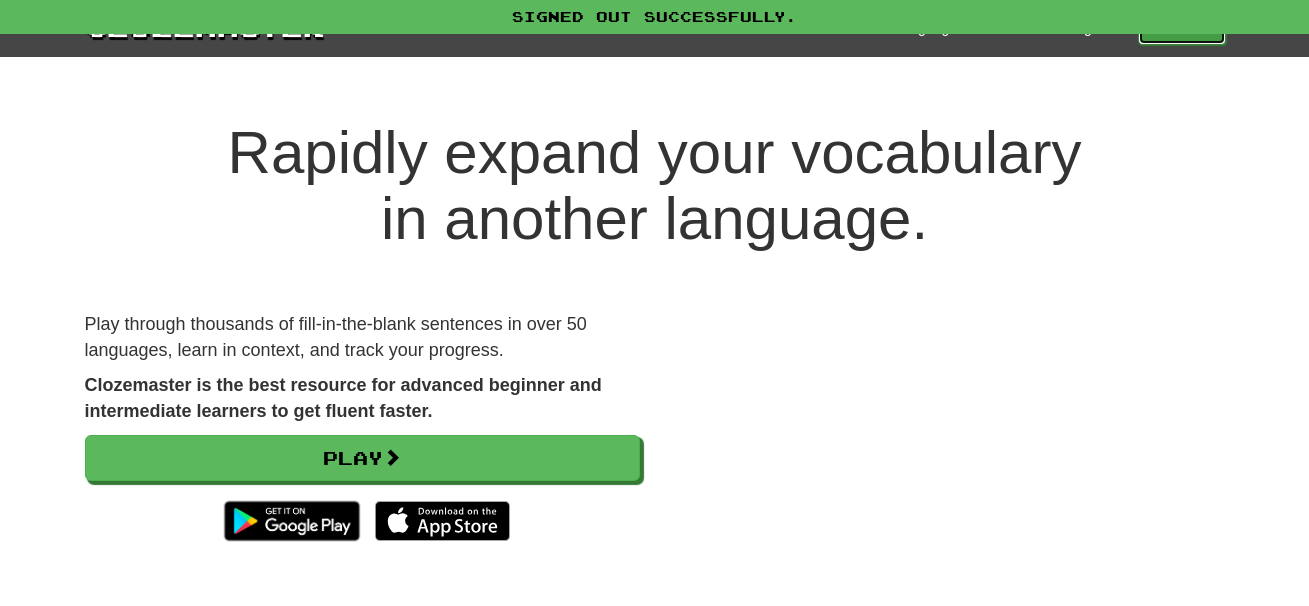 click on "Play" at bounding box center (1182, 28) 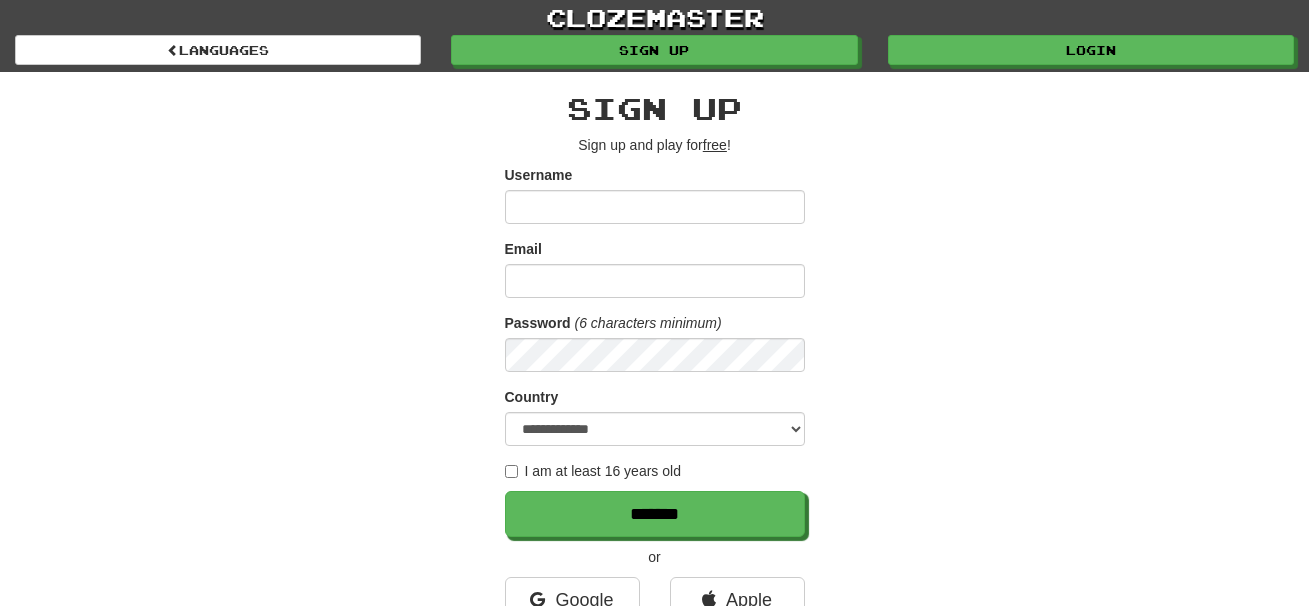 scroll, scrollTop: 0, scrollLeft: 0, axis: both 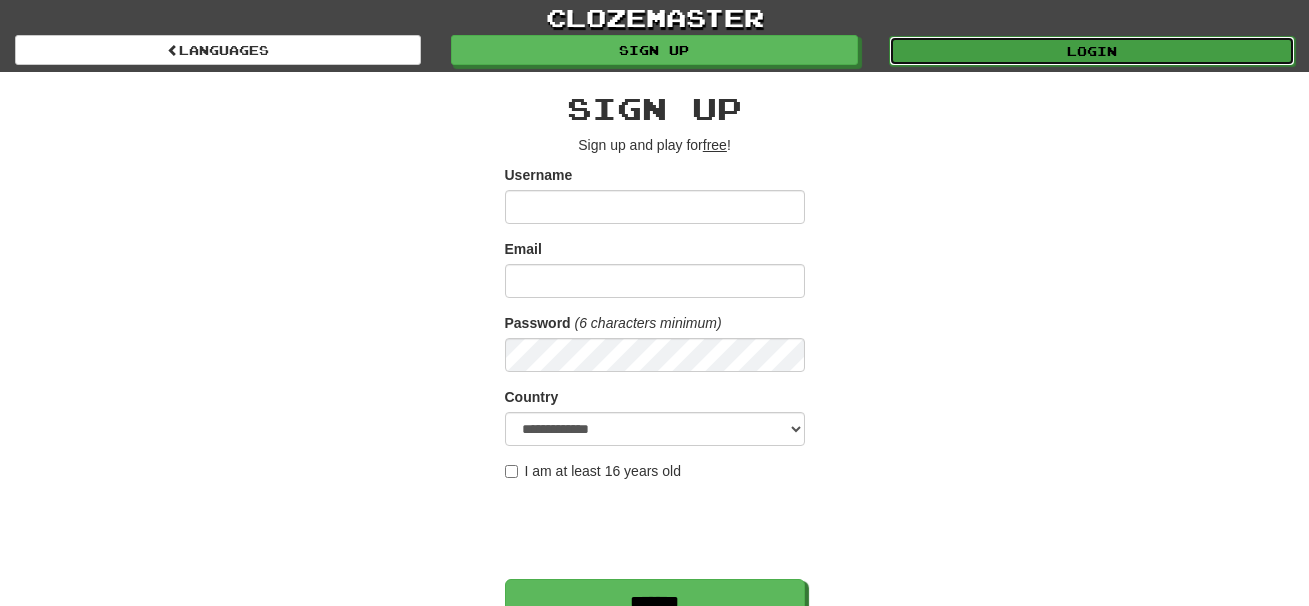 click on "Login" at bounding box center (1092, 51) 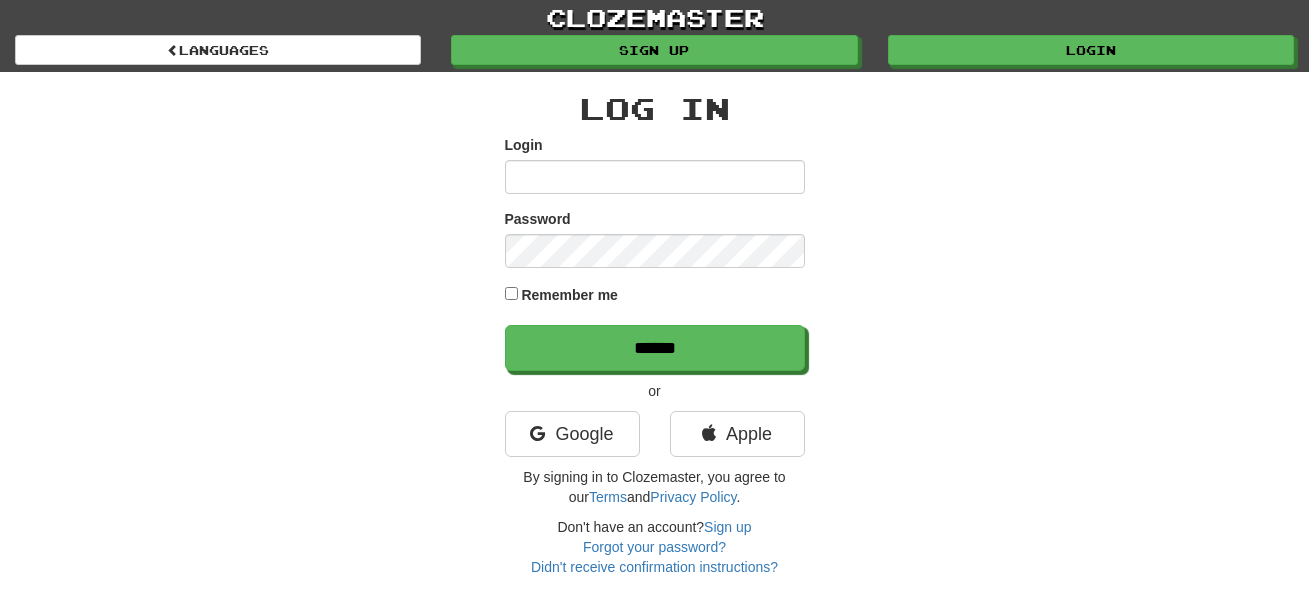 scroll, scrollTop: 0, scrollLeft: 0, axis: both 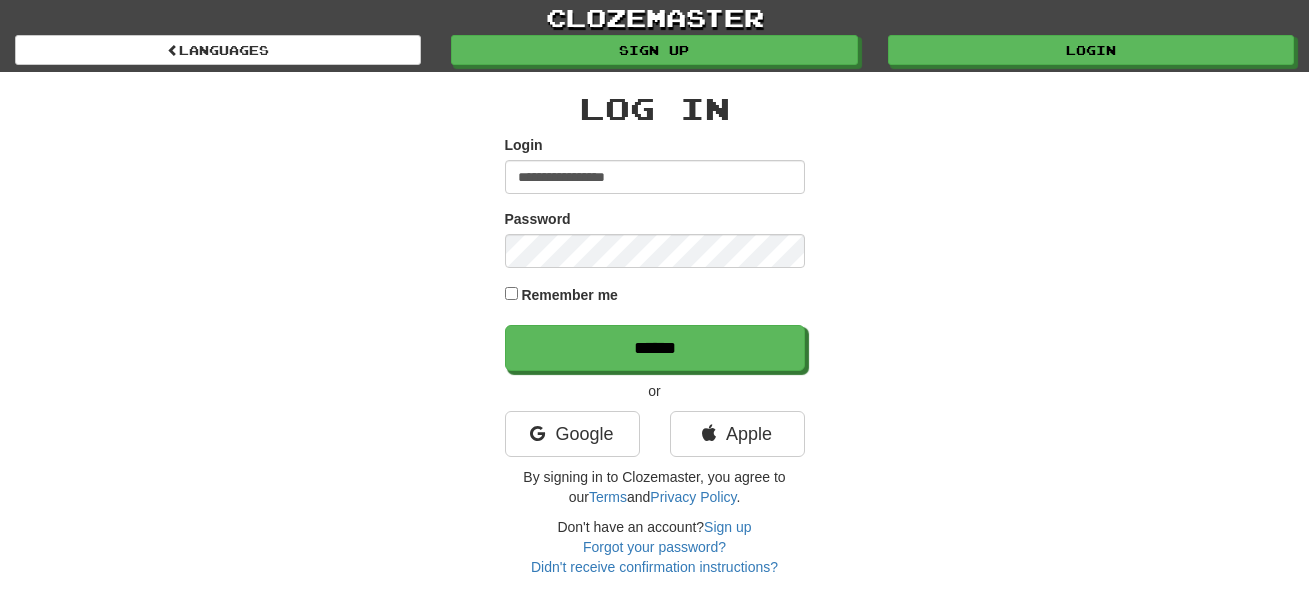 click on "**********" at bounding box center (655, 177) 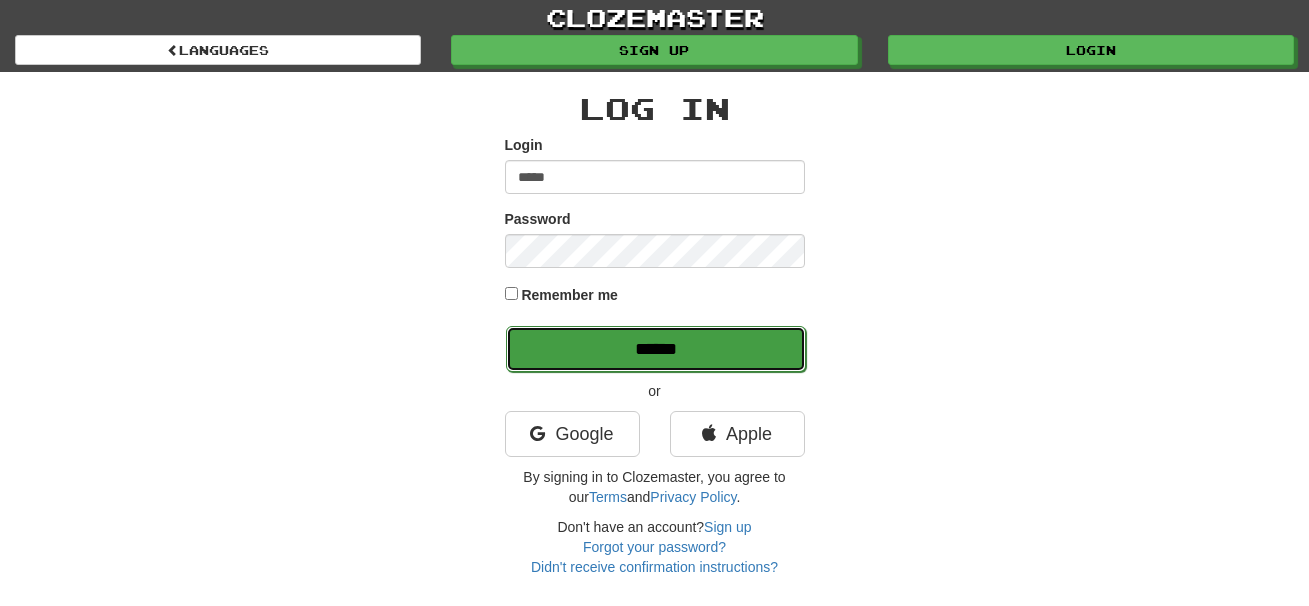 click on "******" at bounding box center (656, 349) 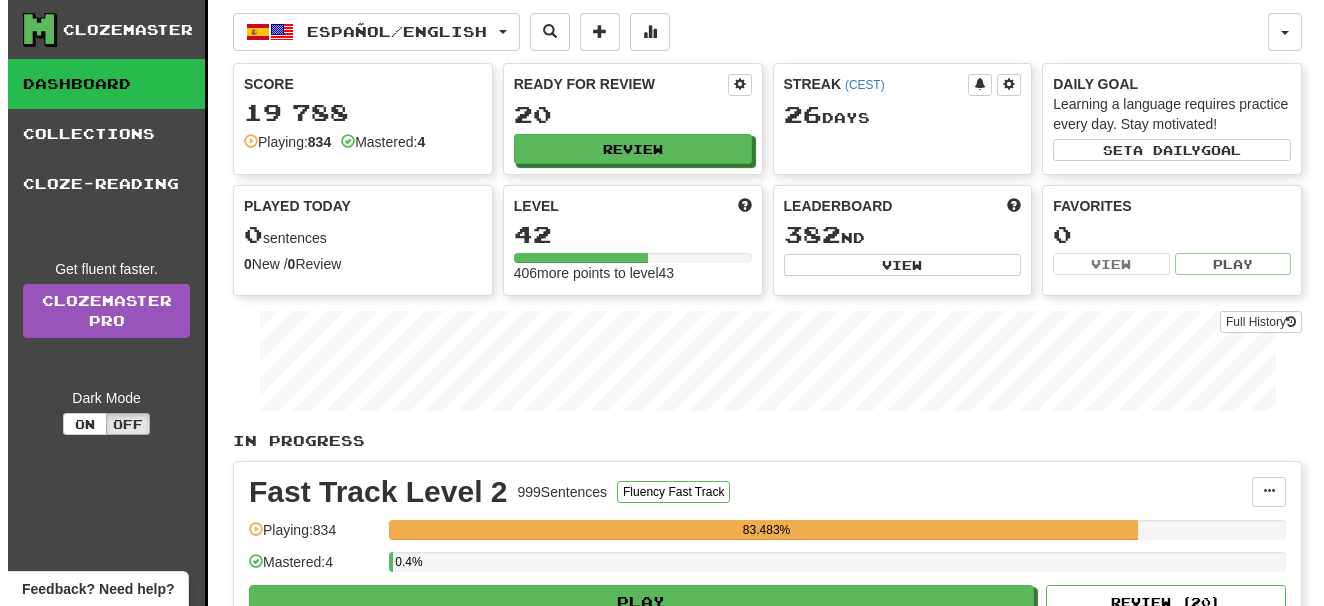 scroll, scrollTop: 0, scrollLeft: 0, axis: both 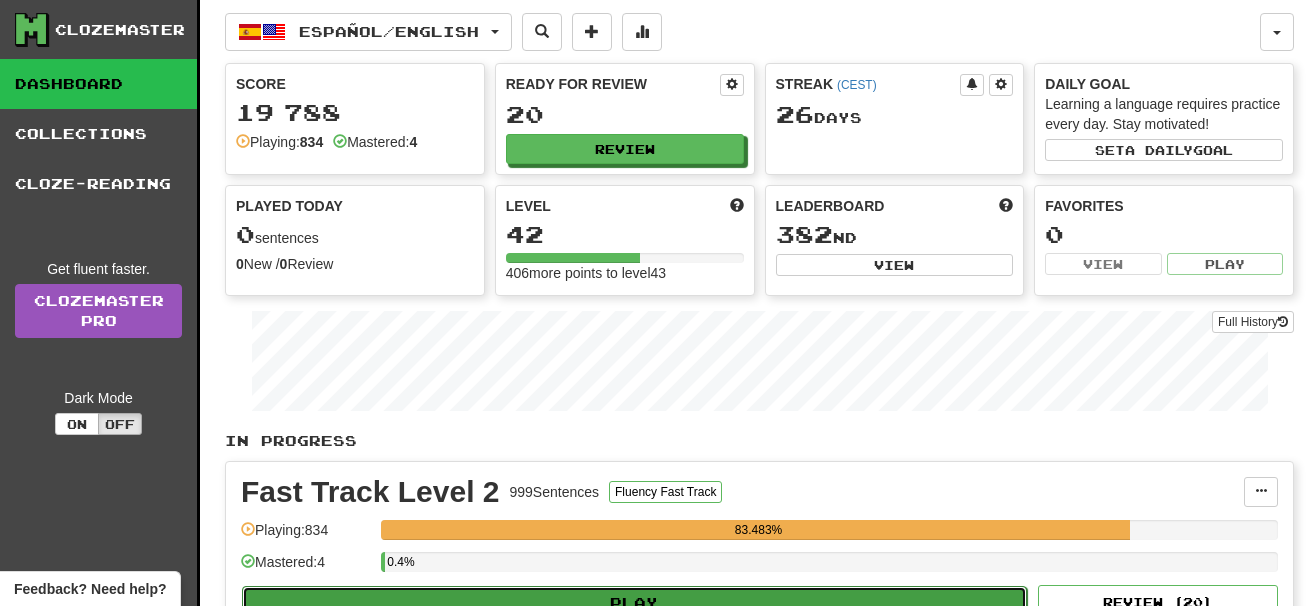 click on "Play" at bounding box center [634, 603] 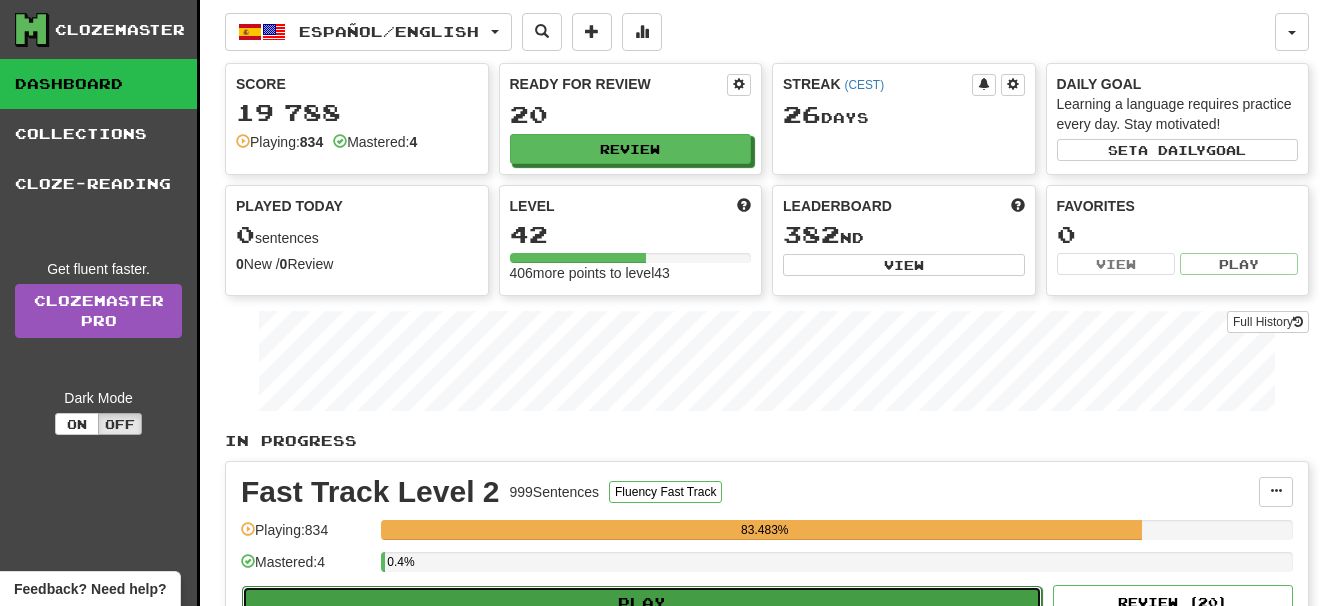select on "**" 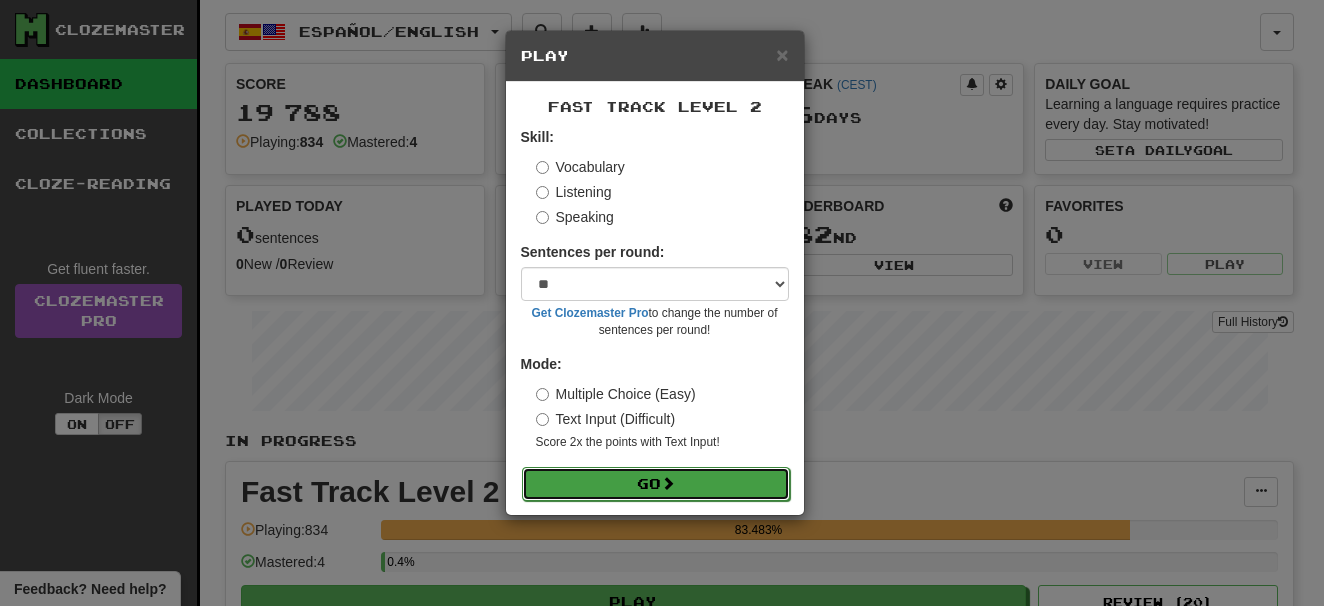 click on "Go" at bounding box center [656, 484] 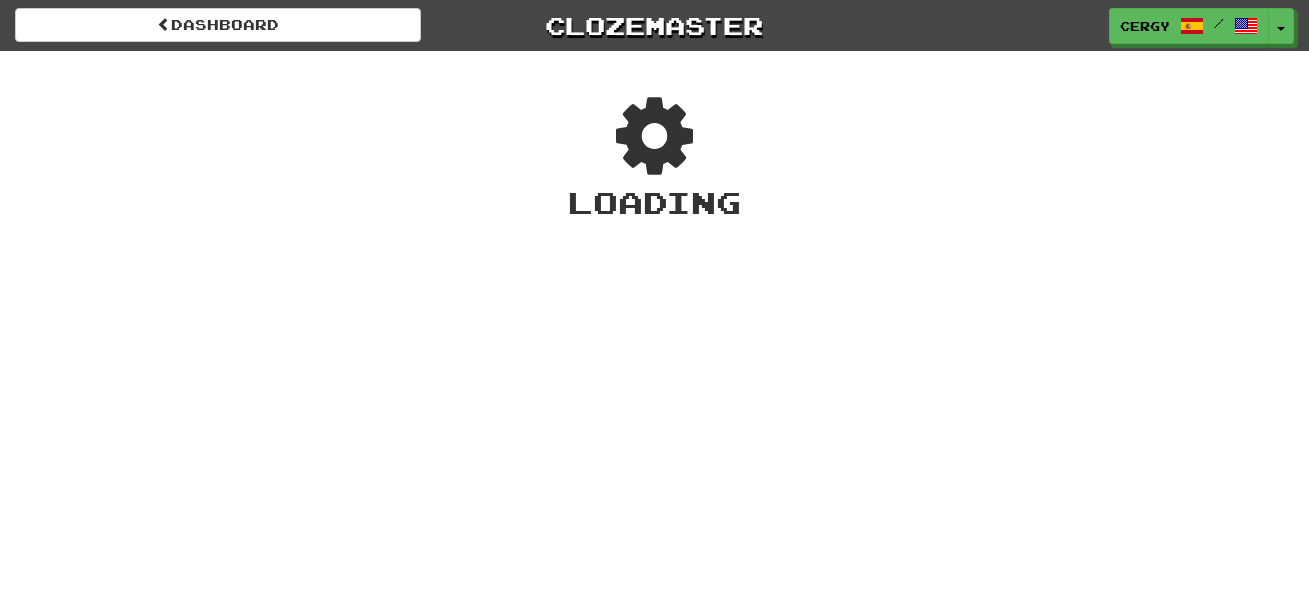 scroll, scrollTop: 0, scrollLeft: 0, axis: both 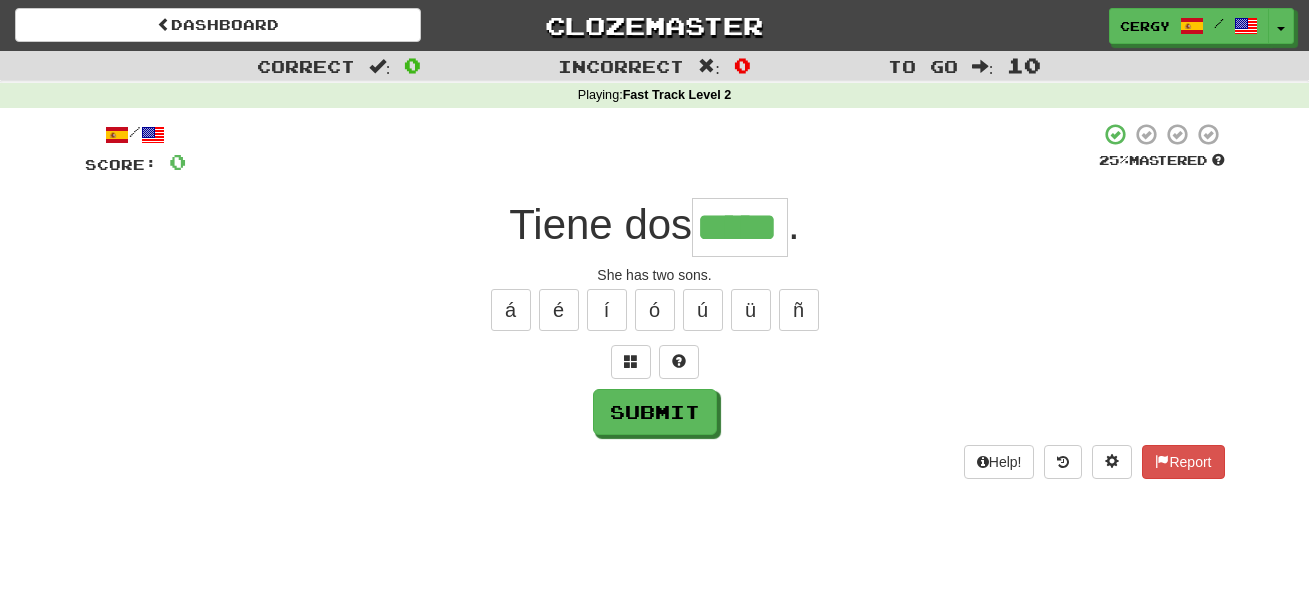 type on "*****" 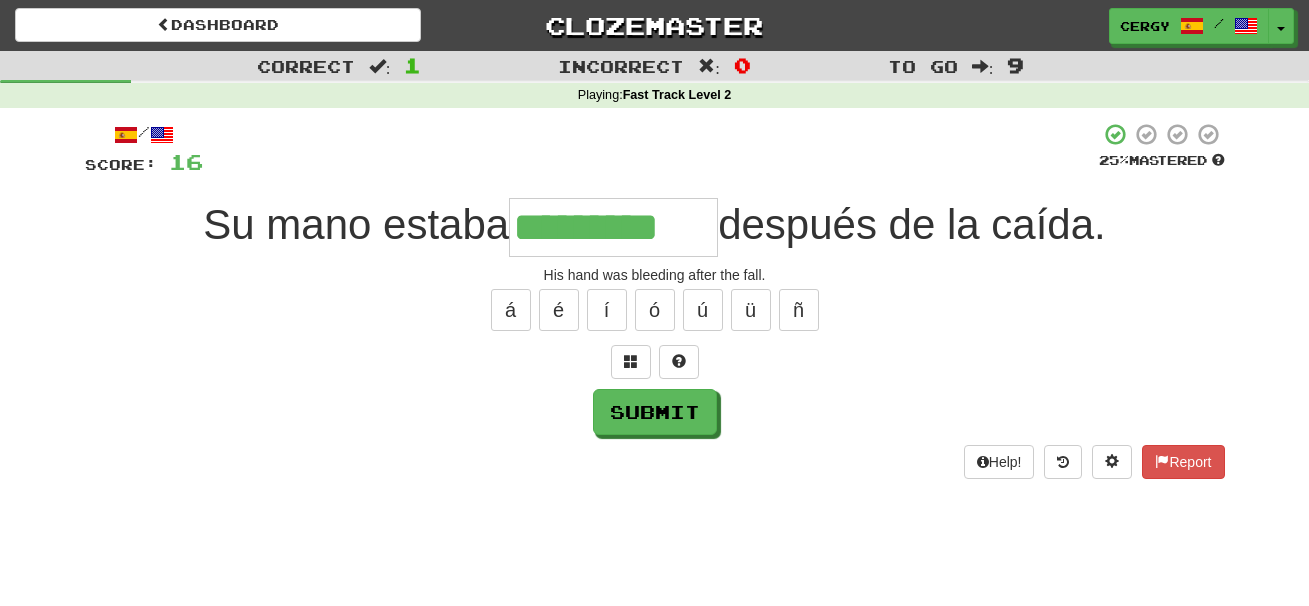 type on "*********" 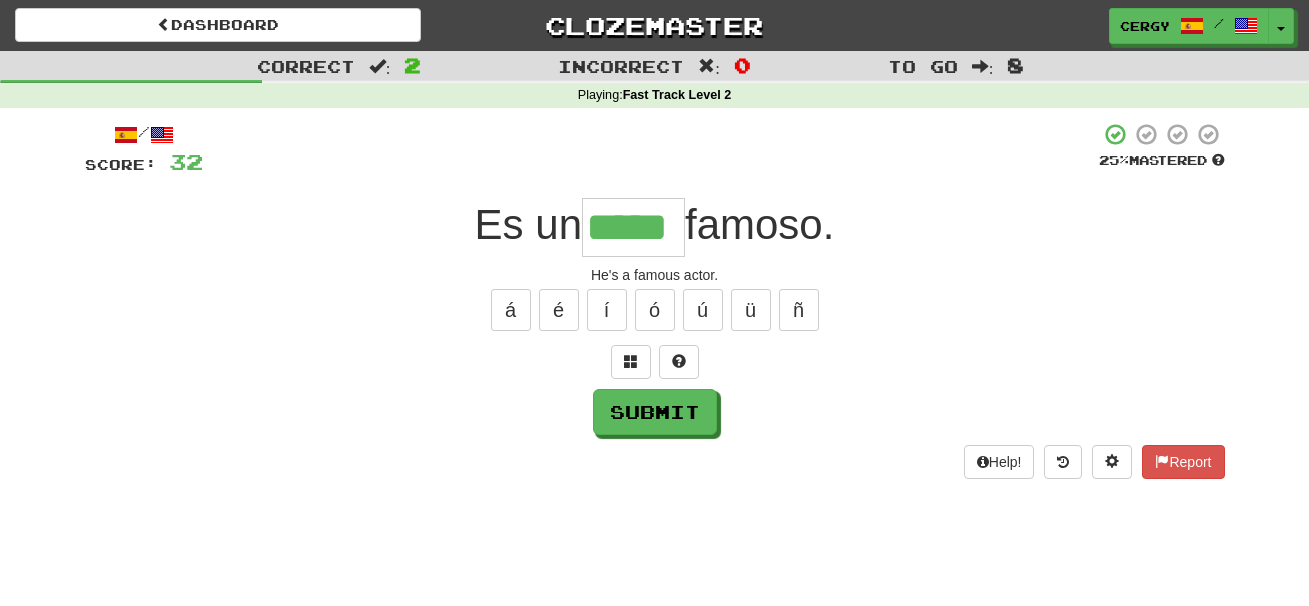 type on "*****" 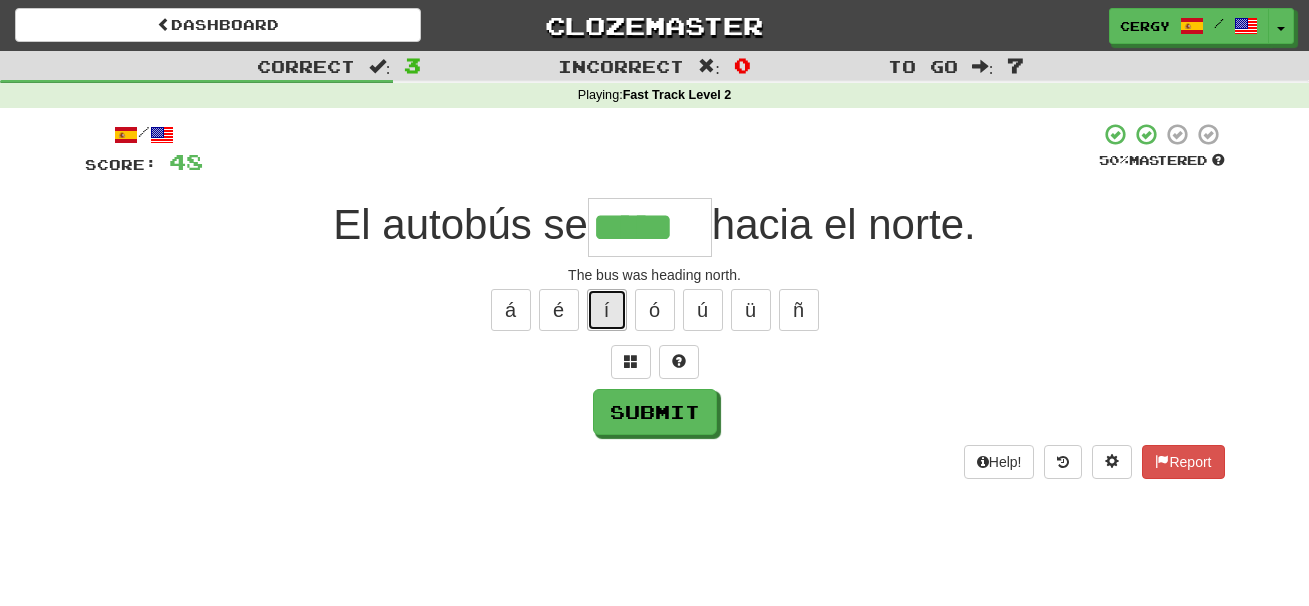click on "í" at bounding box center (607, 310) 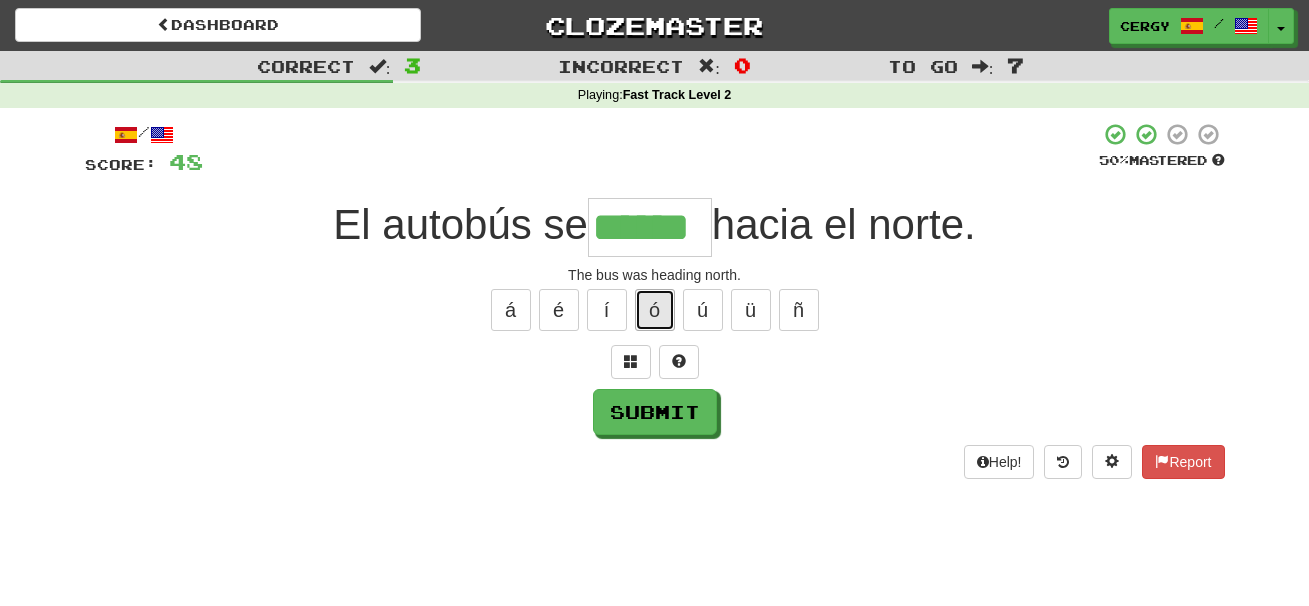 click on "ó" at bounding box center [655, 310] 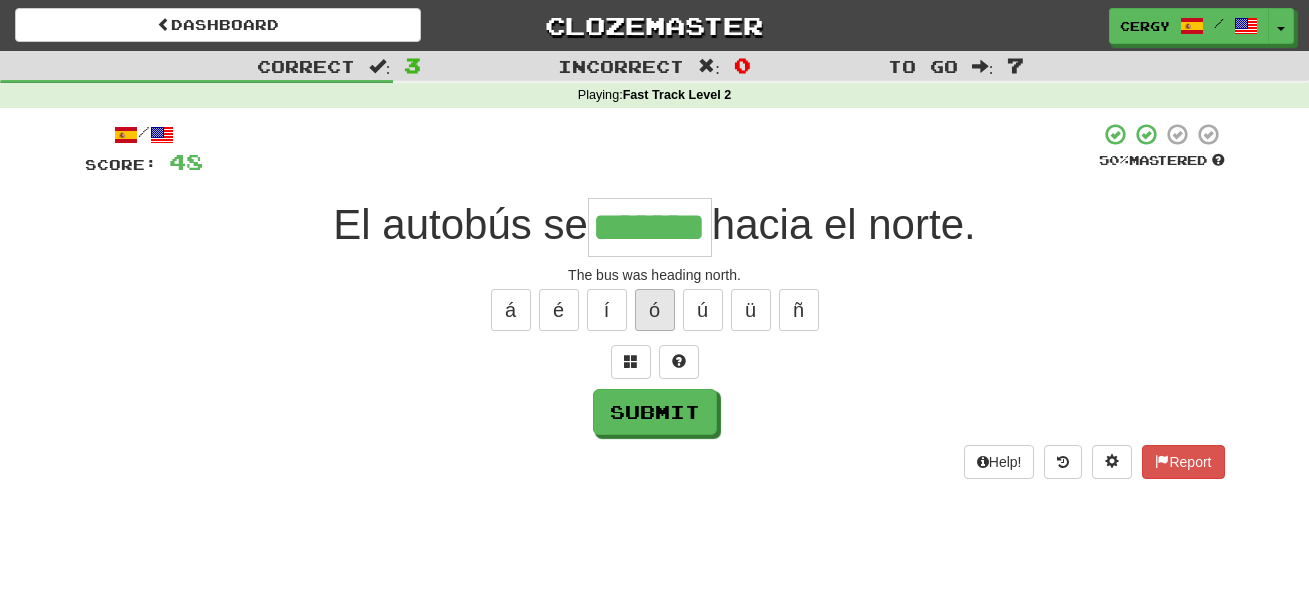 type on "*******" 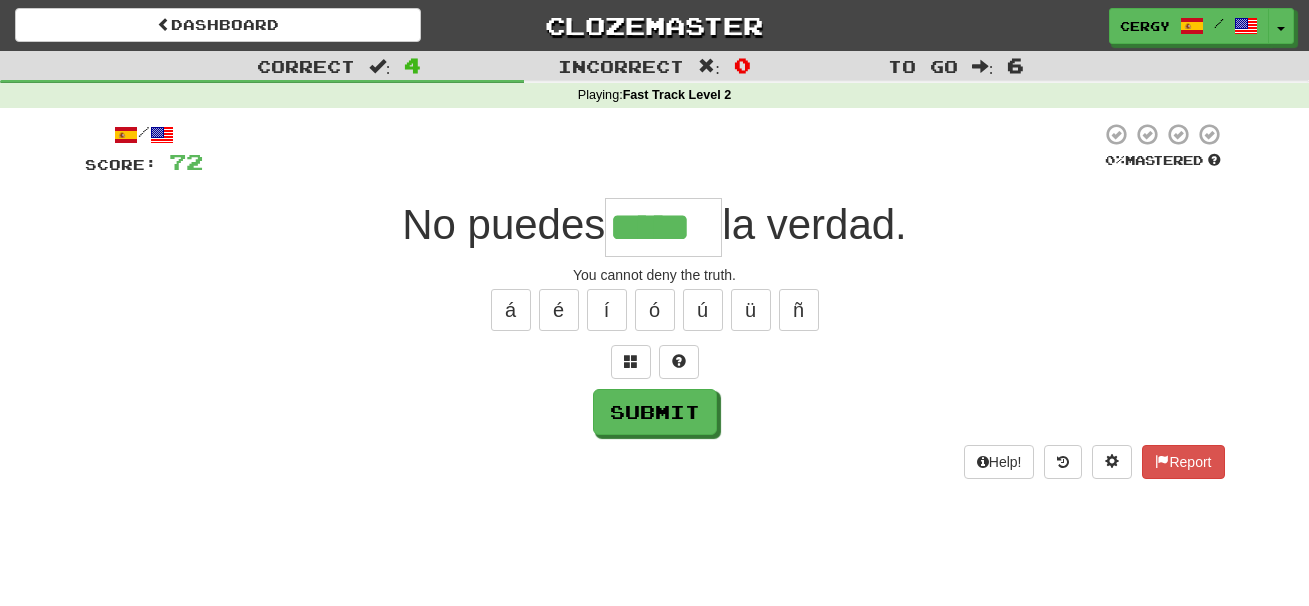 type on "*****" 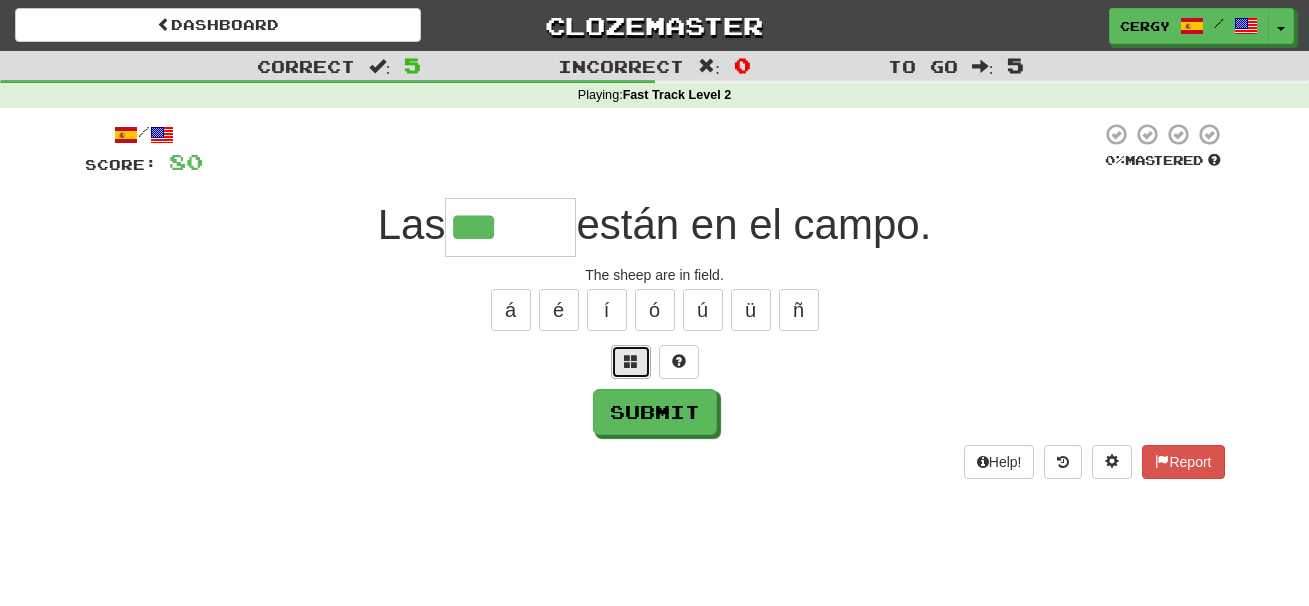 click at bounding box center (631, 361) 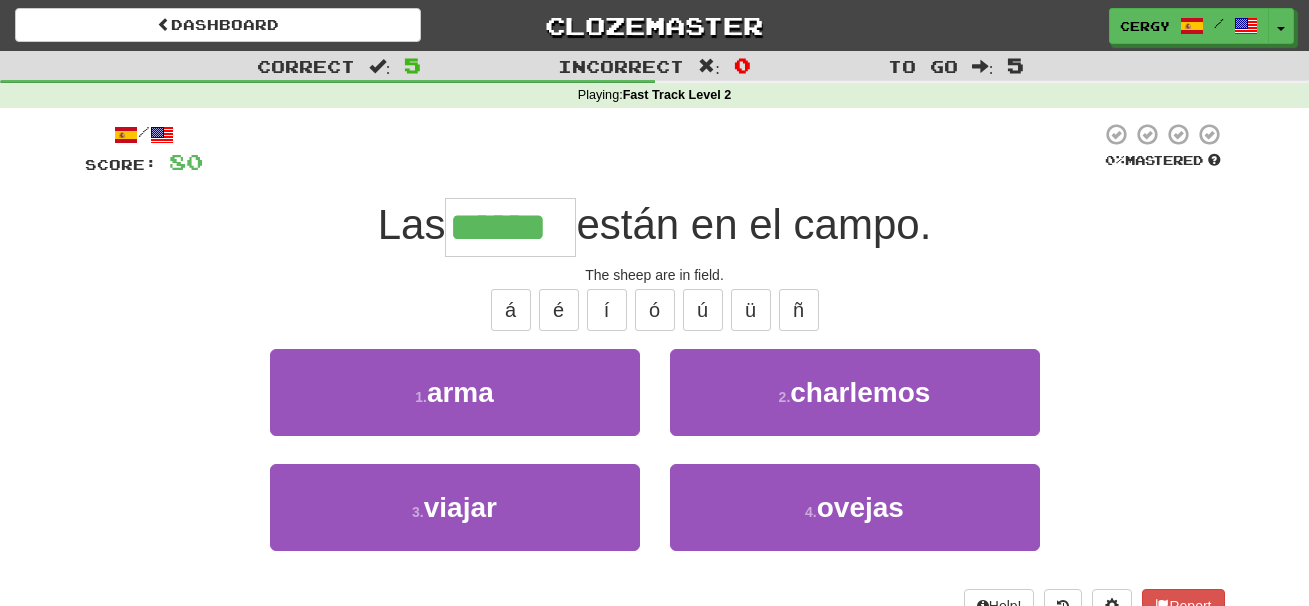 type on "******" 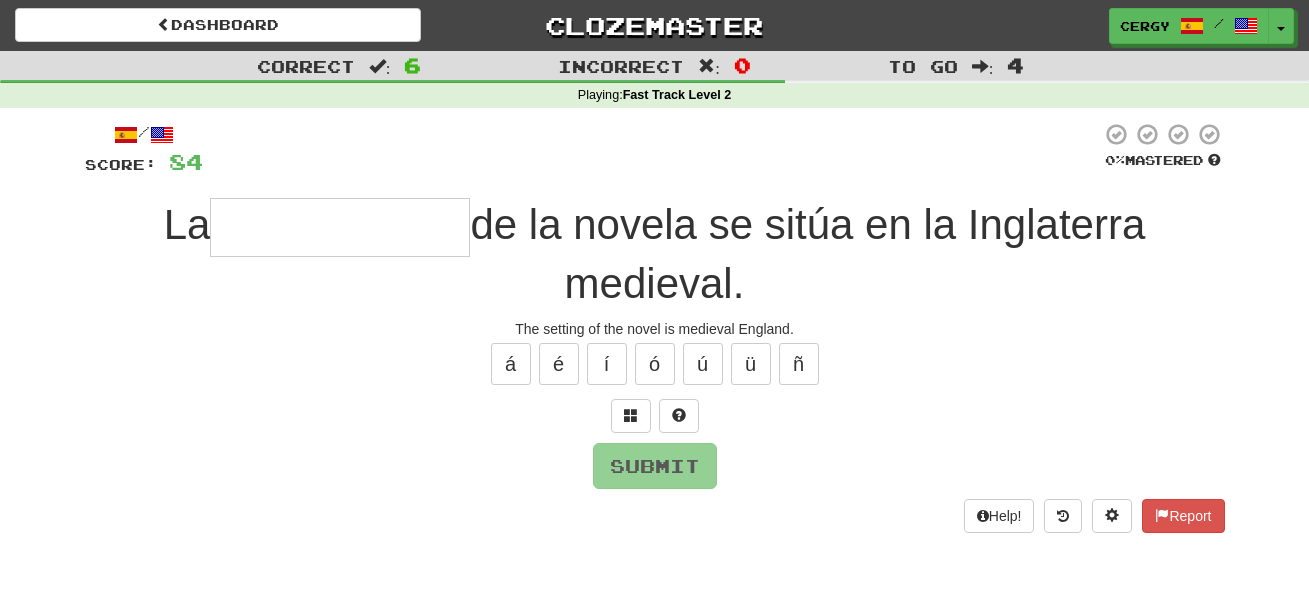 type on "*" 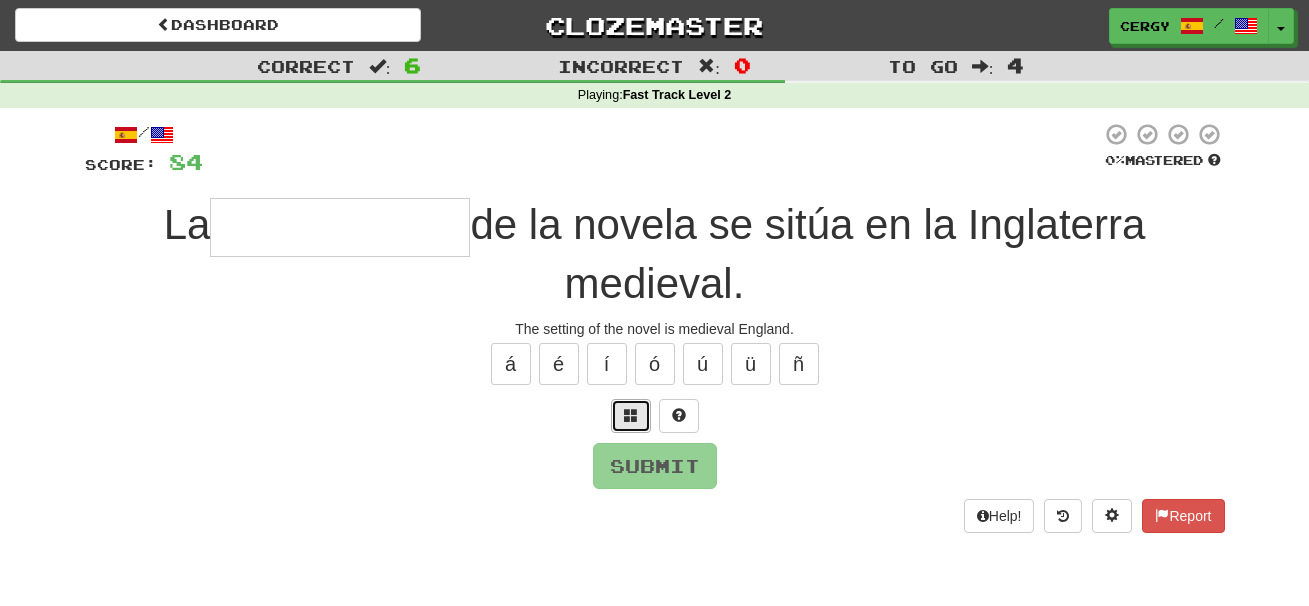 click at bounding box center [631, 415] 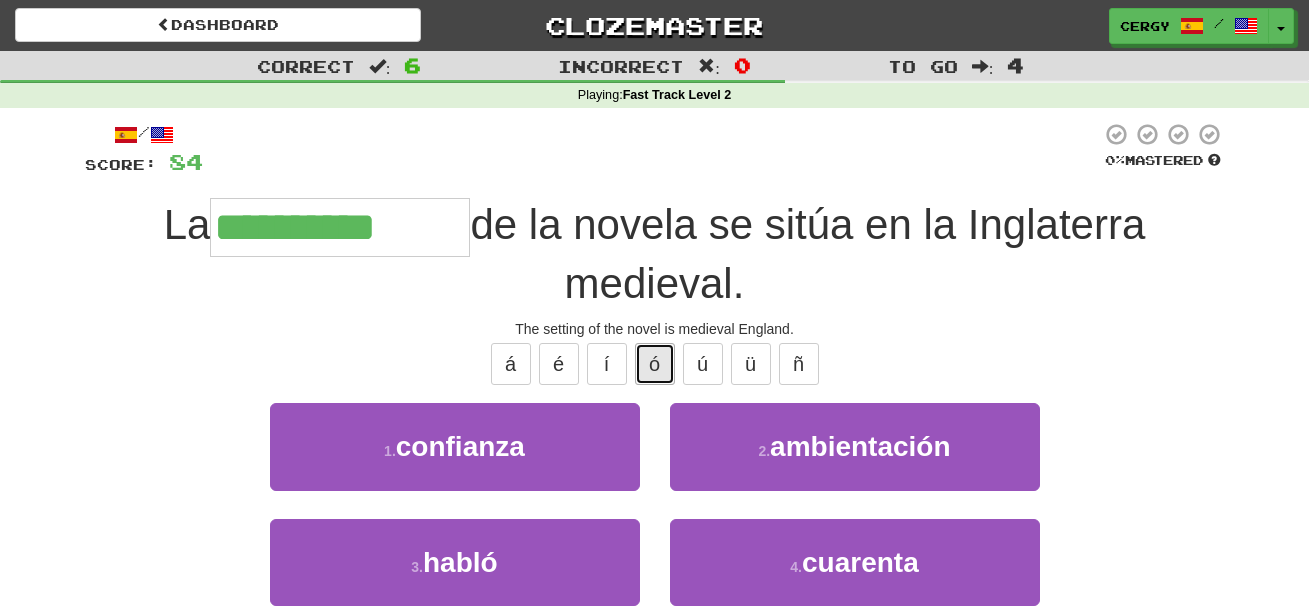 click on "ó" at bounding box center (655, 364) 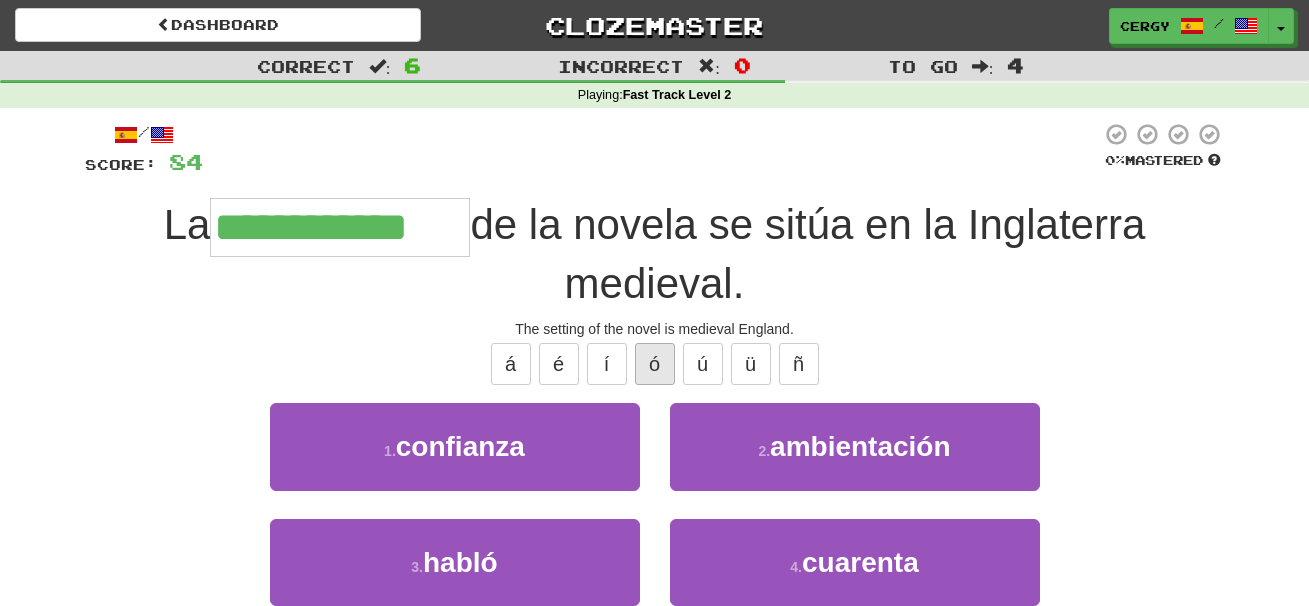 type on "**********" 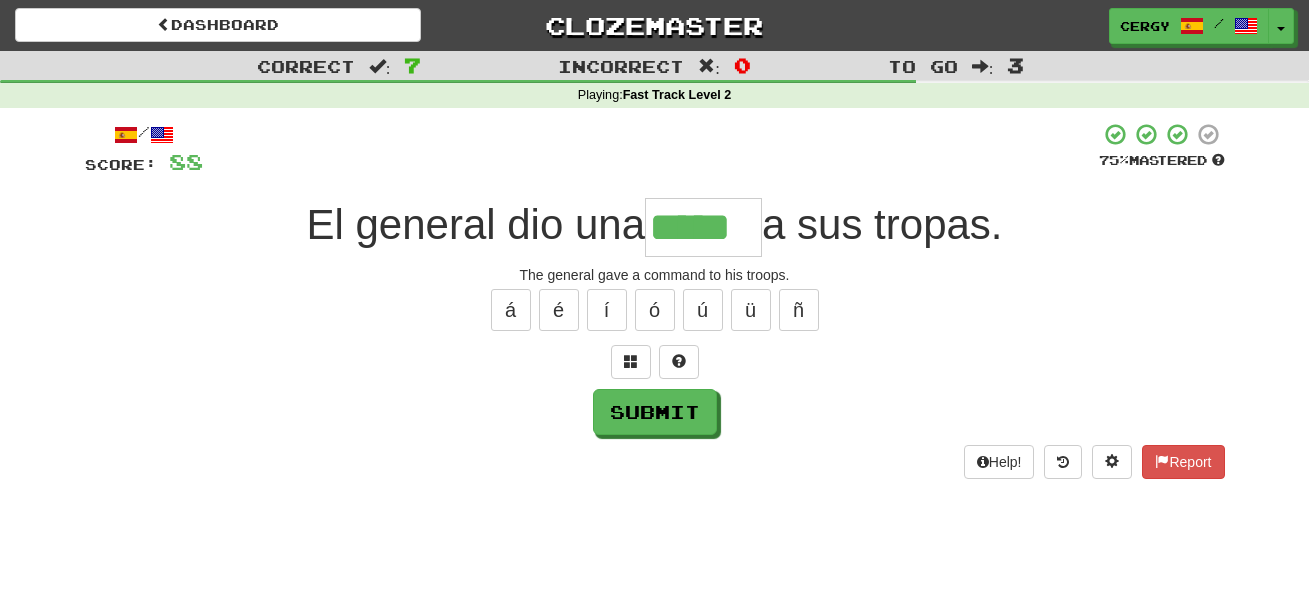 type on "*****" 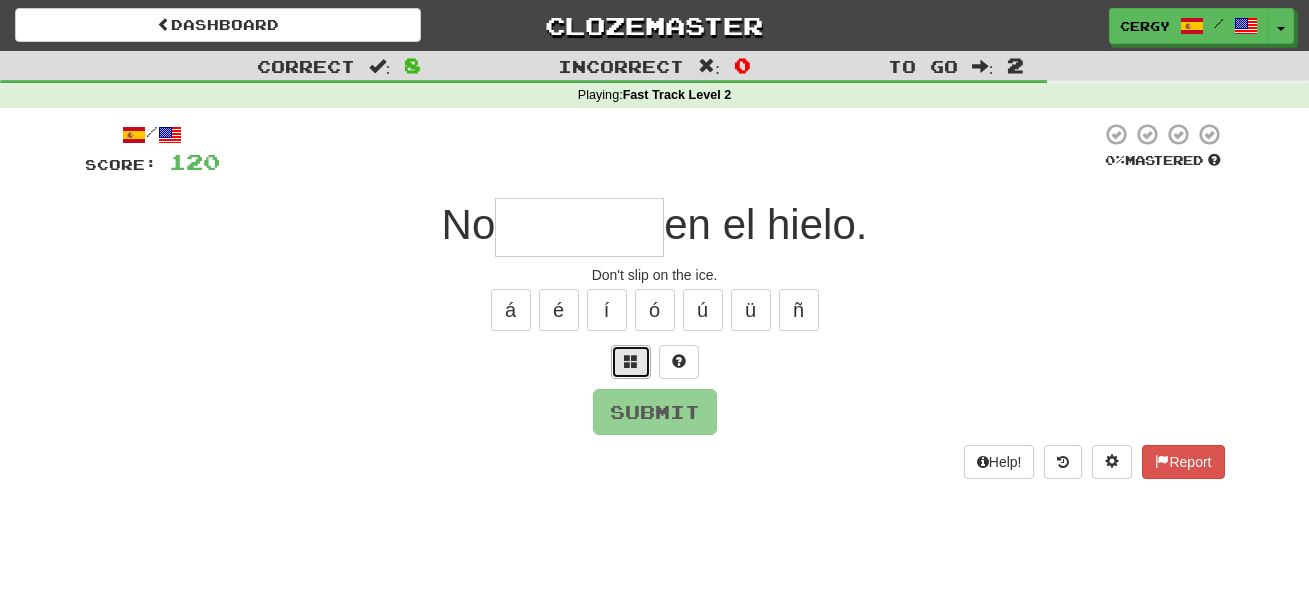 click at bounding box center (631, 361) 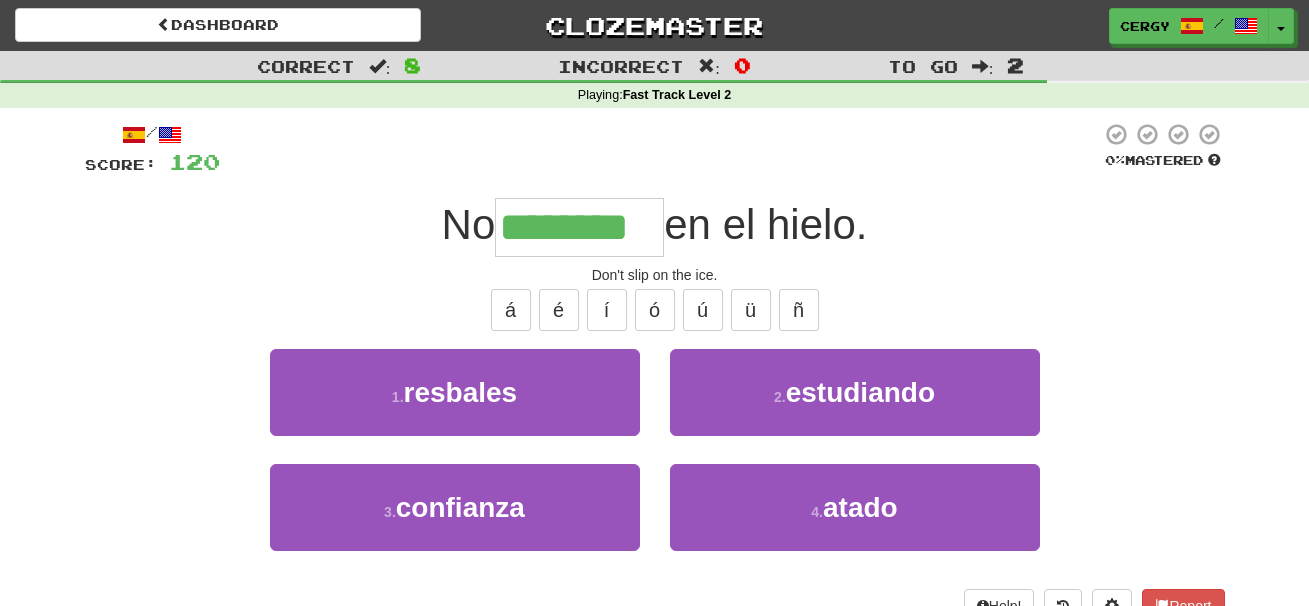 type on "********" 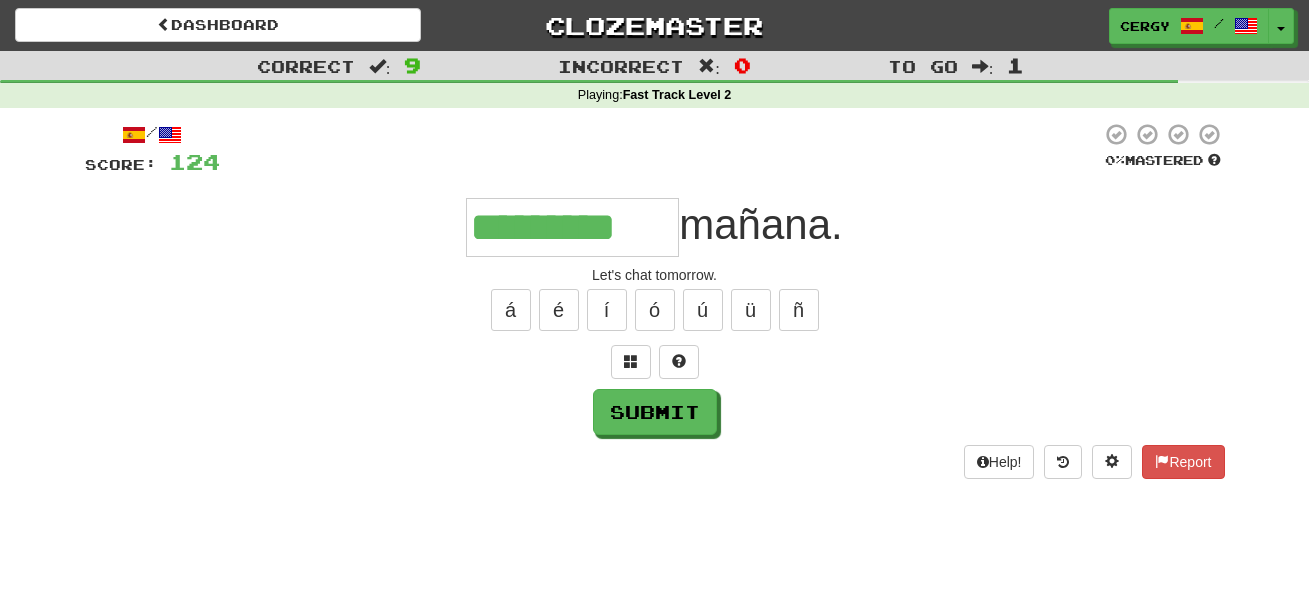 type on "*********" 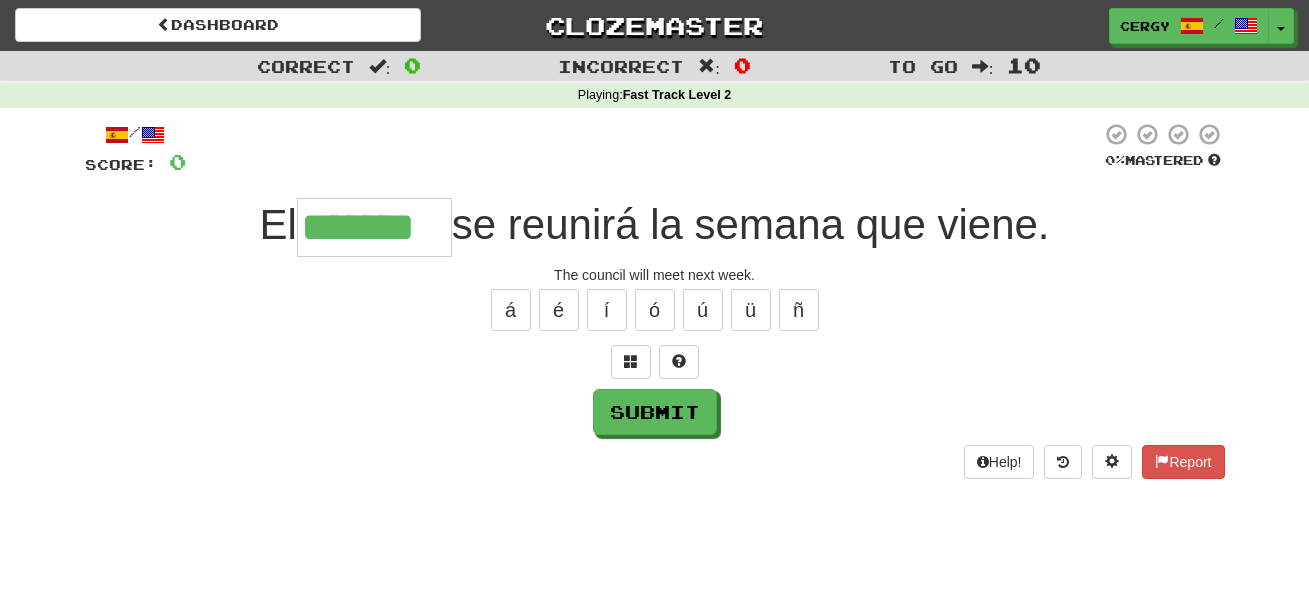type on "*******" 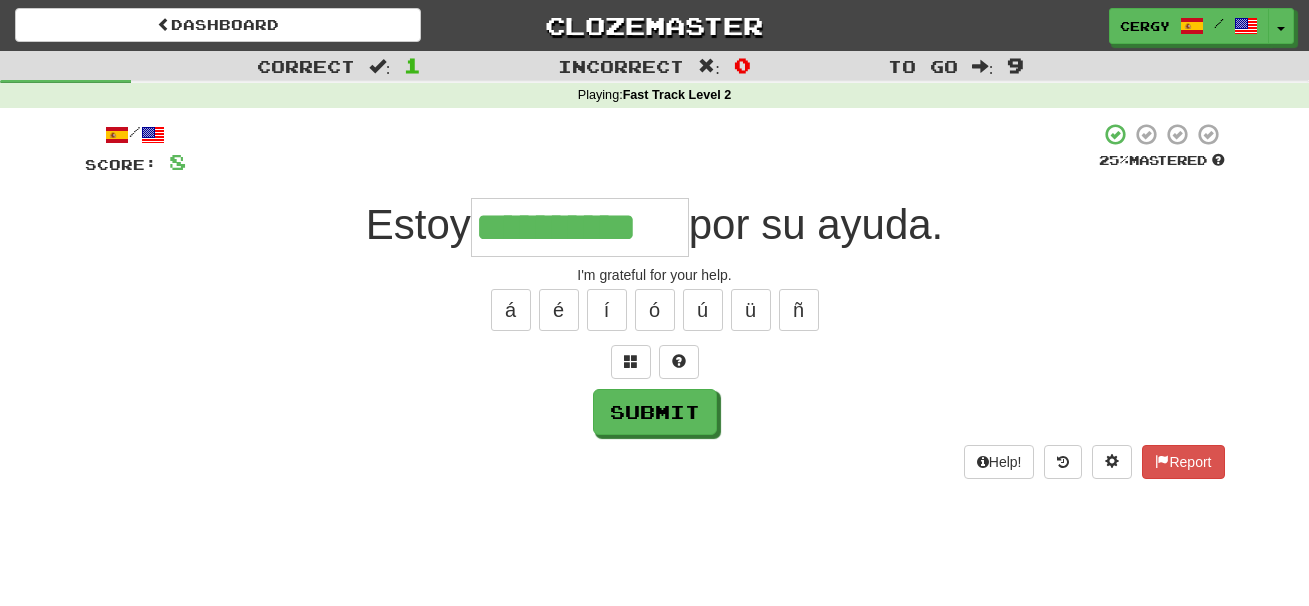 type on "**********" 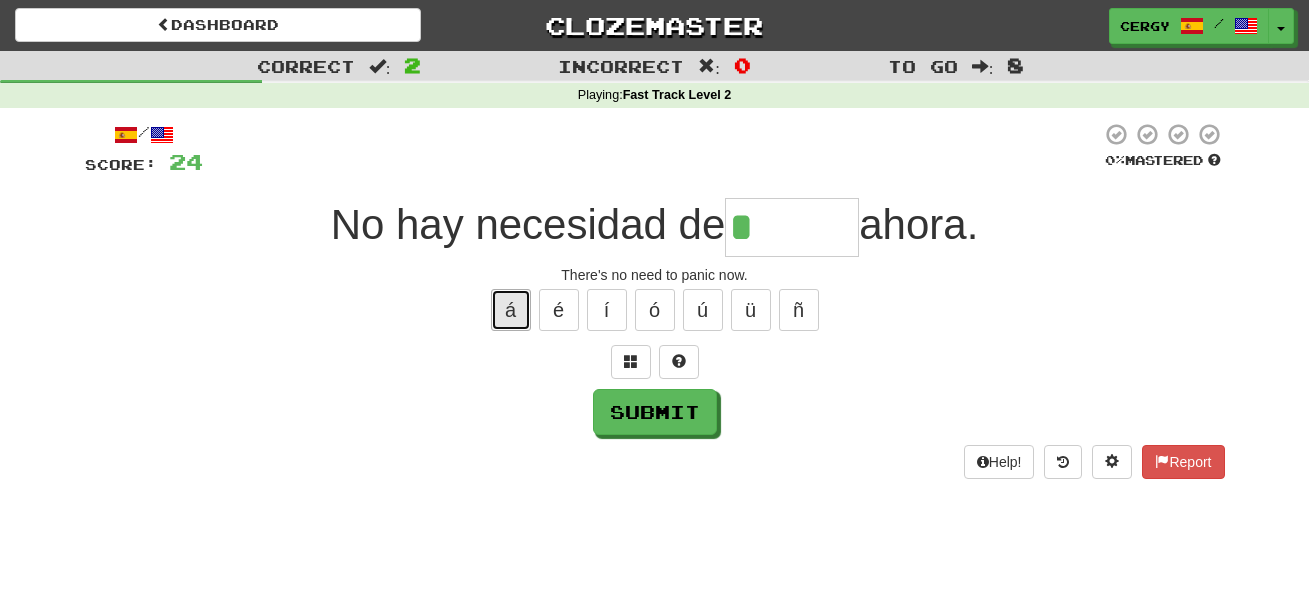 click on "á" at bounding box center [511, 310] 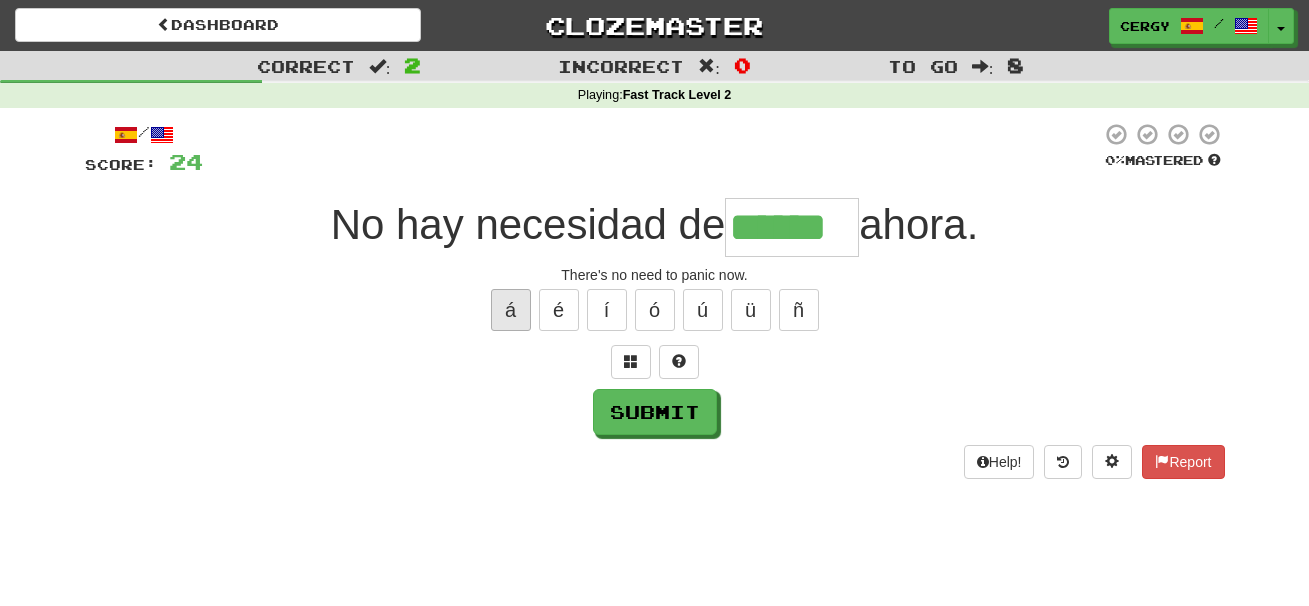 type on "******" 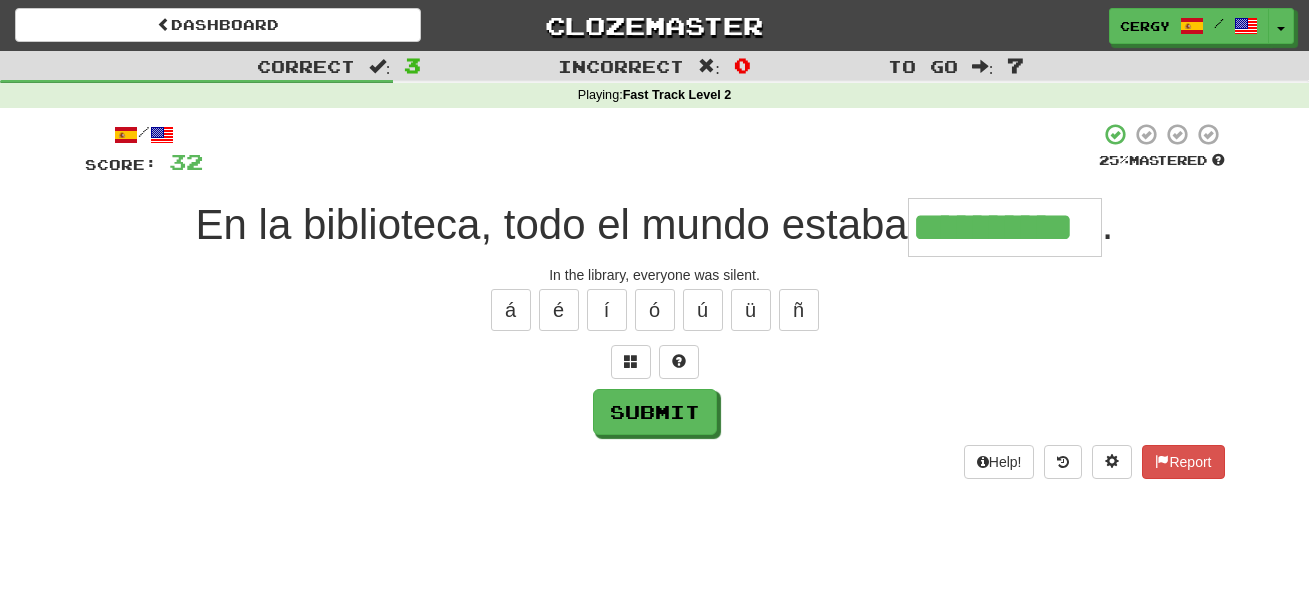 type on "**********" 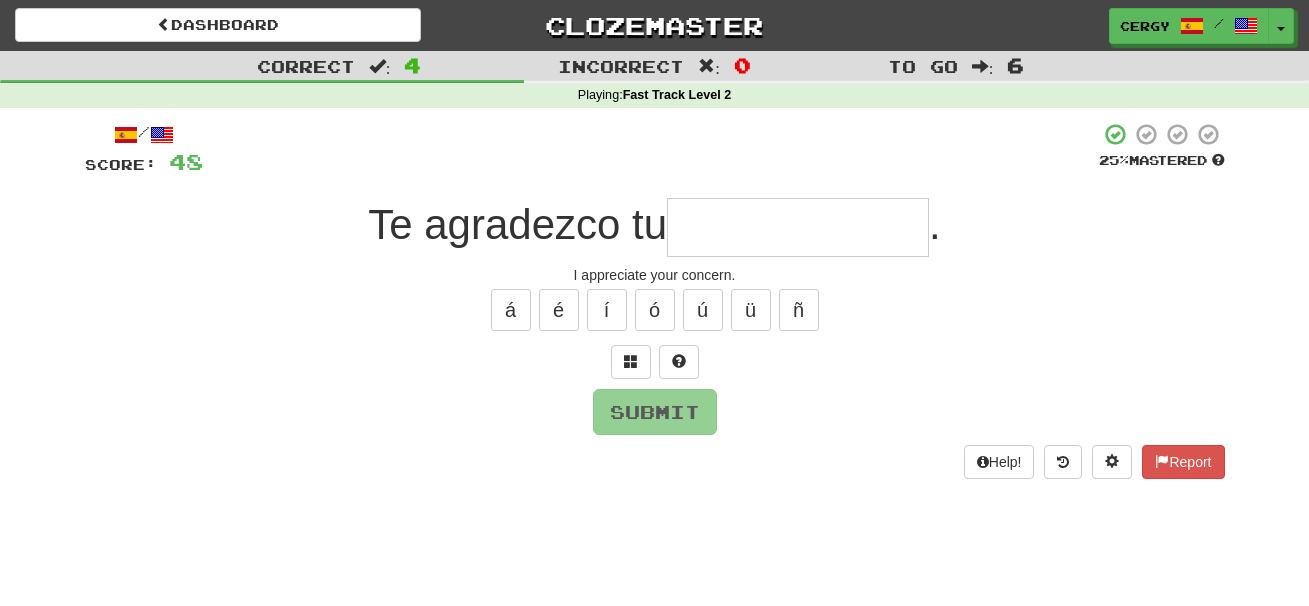 type on "*" 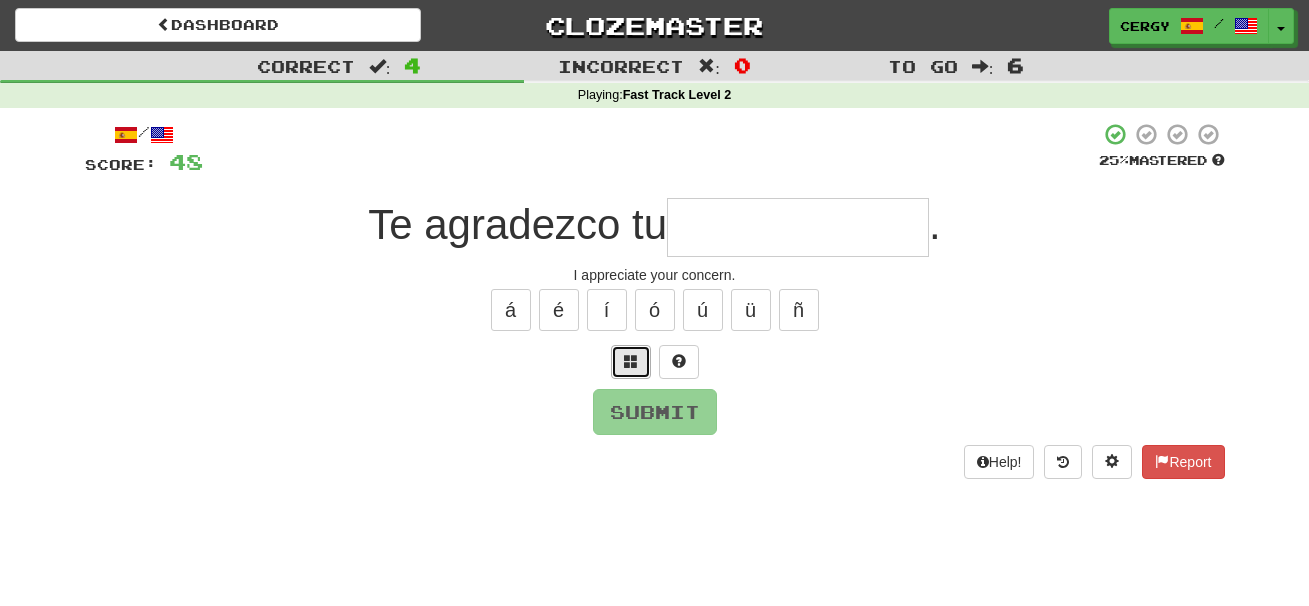 click at bounding box center [631, 361] 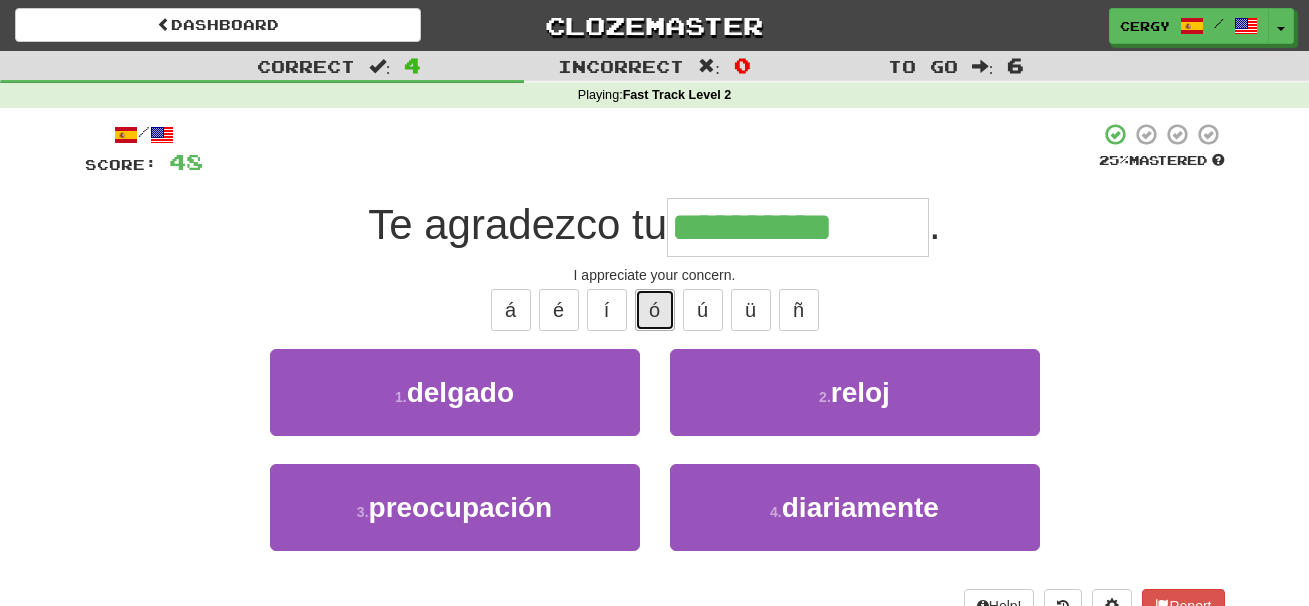 click on "ó" at bounding box center [655, 310] 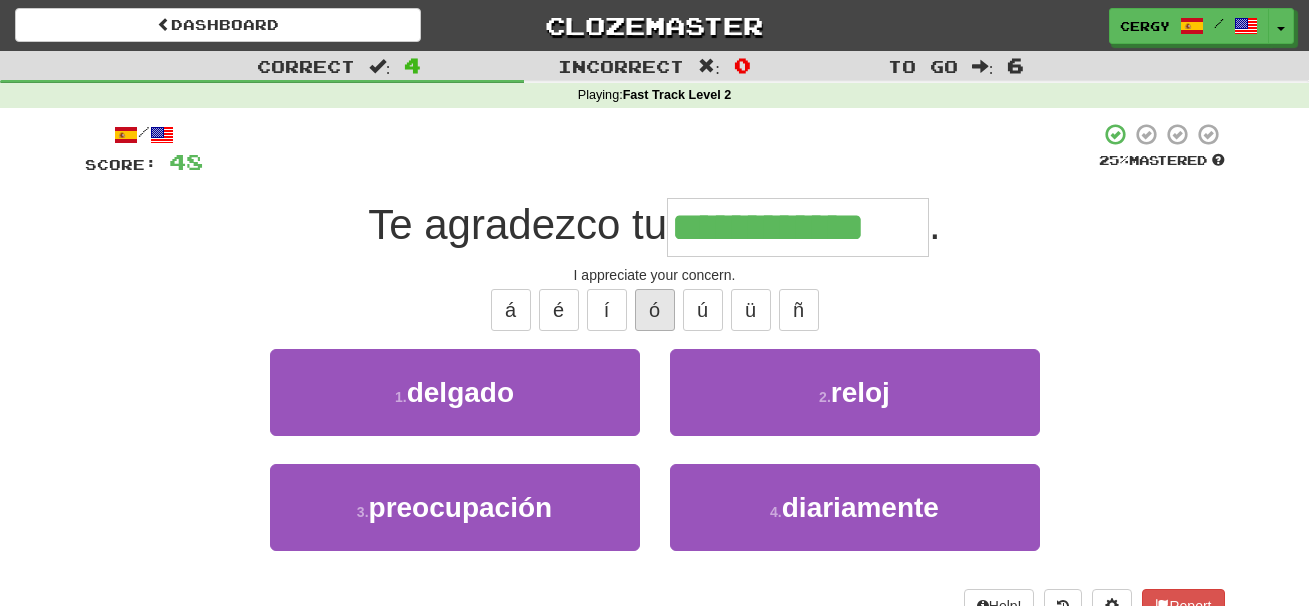 type on "**********" 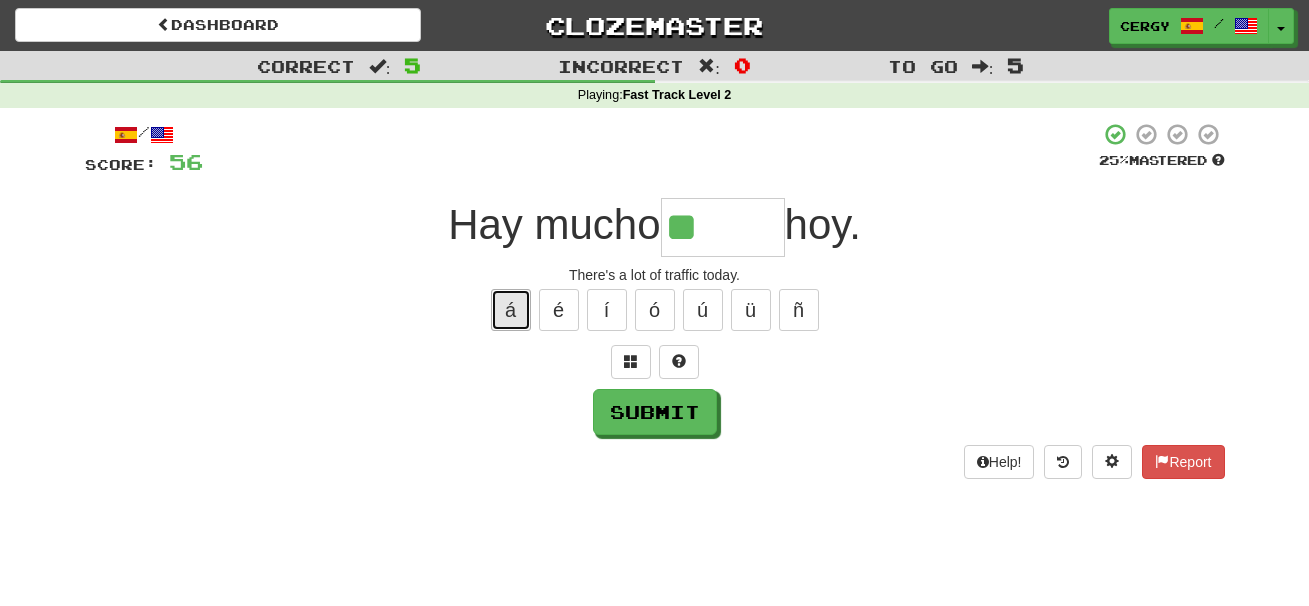click on "á" at bounding box center [511, 310] 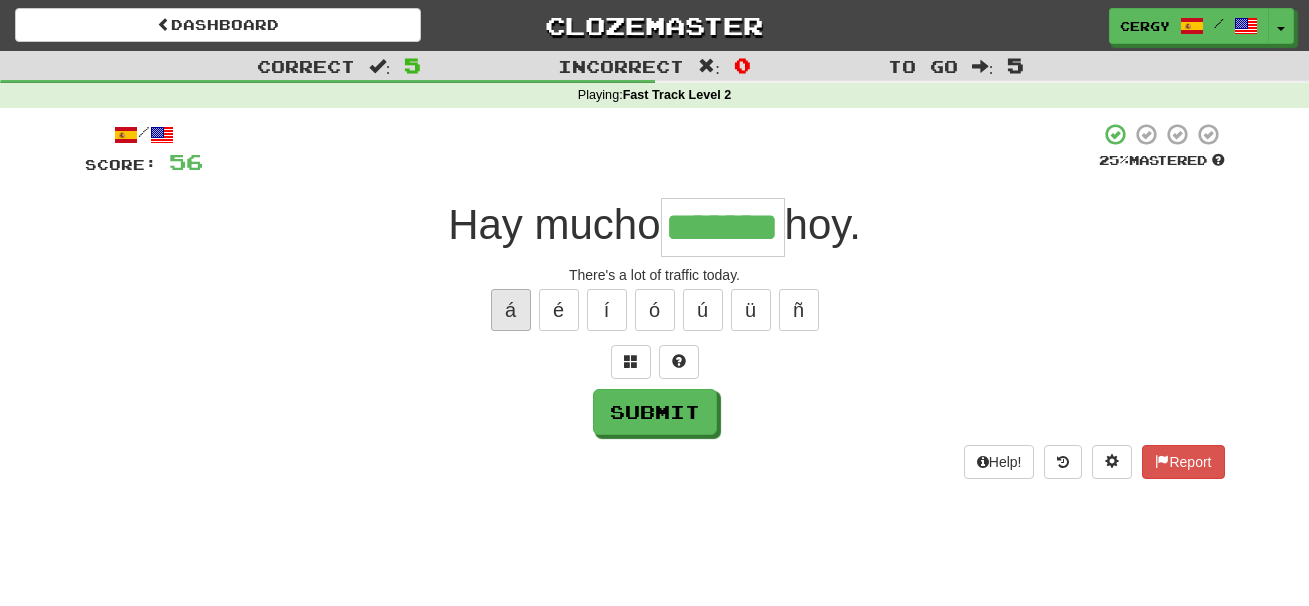 type on "*******" 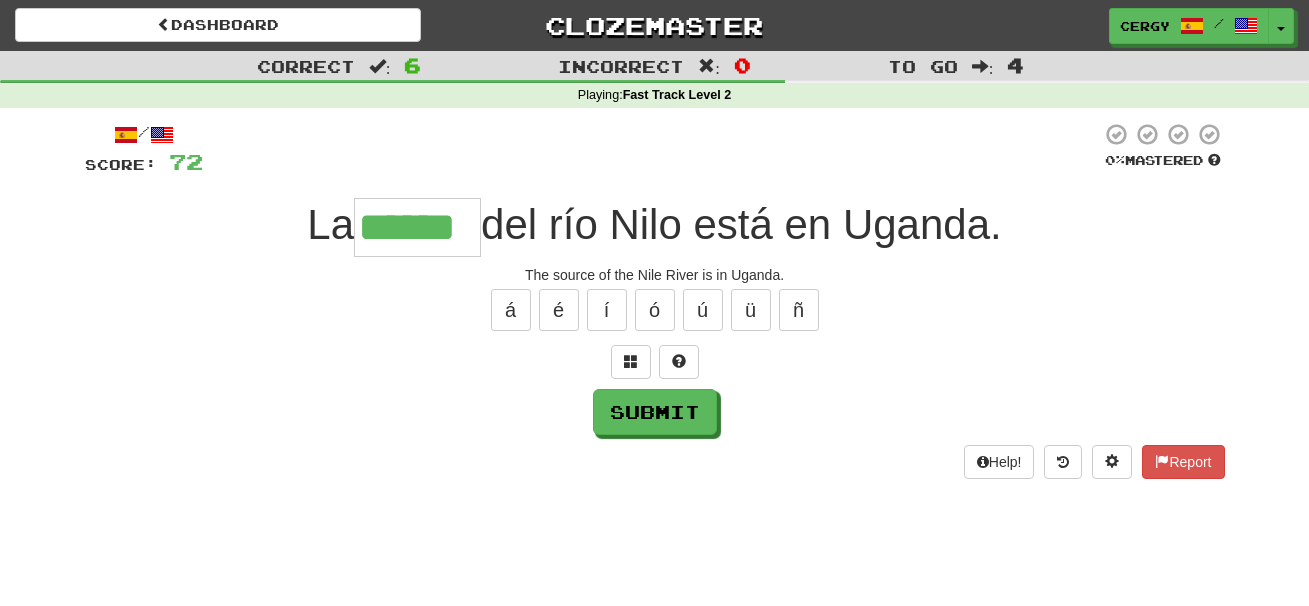 type on "******" 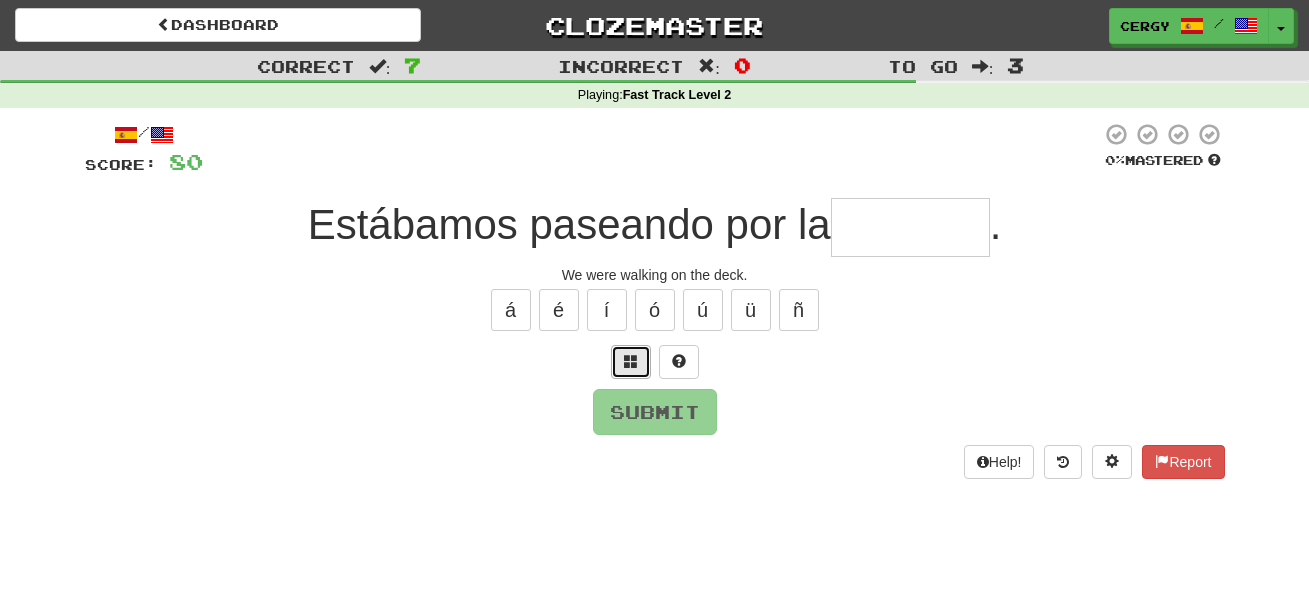 click at bounding box center (631, 362) 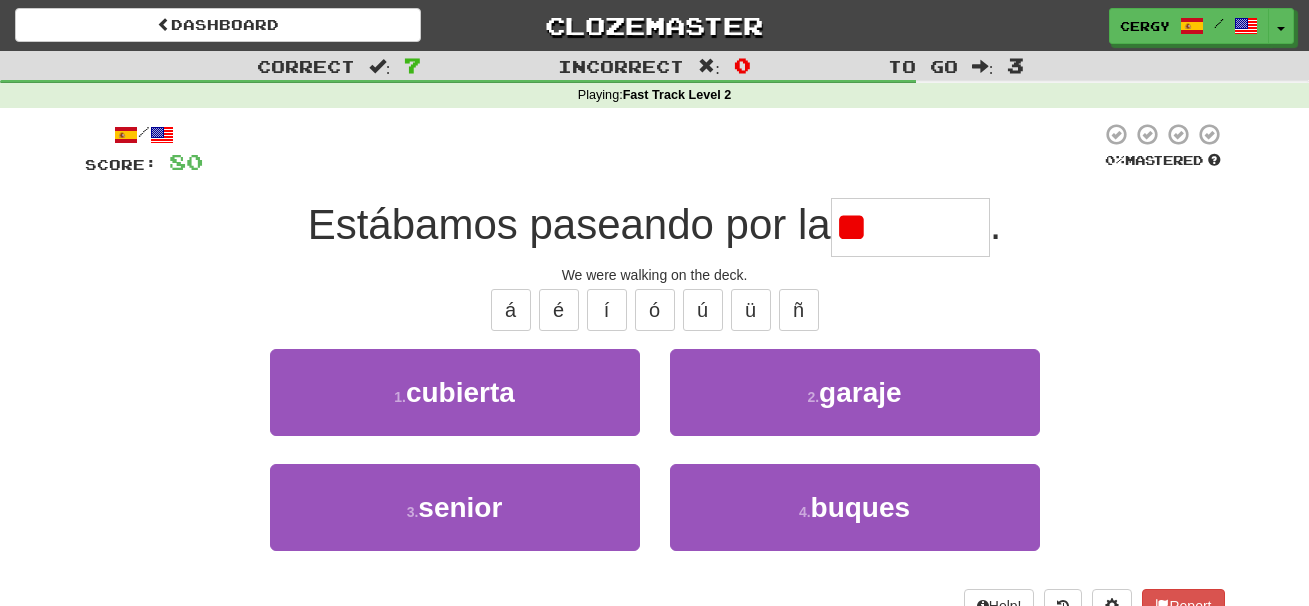 type on "*" 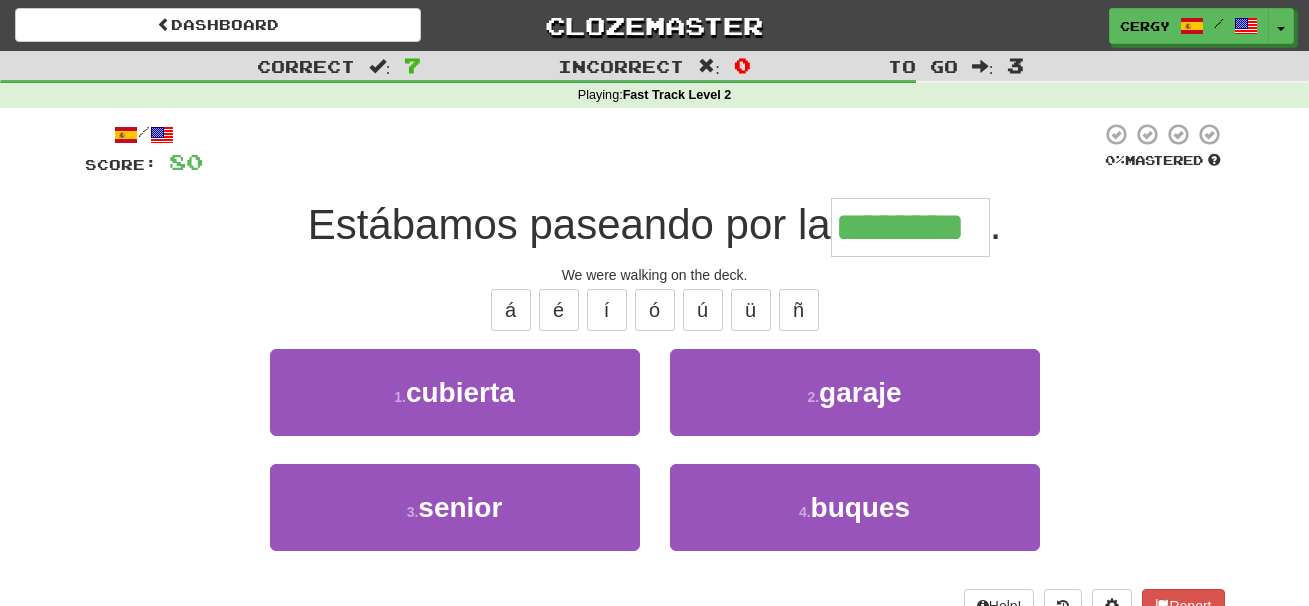 type on "********" 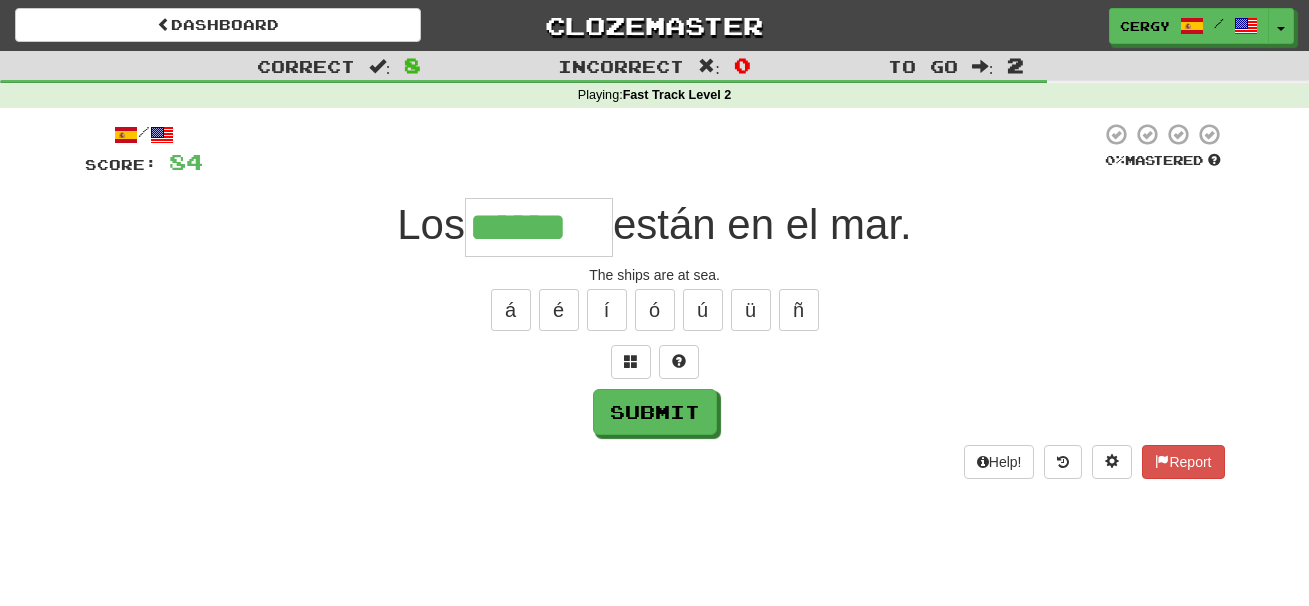 type on "******" 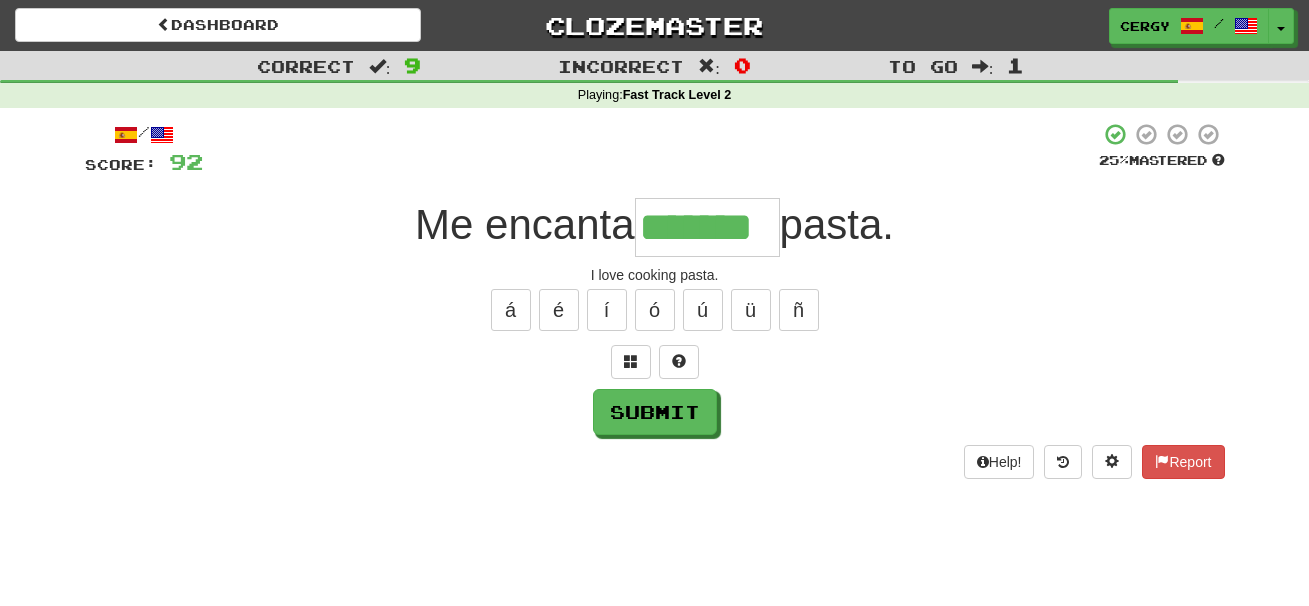 type on "*******" 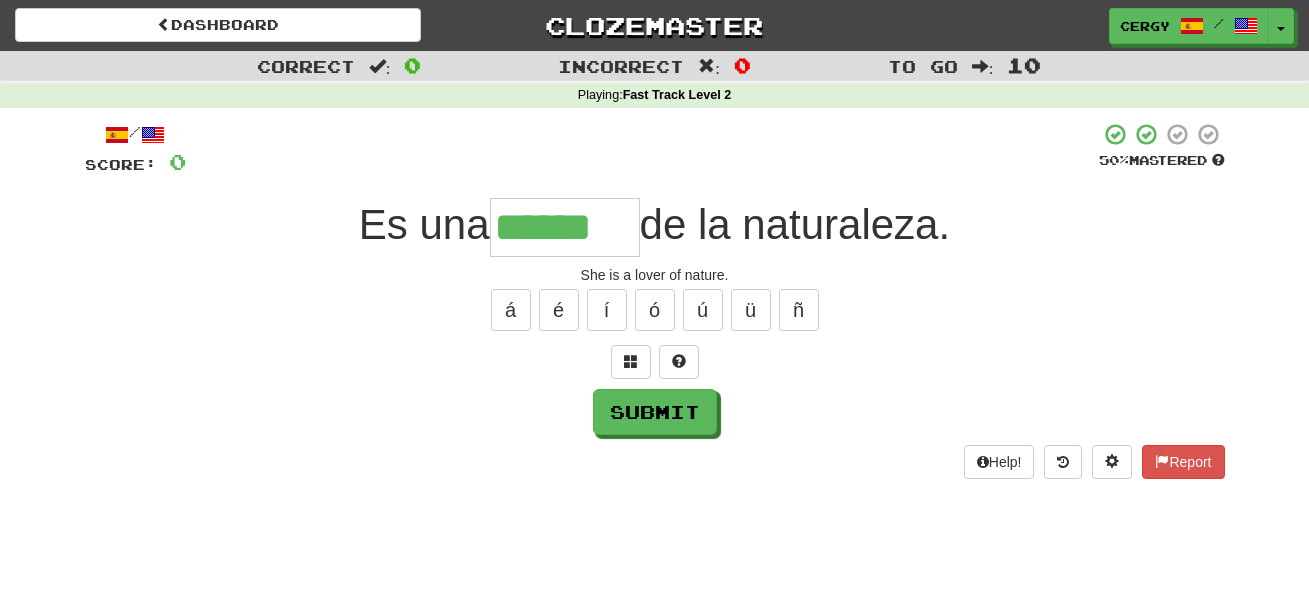 type on "******" 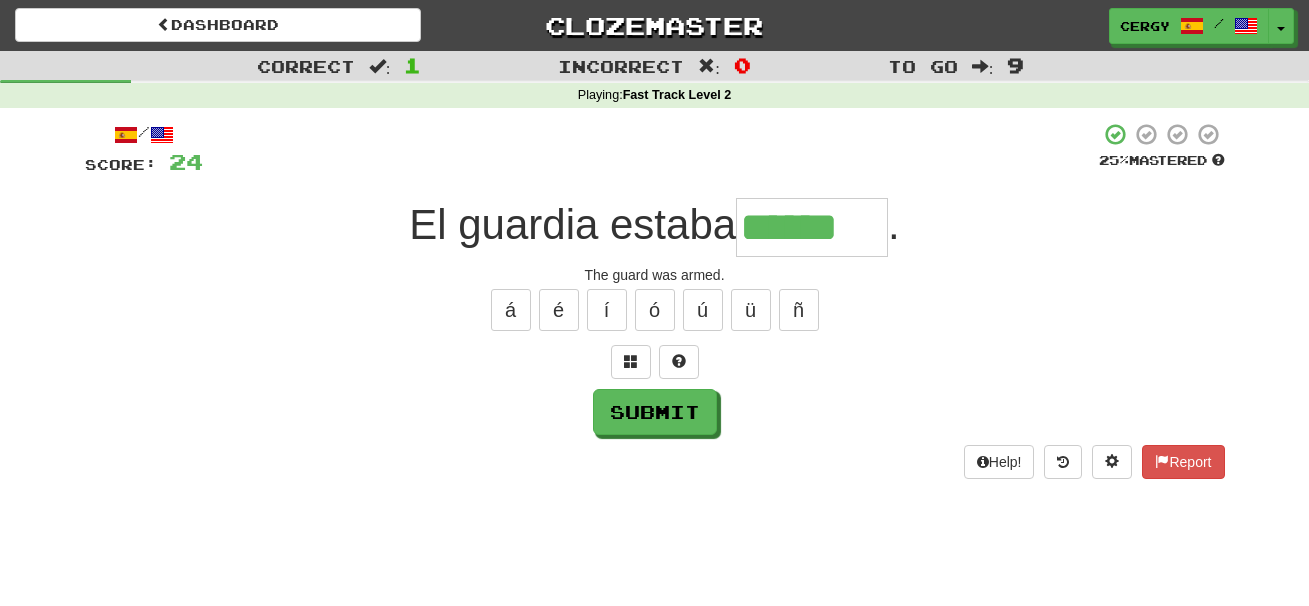 type on "******" 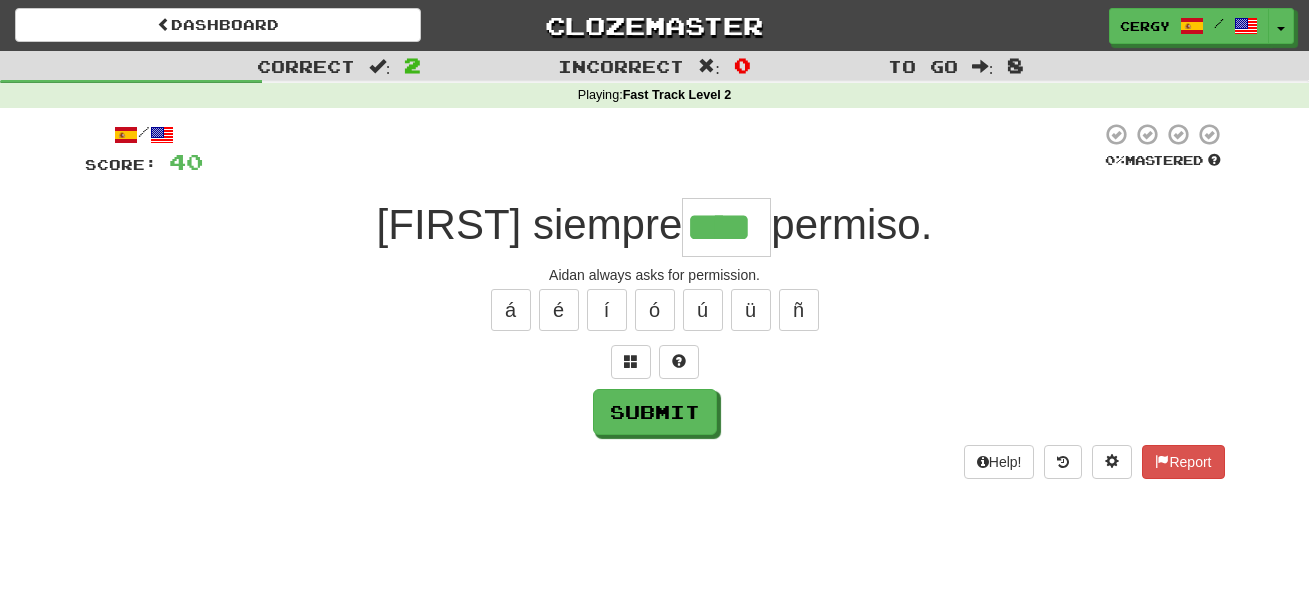 type on "****" 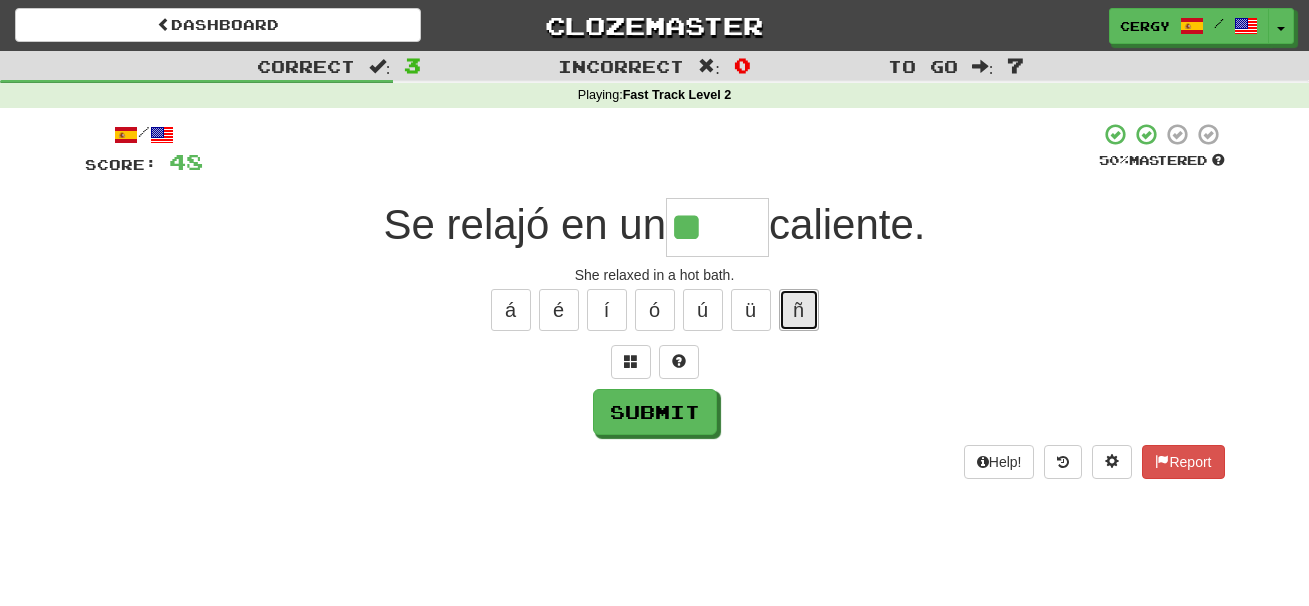 click on "ñ" at bounding box center [799, 310] 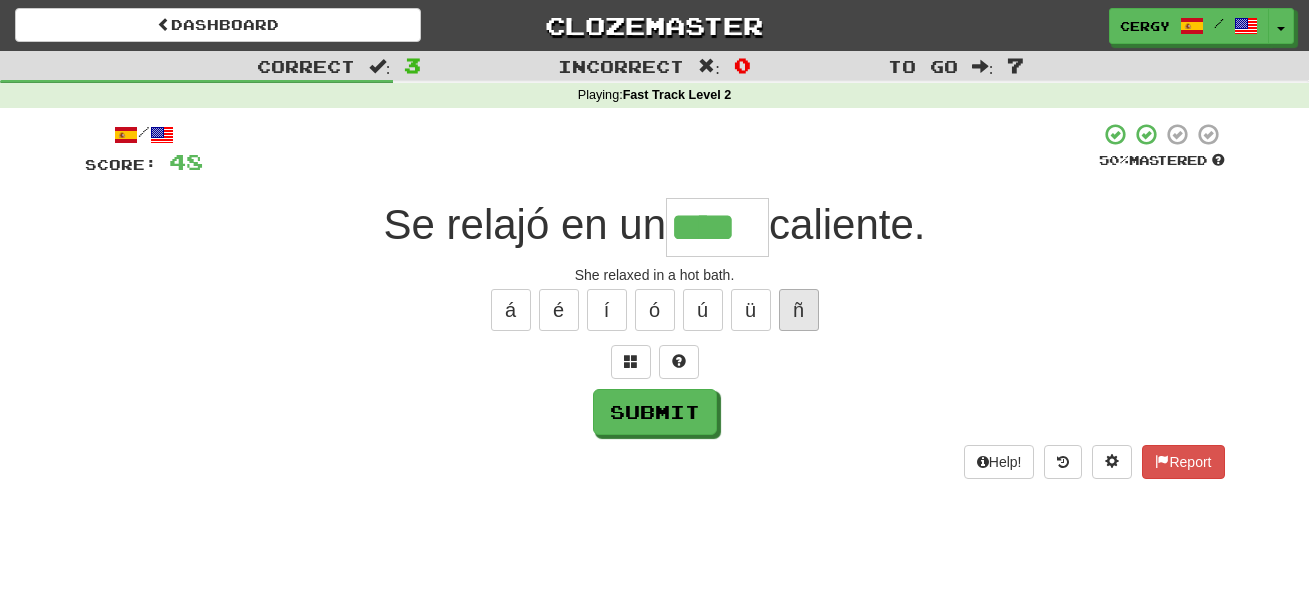 type on "****" 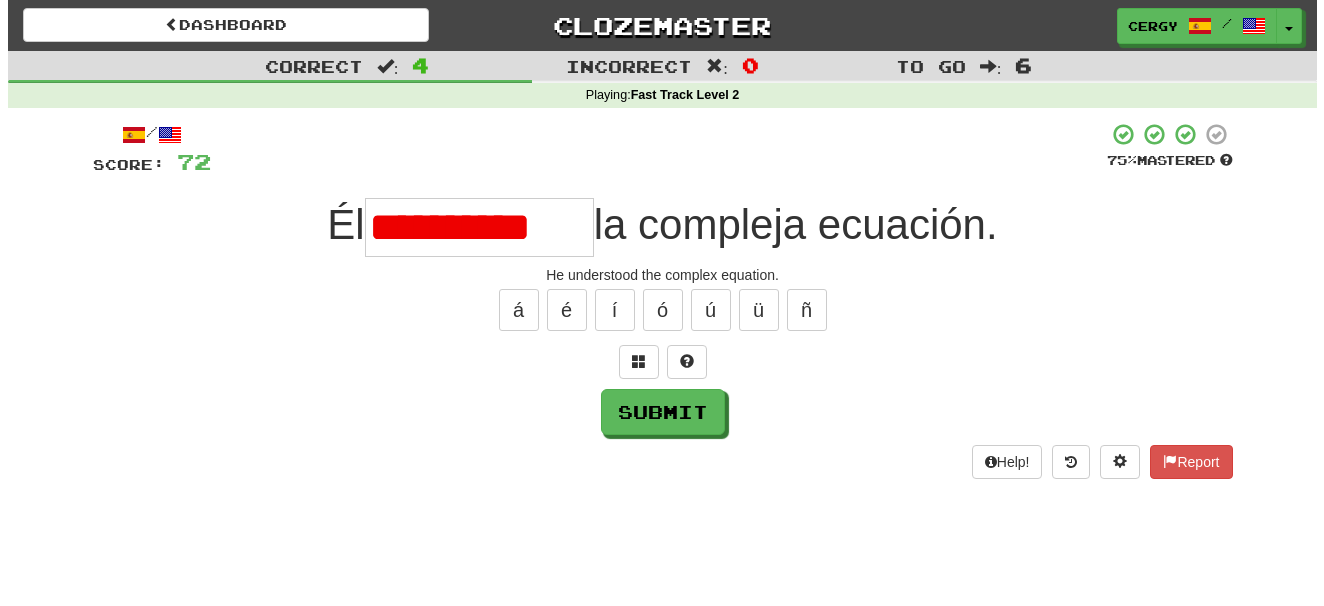 scroll, scrollTop: 0, scrollLeft: 0, axis: both 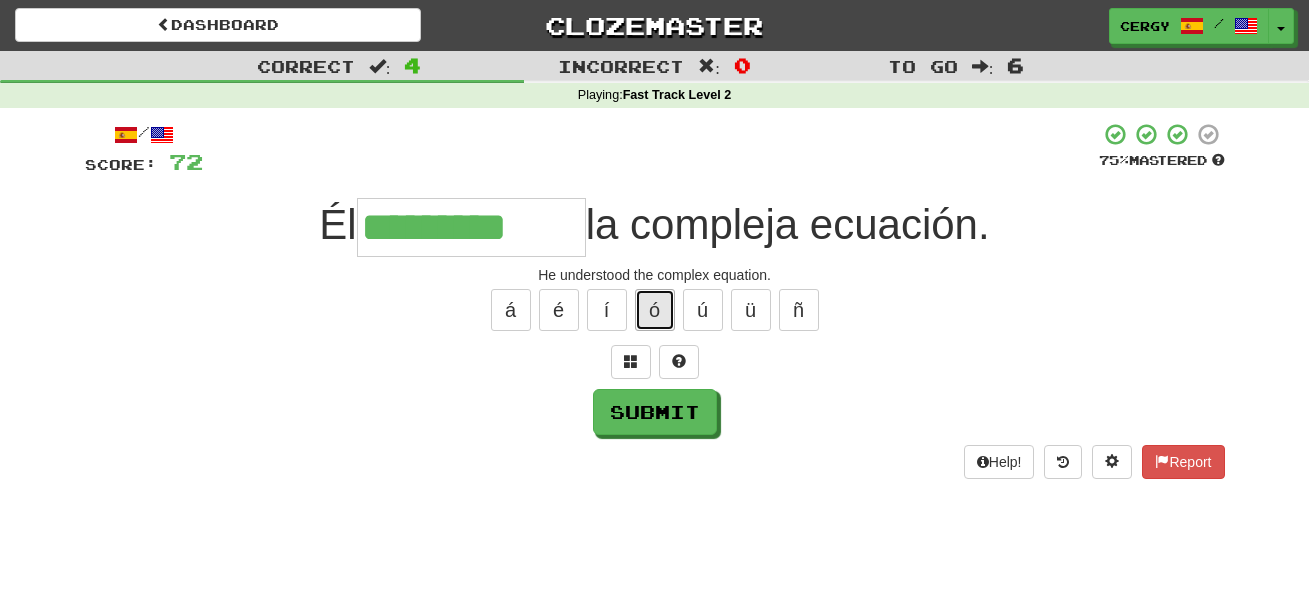 click on "ó" at bounding box center [655, 310] 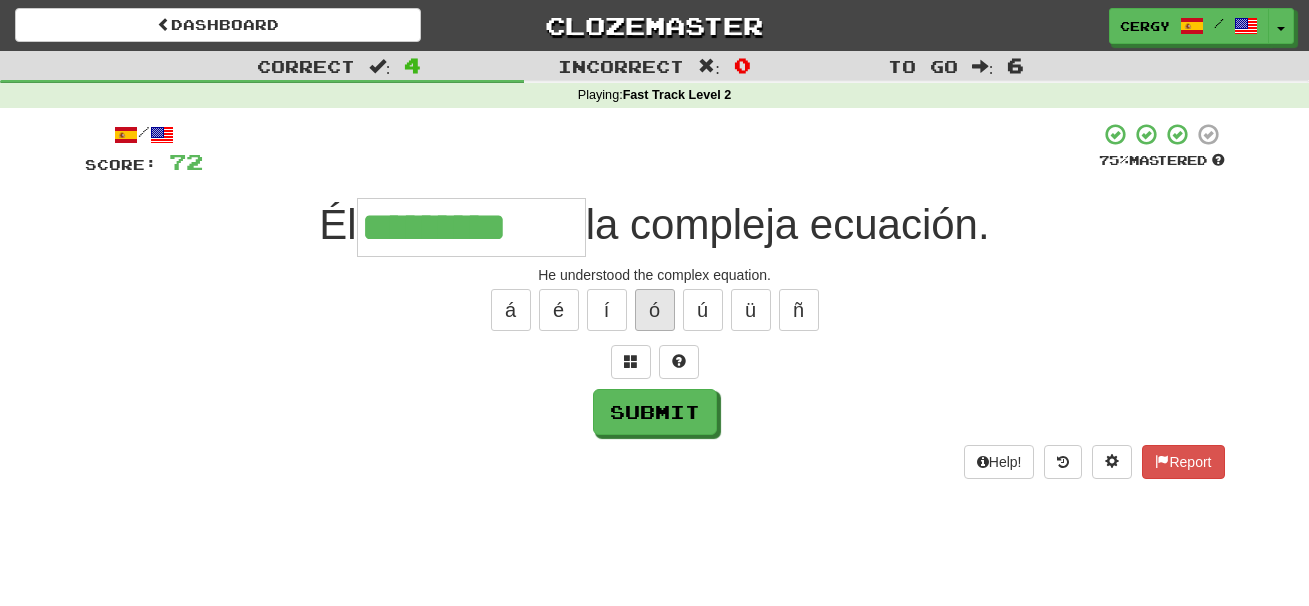 type on "**********" 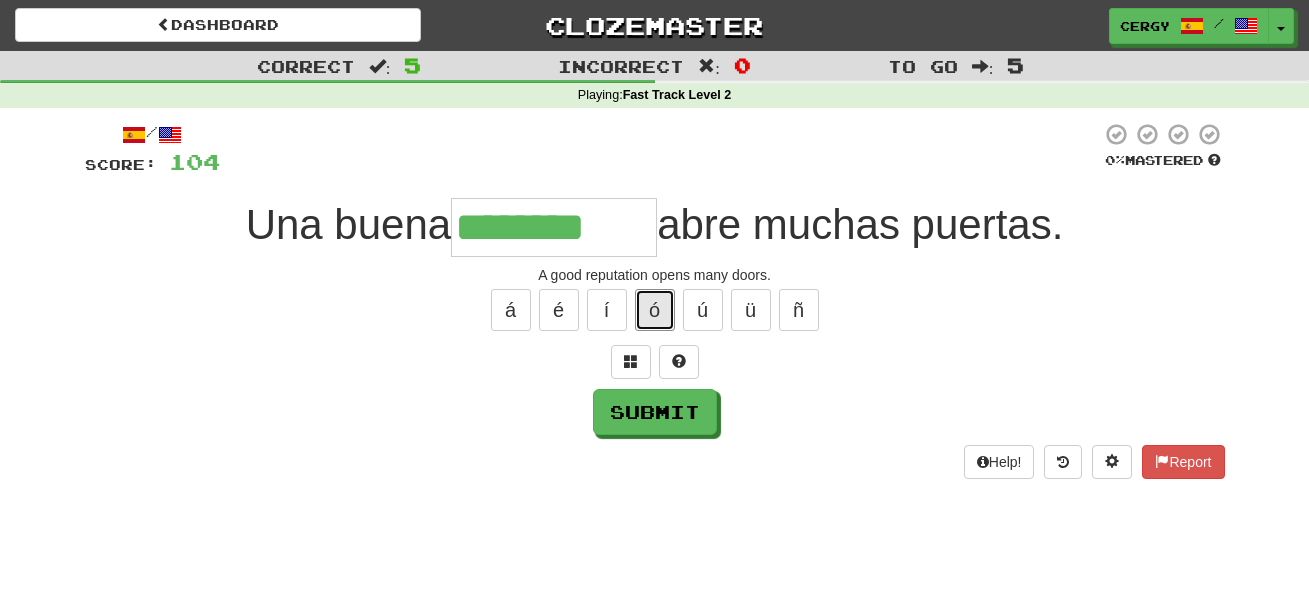 click on "ó" at bounding box center (655, 310) 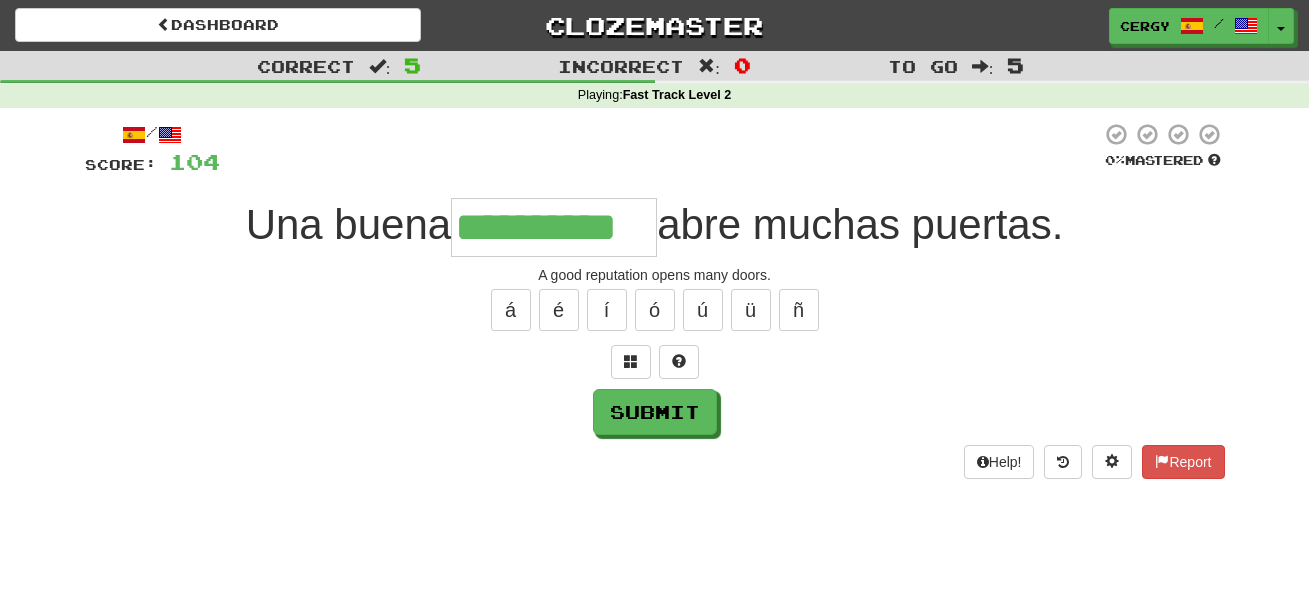type on "**********" 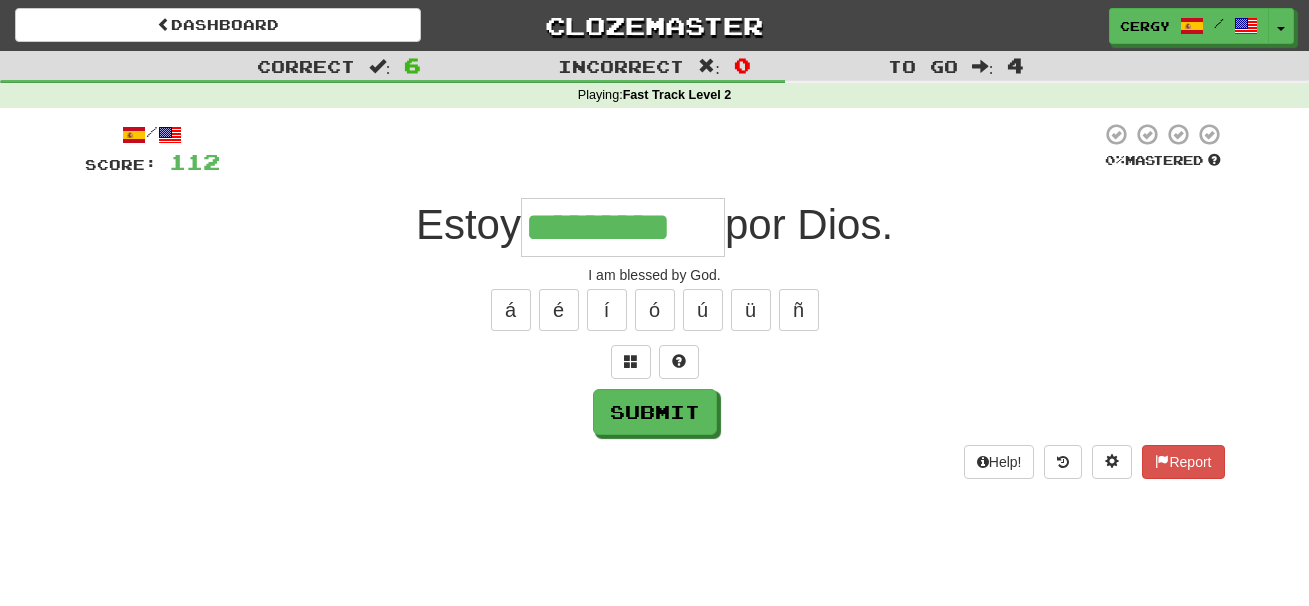 type on "*********" 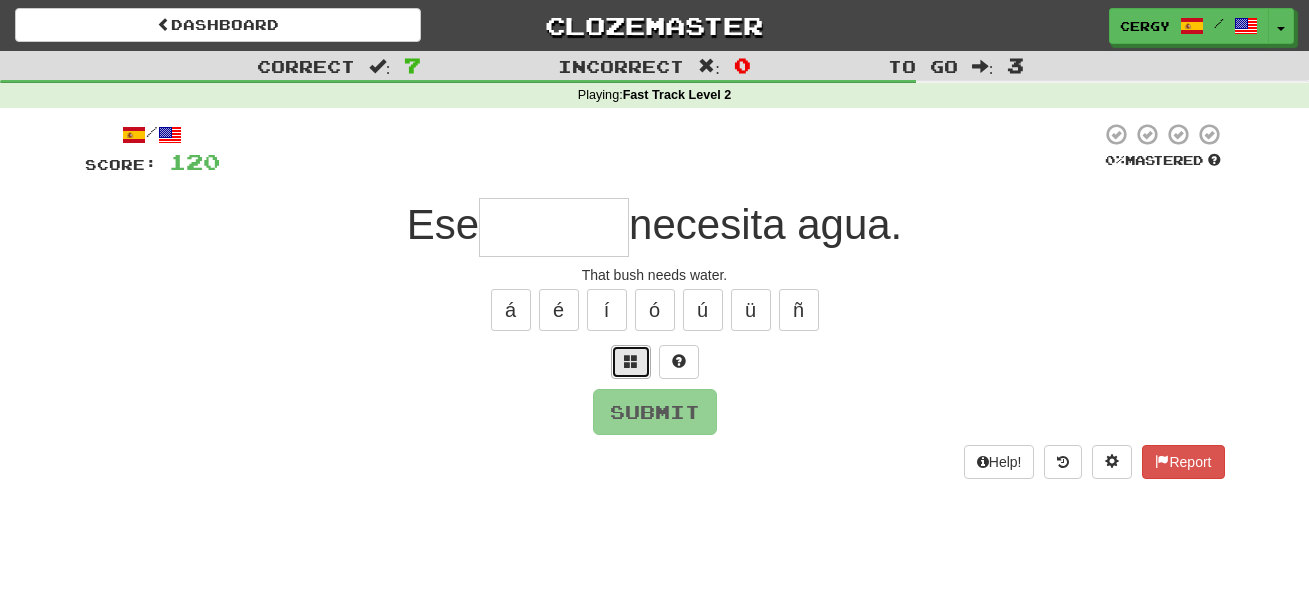 click at bounding box center (631, 361) 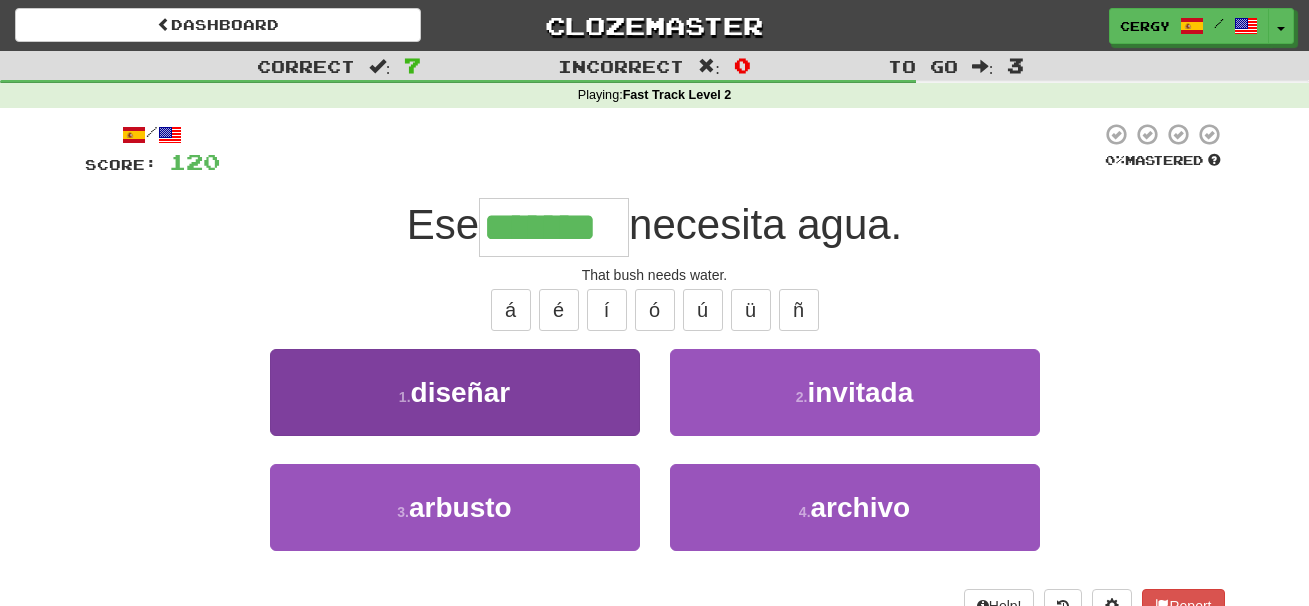 type on "*******" 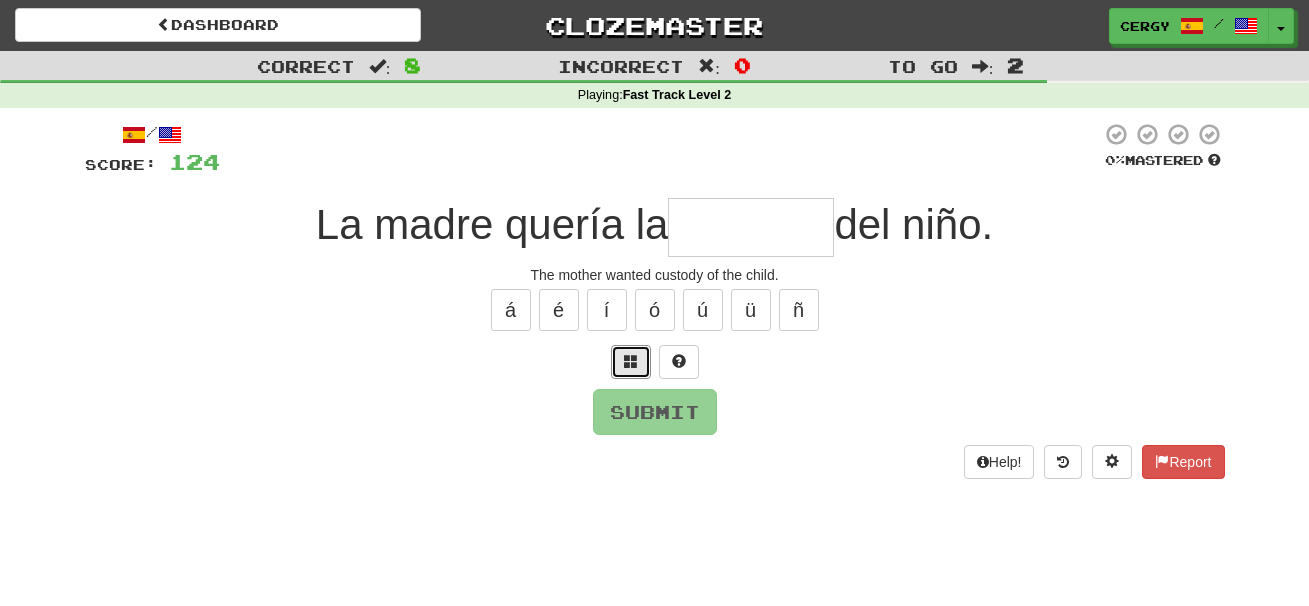 click at bounding box center (631, 361) 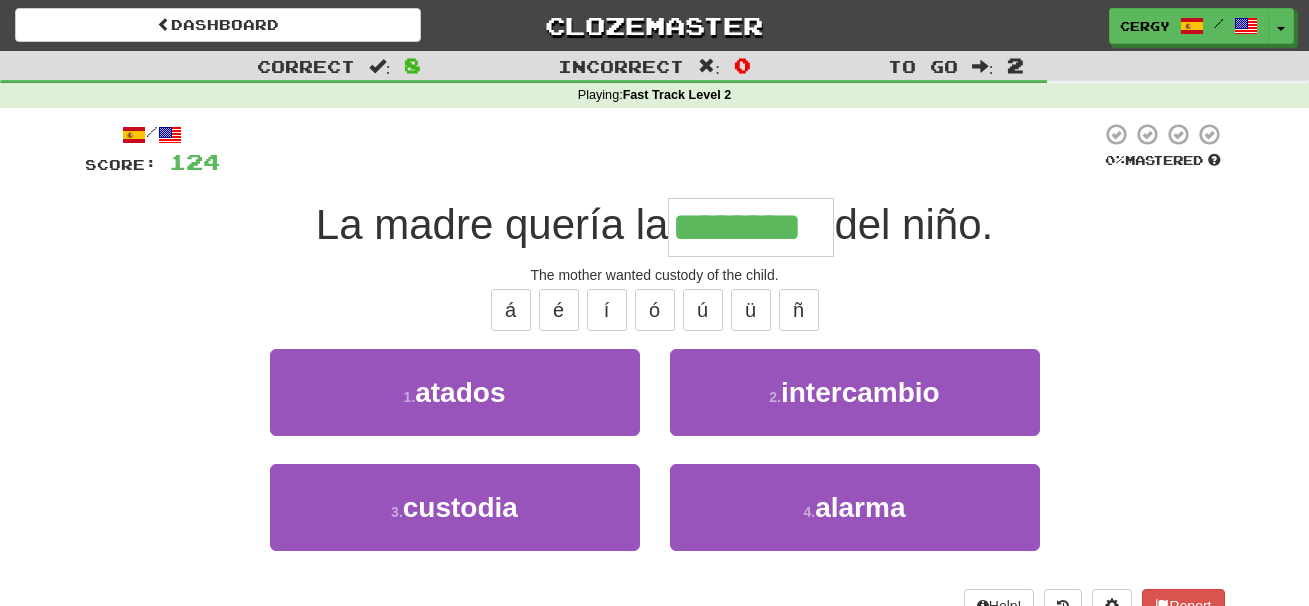 type on "********" 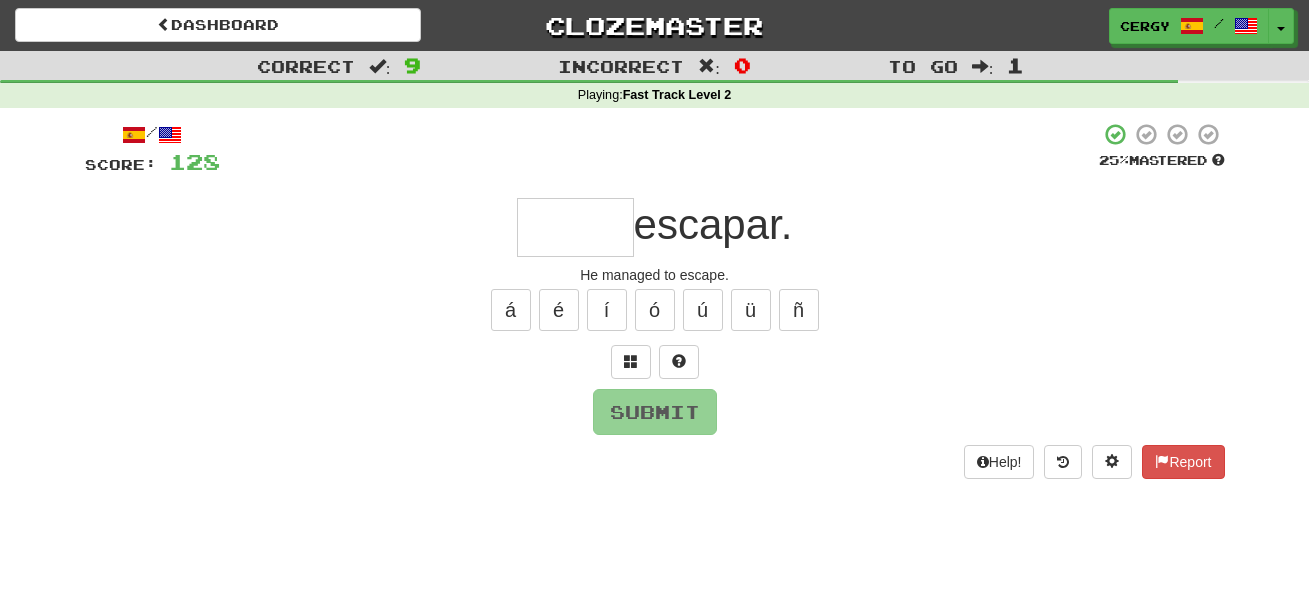 type on "*" 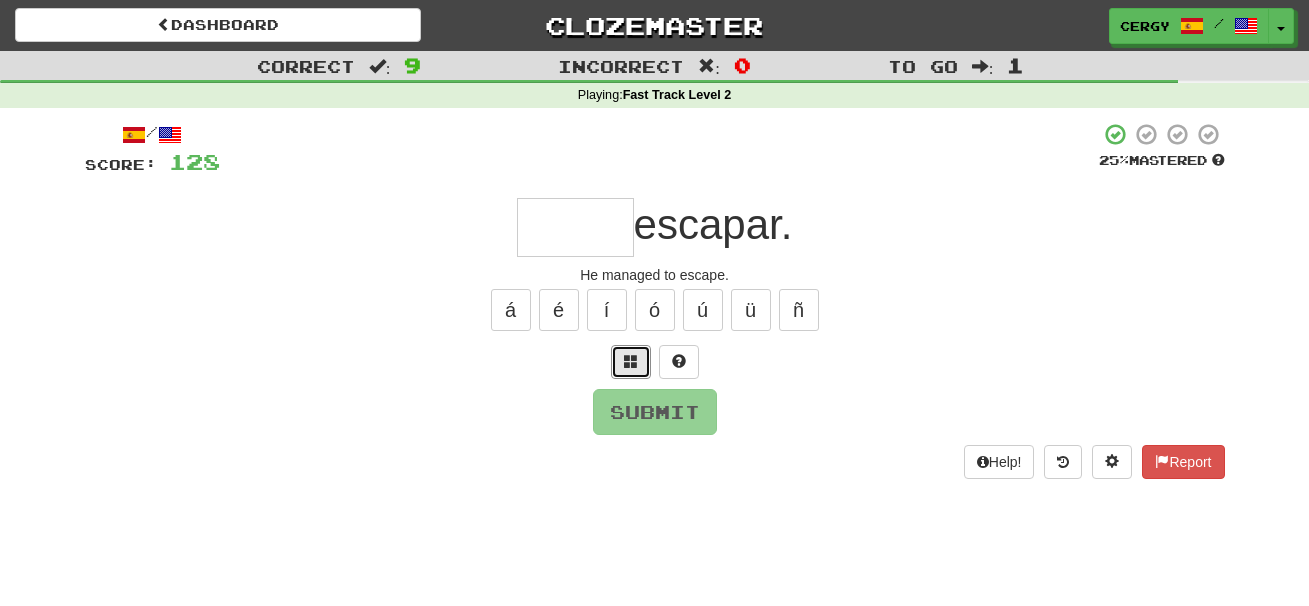 click at bounding box center [631, 361] 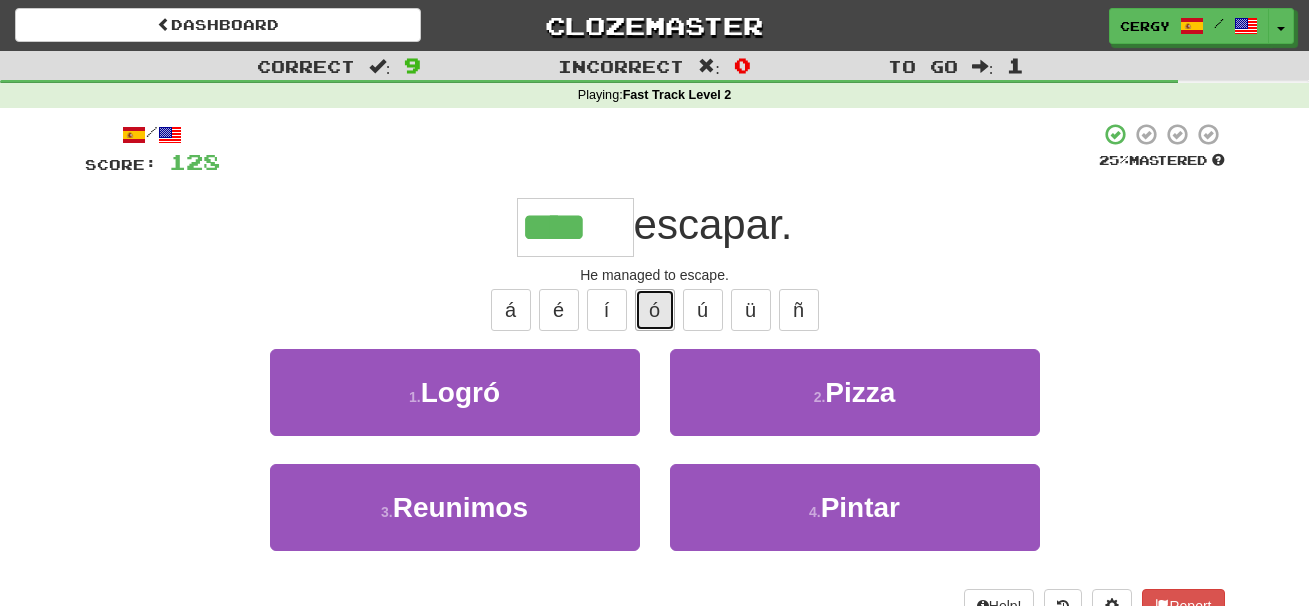 click on "ó" at bounding box center [655, 310] 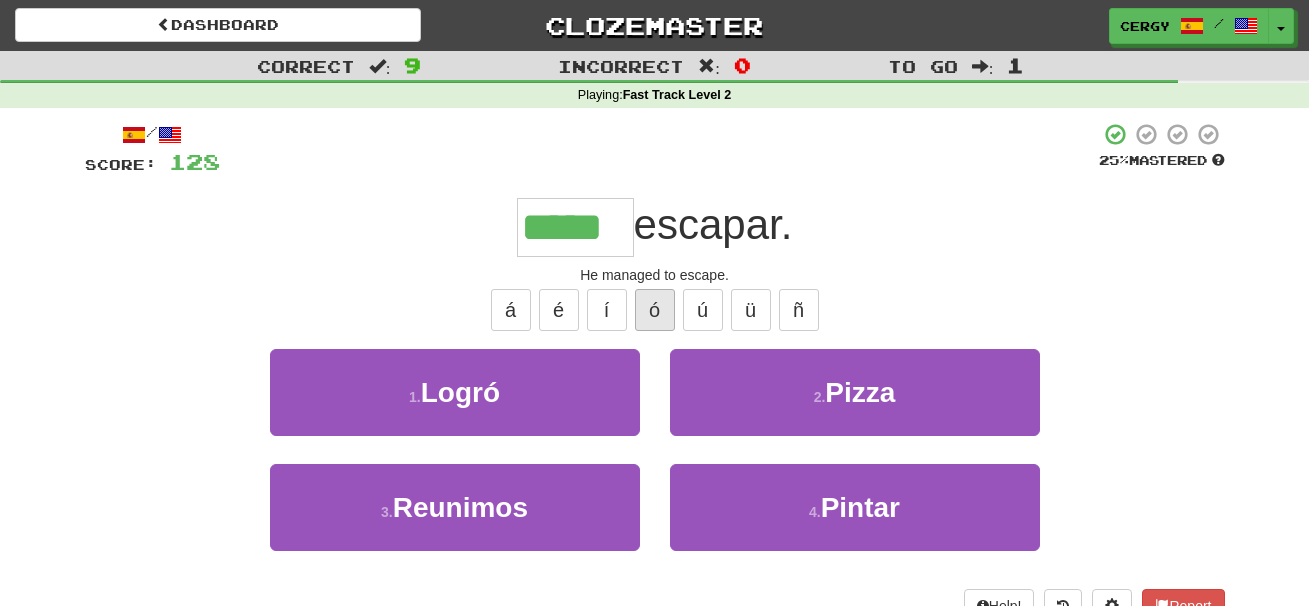 type on "*****" 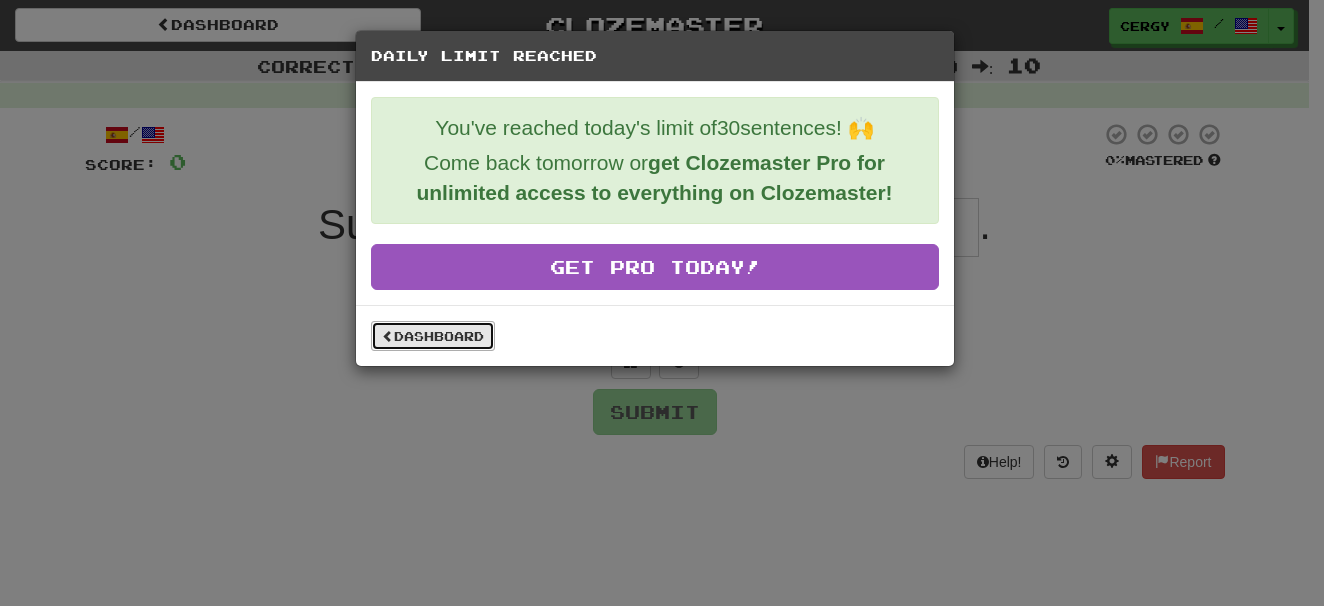 click on "Dashboard" at bounding box center [433, 336] 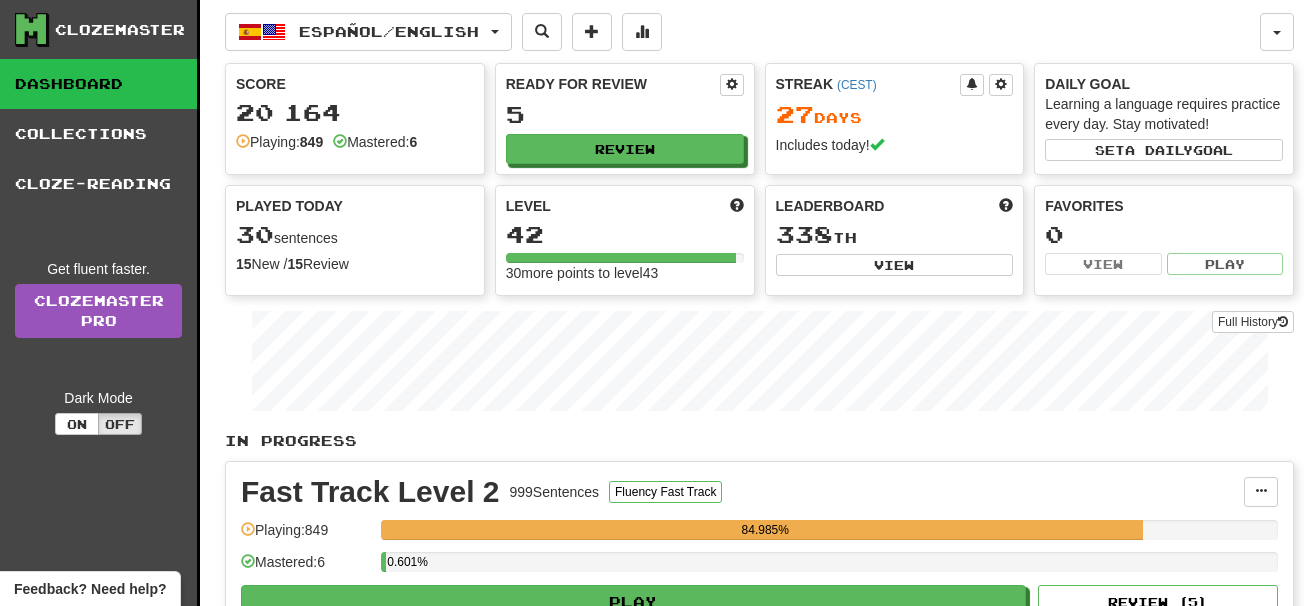 scroll, scrollTop: 0, scrollLeft: 0, axis: both 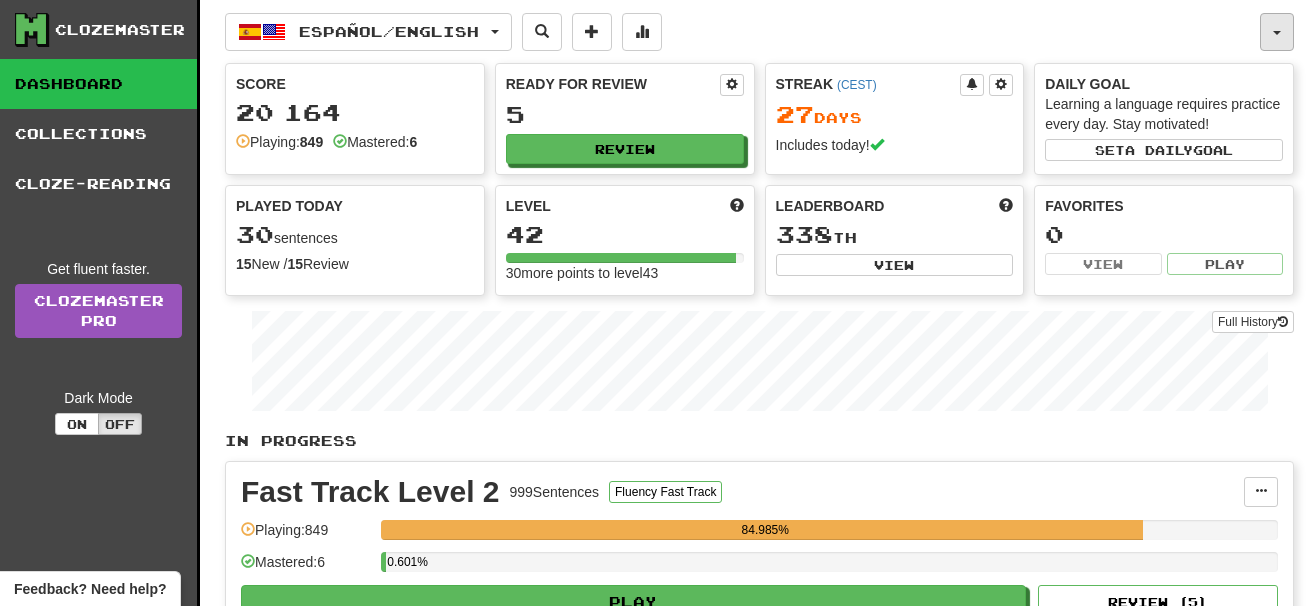 click at bounding box center [1277, 32] 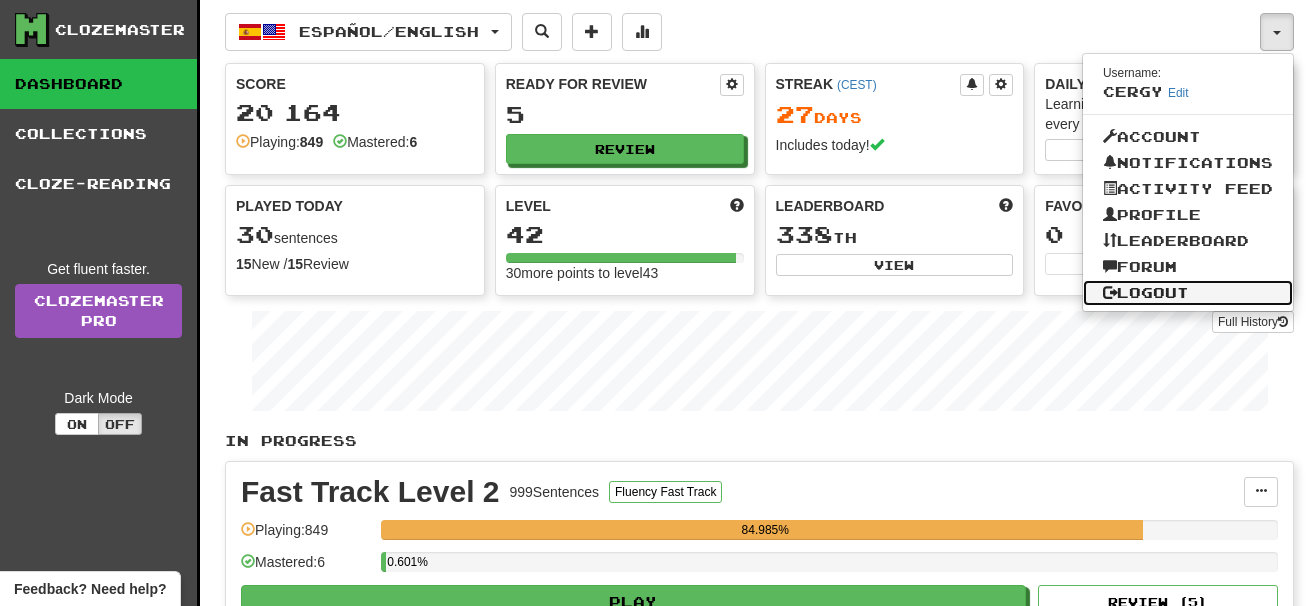 click on "Logout" at bounding box center [1188, 293] 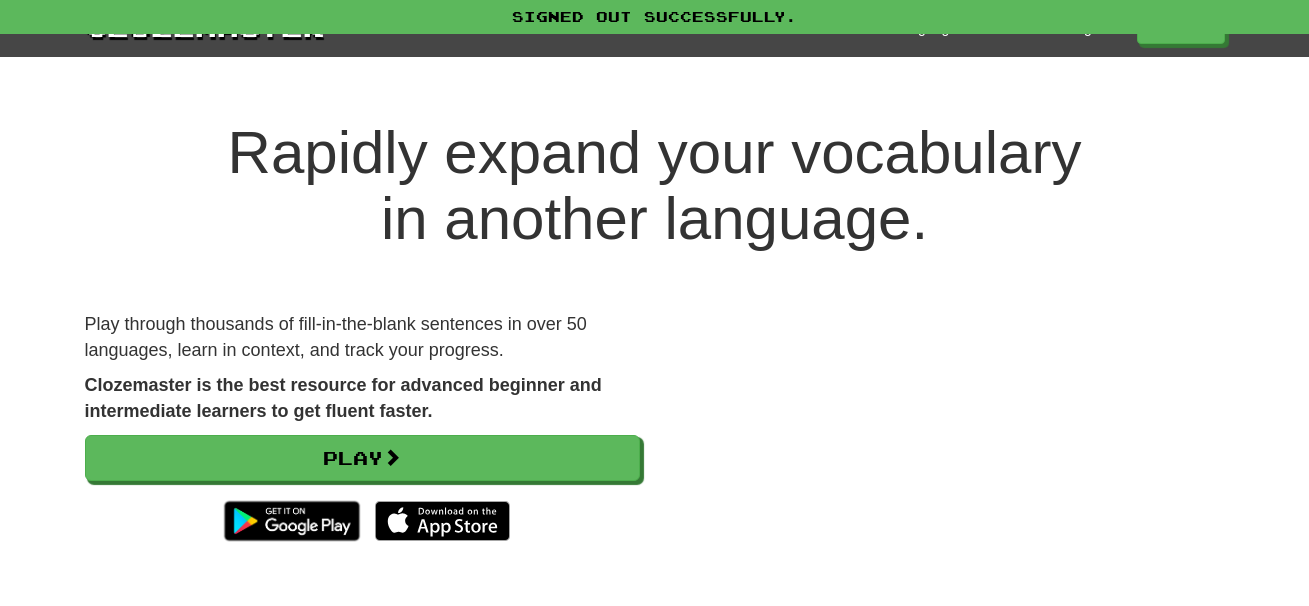 scroll, scrollTop: 0, scrollLeft: 0, axis: both 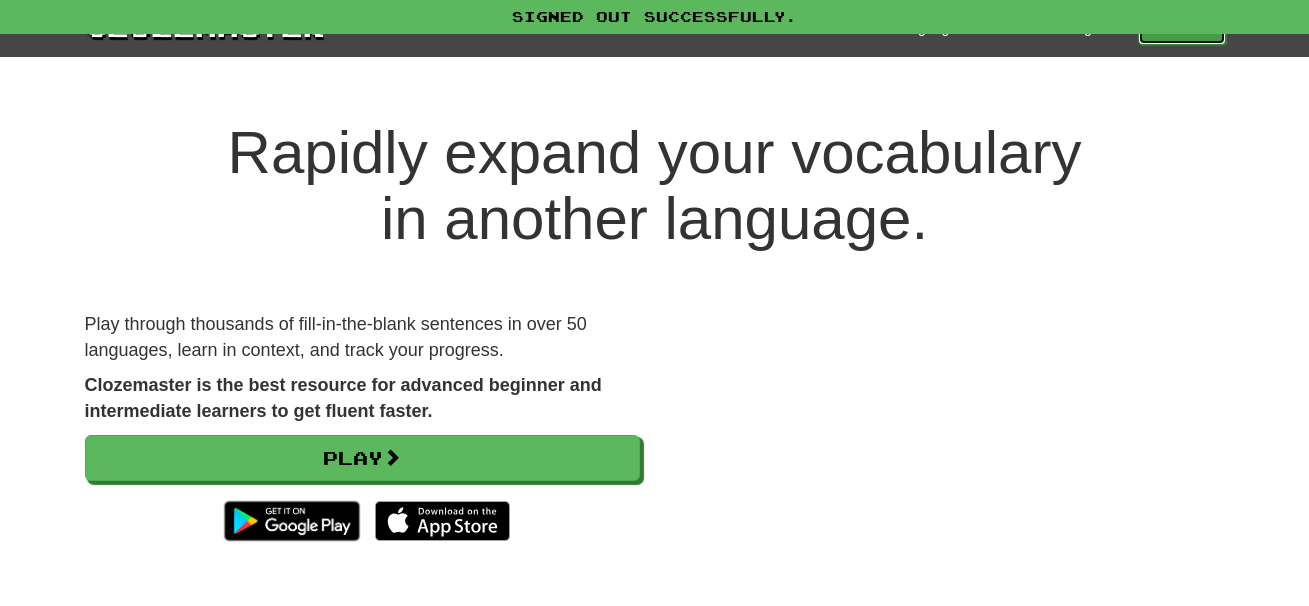 click on "Play" at bounding box center [1182, 28] 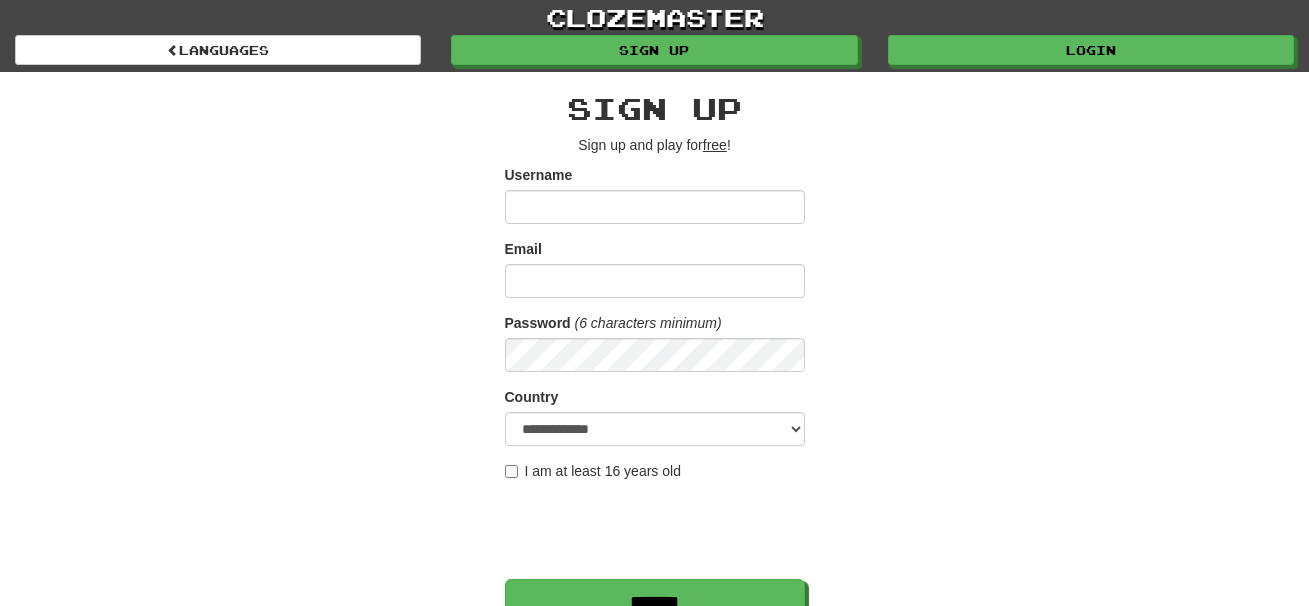 scroll, scrollTop: 0, scrollLeft: 0, axis: both 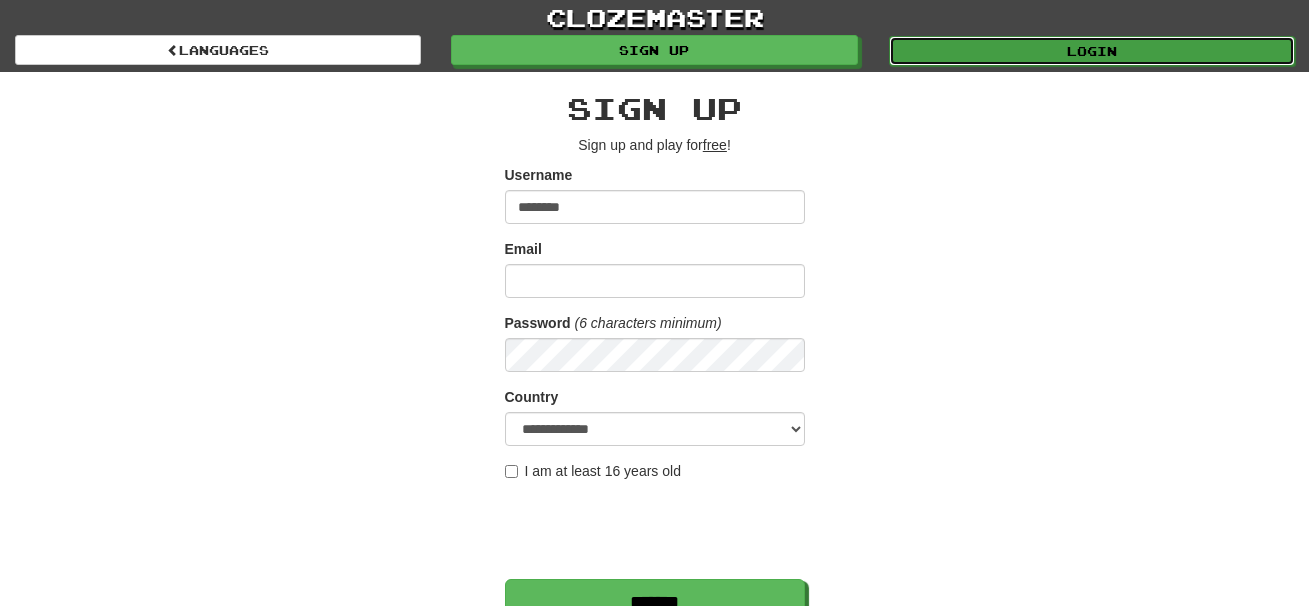 click on "Login" at bounding box center [1092, 51] 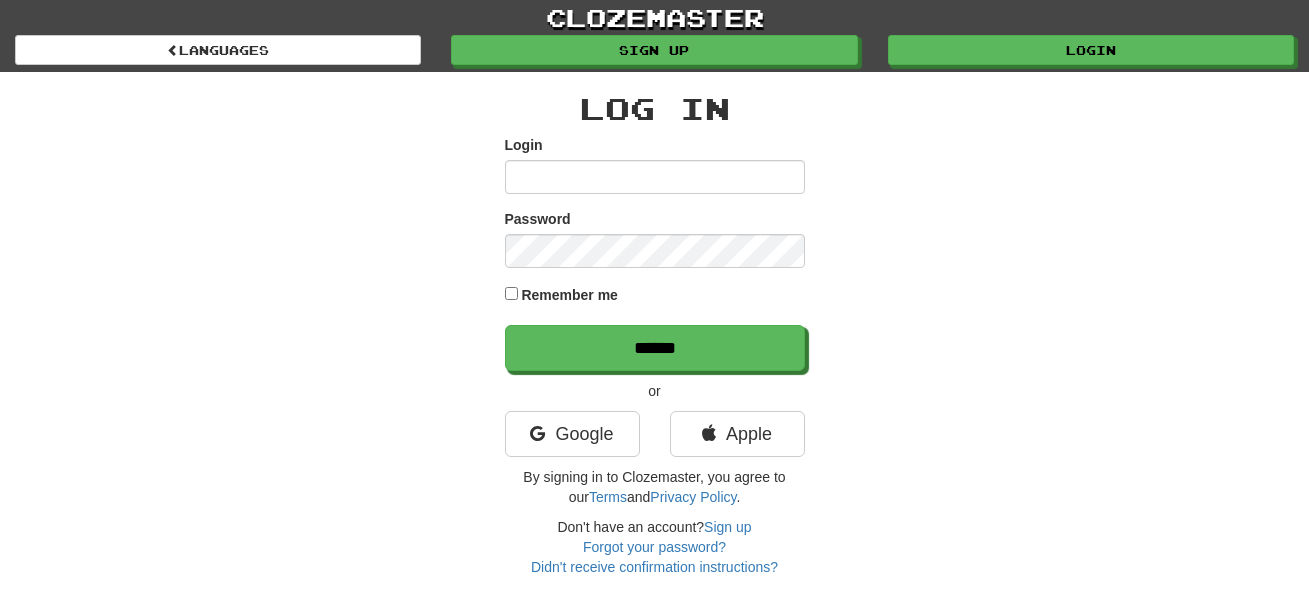 scroll, scrollTop: 0, scrollLeft: 0, axis: both 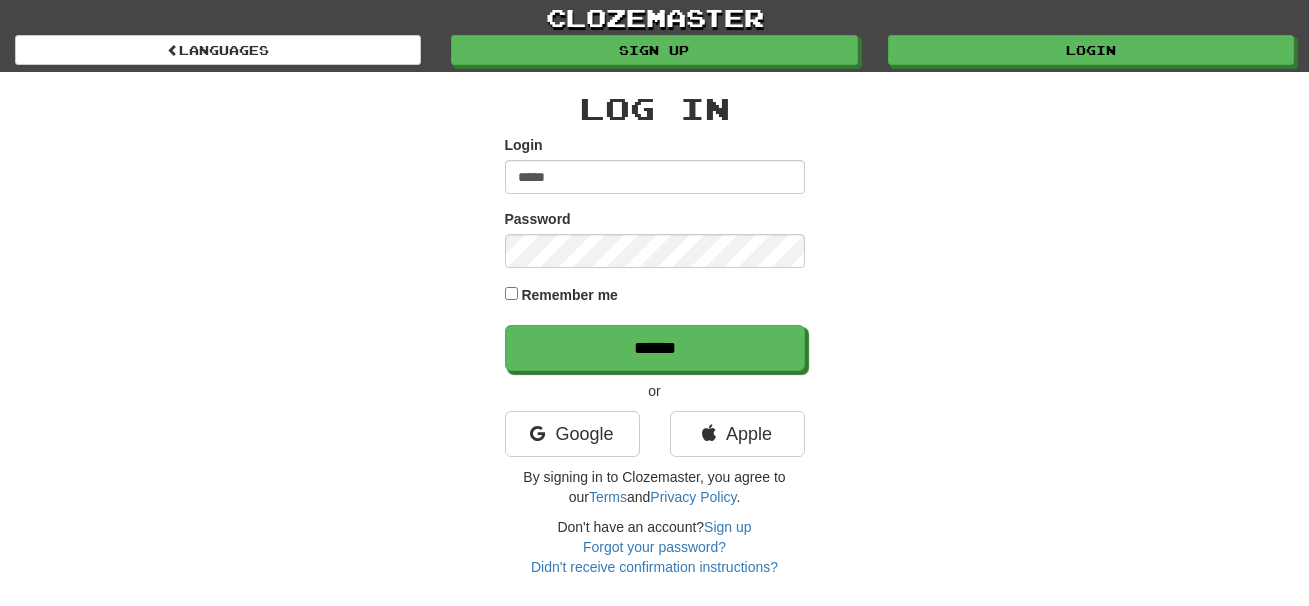click on "*****" at bounding box center [655, 177] 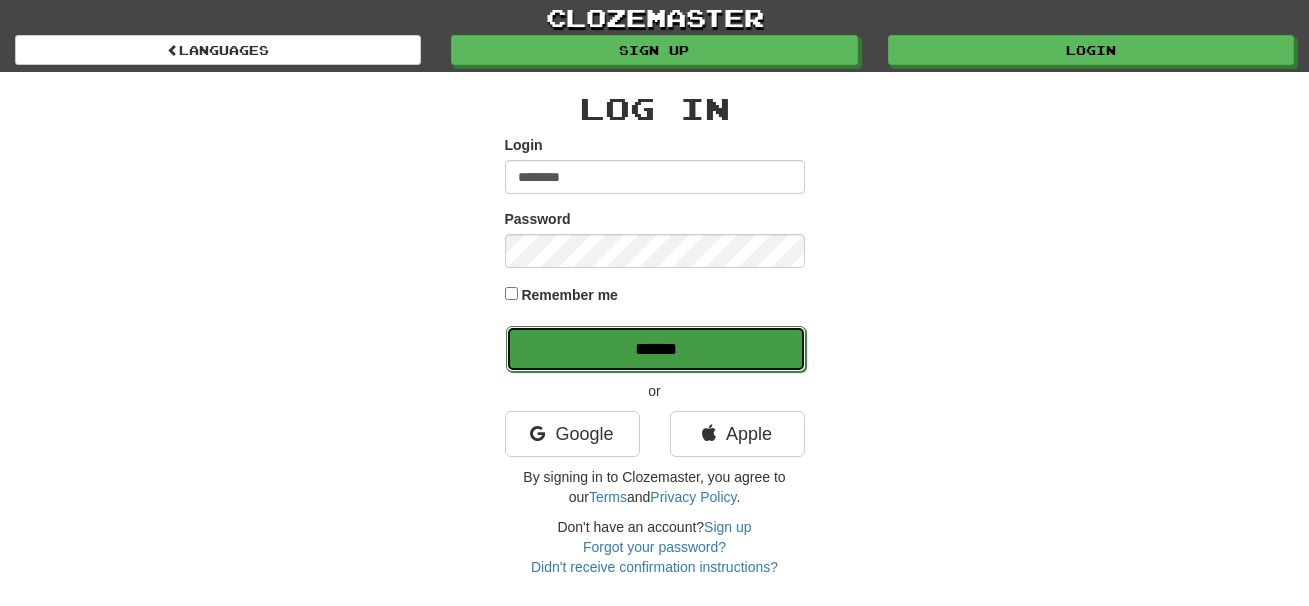 click on "******" at bounding box center (656, 349) 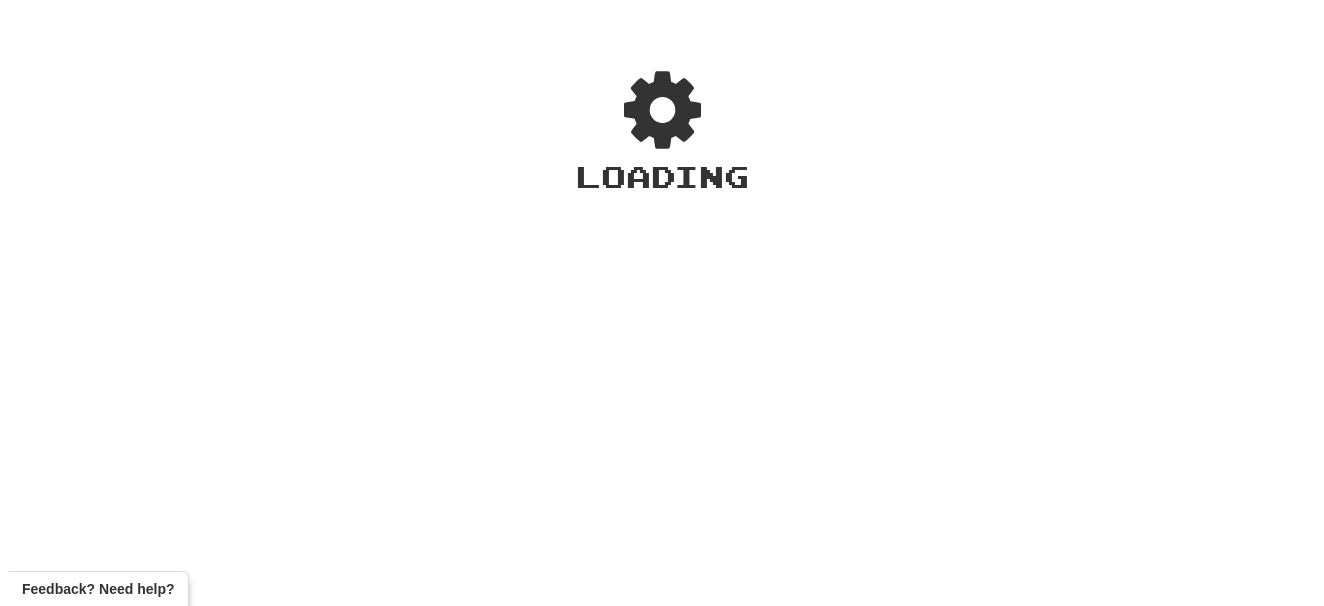 scroll, scrollTop: 0, scrollLeft: 0, axis: both 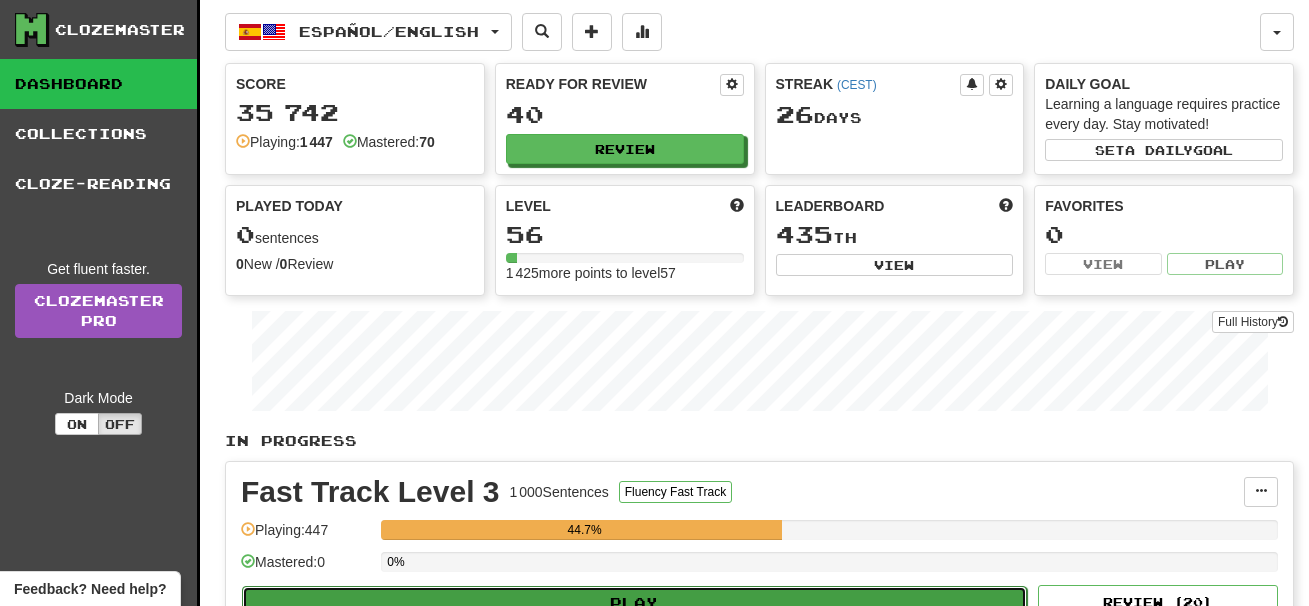 click on "Play" at bounding box center [634, 603] 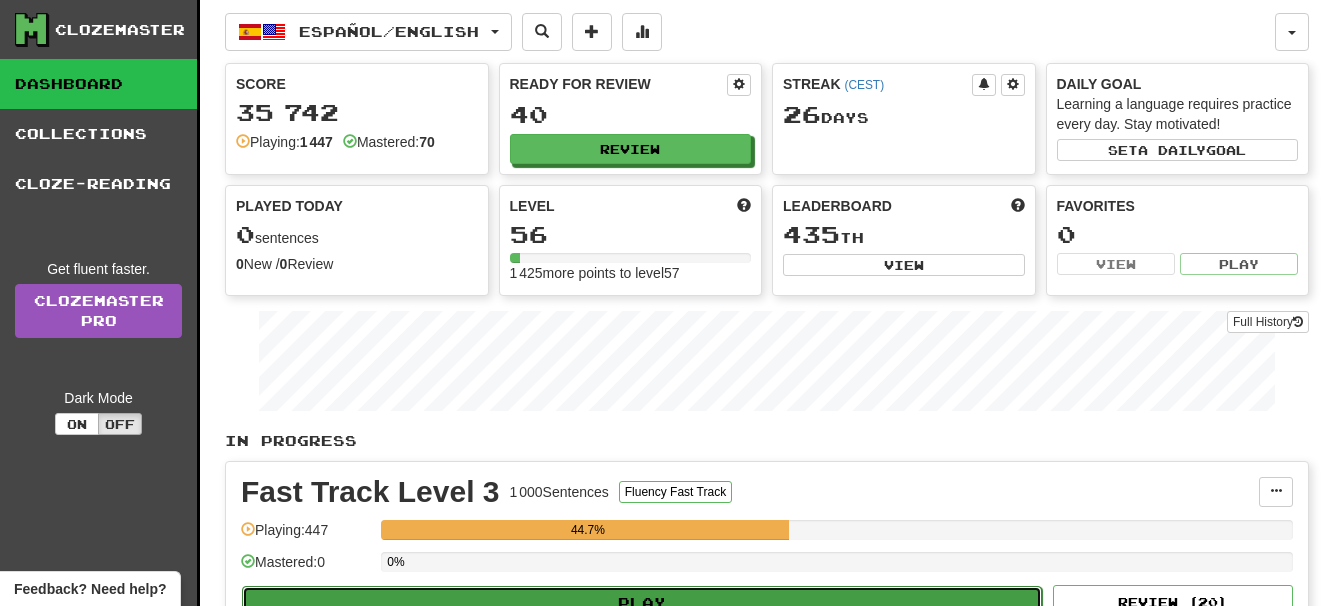 select on "**" 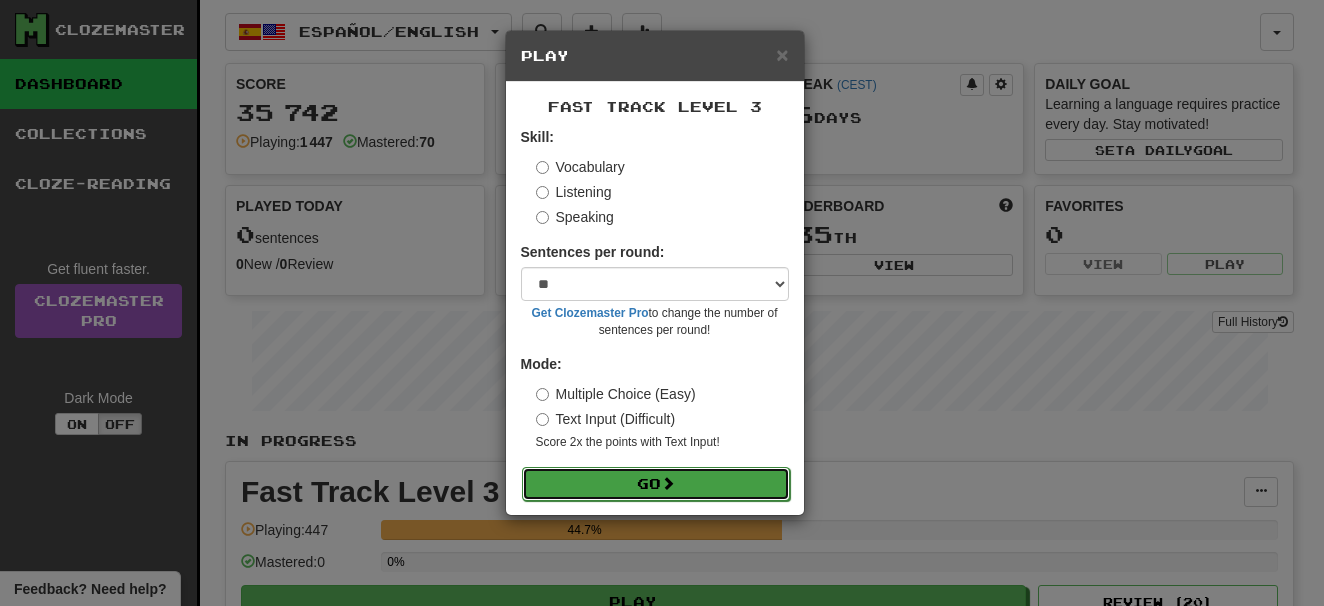 click on "Go" at bounding box center [656, 484] 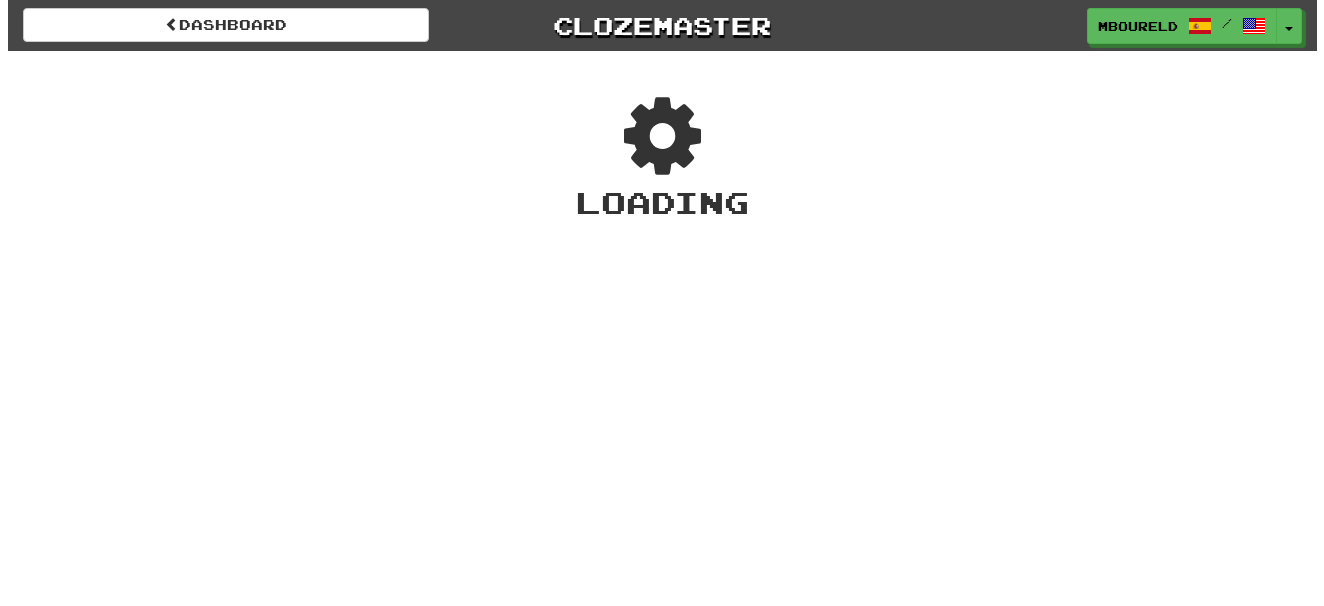 scroll, scrollTop: 0, scrollLeft: 0, axis: both 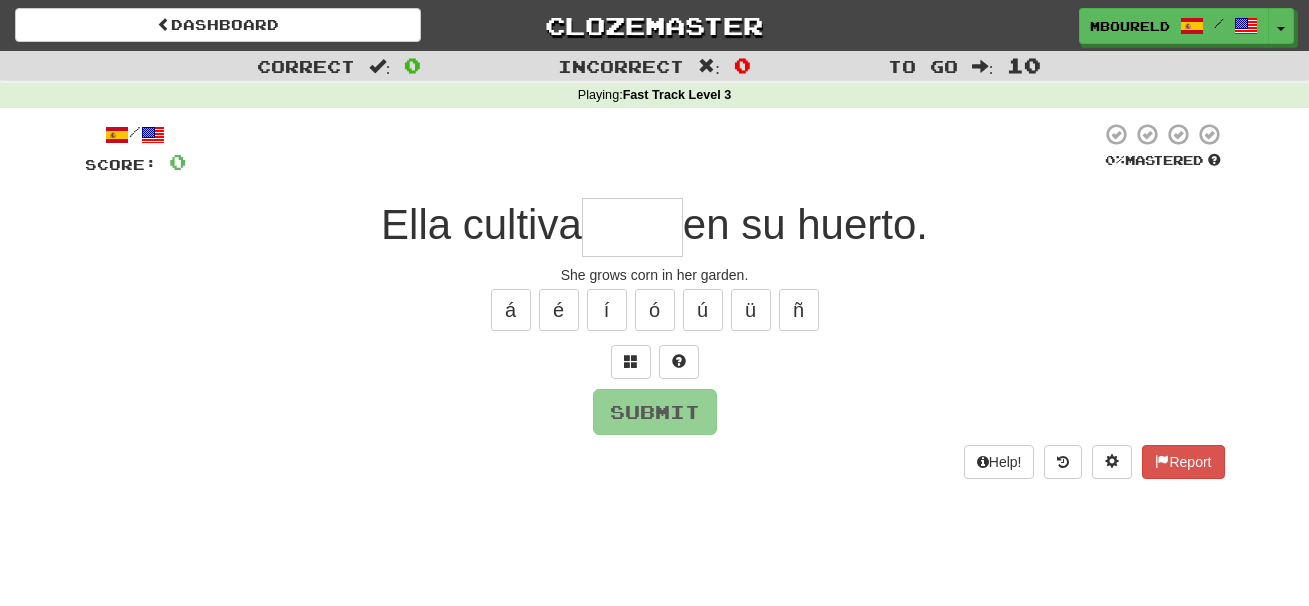 type on "*" 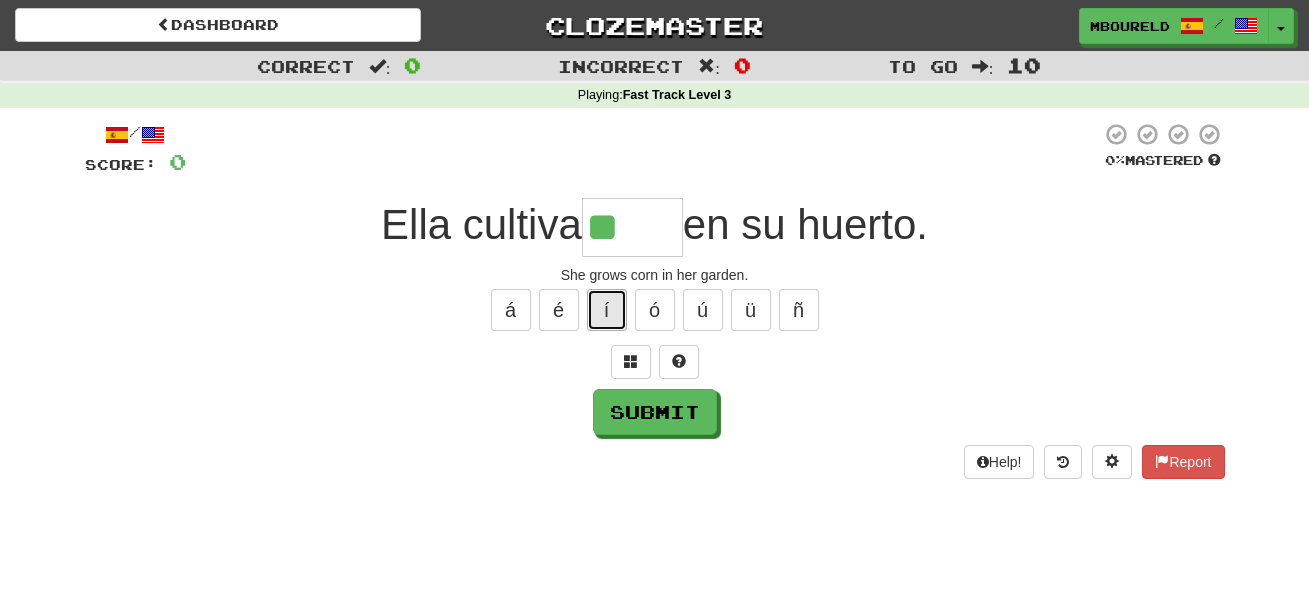 click on "í" at bounding box center [607, 310] 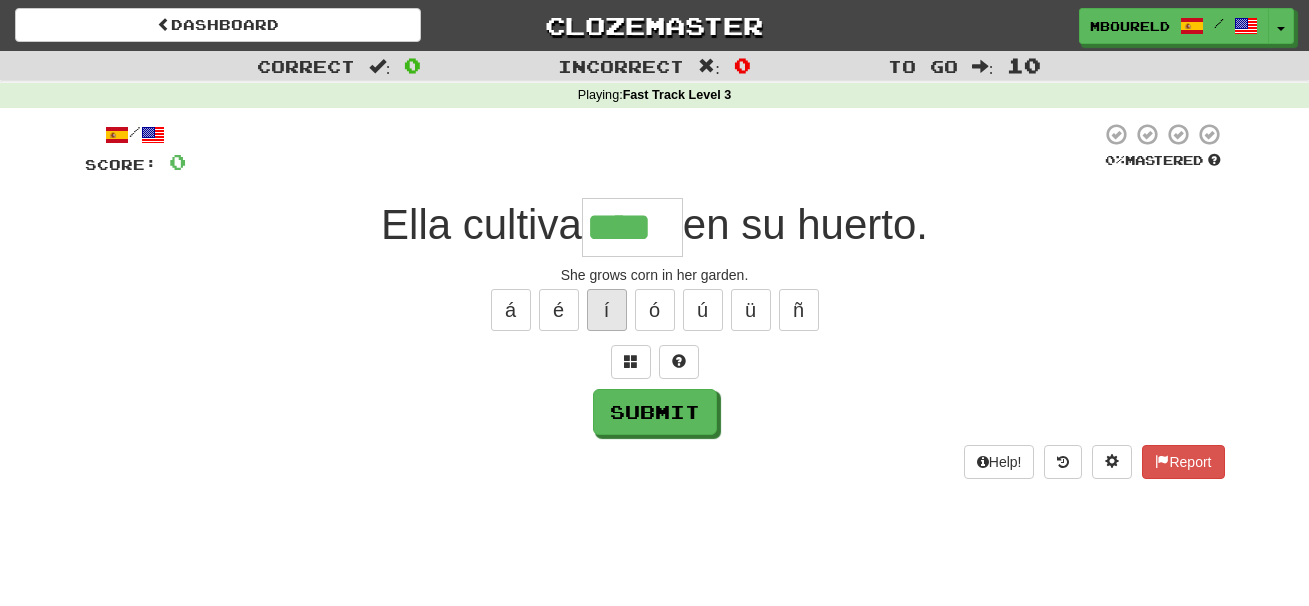 type on "****" 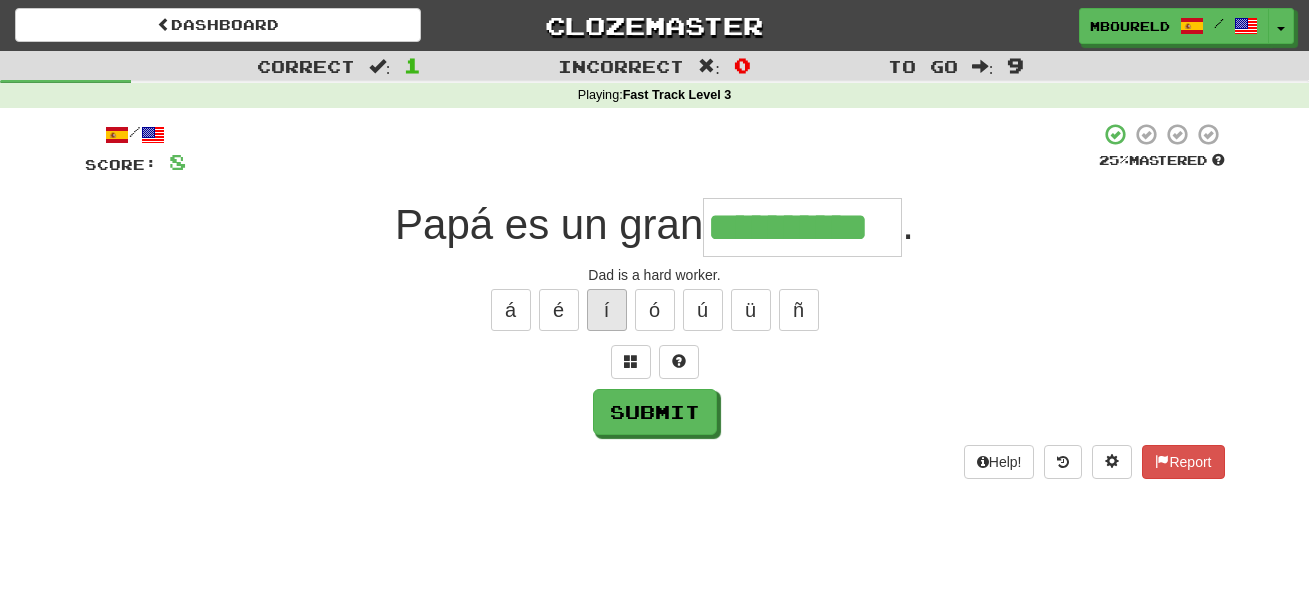 type on "**********" 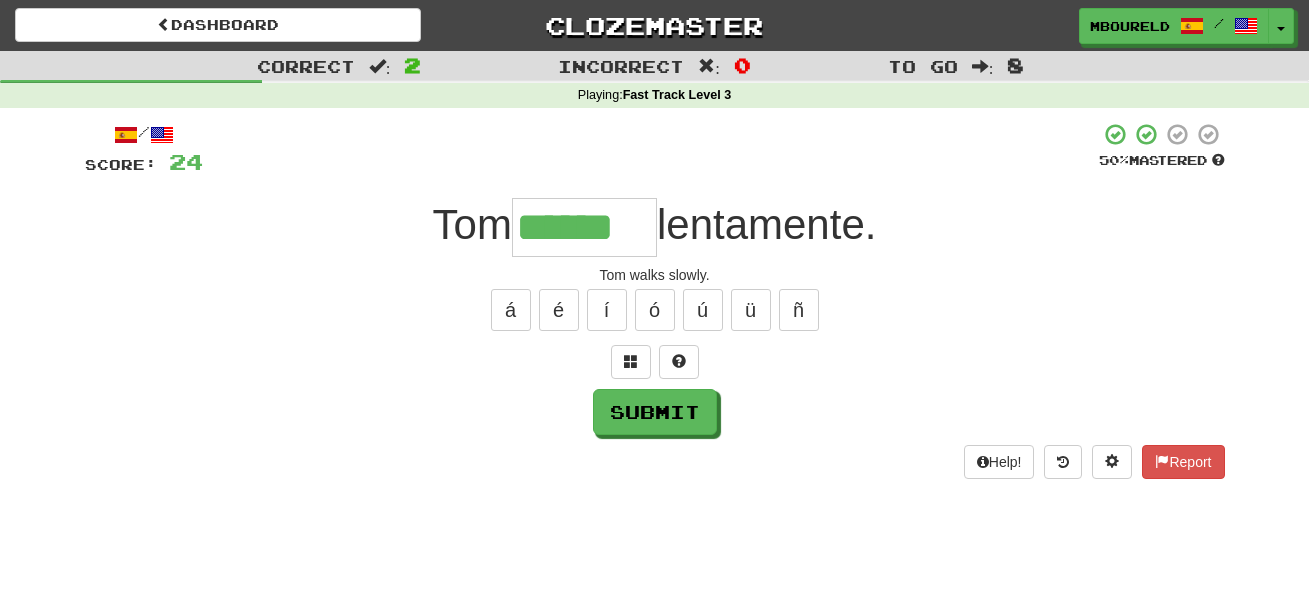 type on "******" 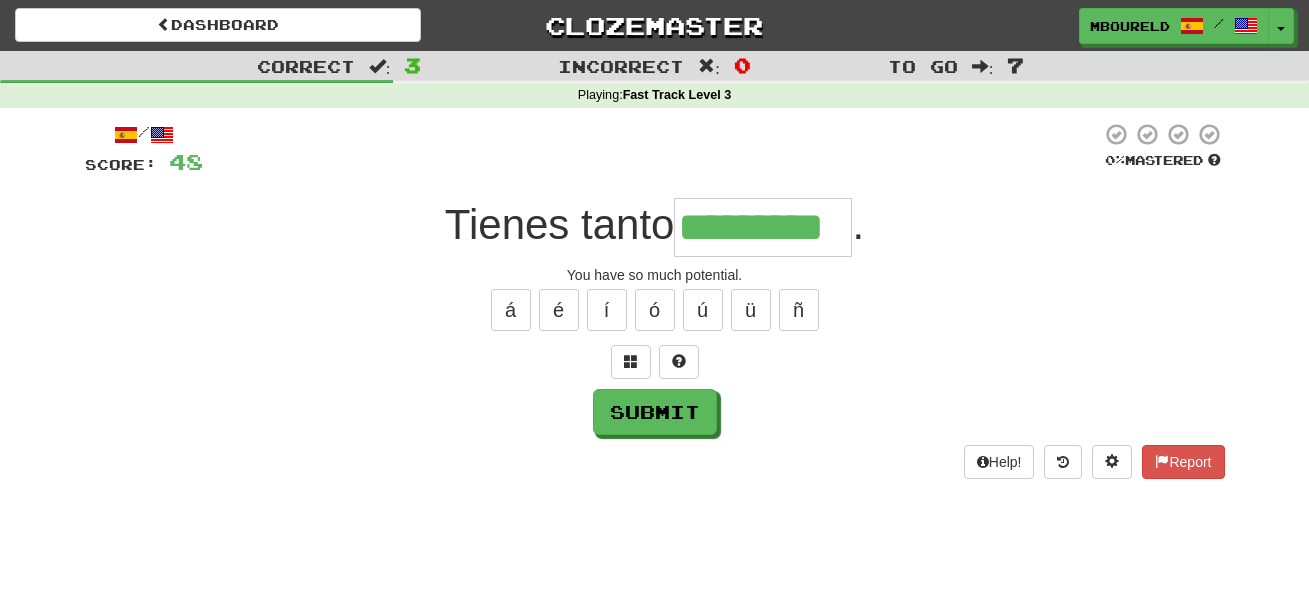 type on "*********" 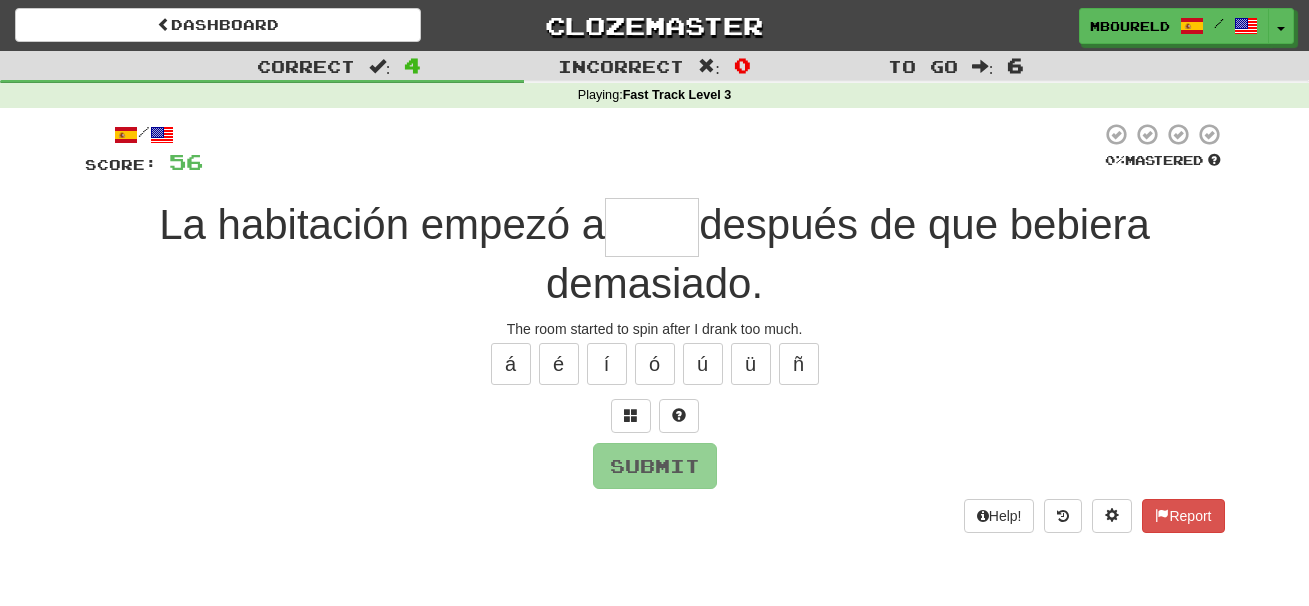 type on "*" 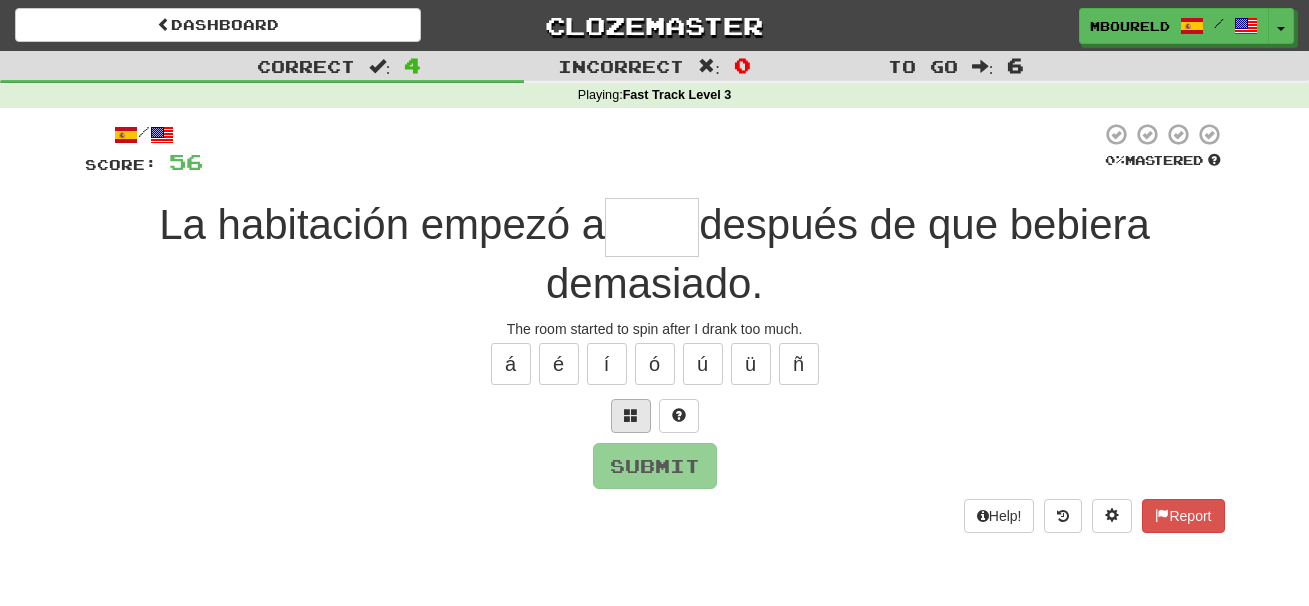type on "*" 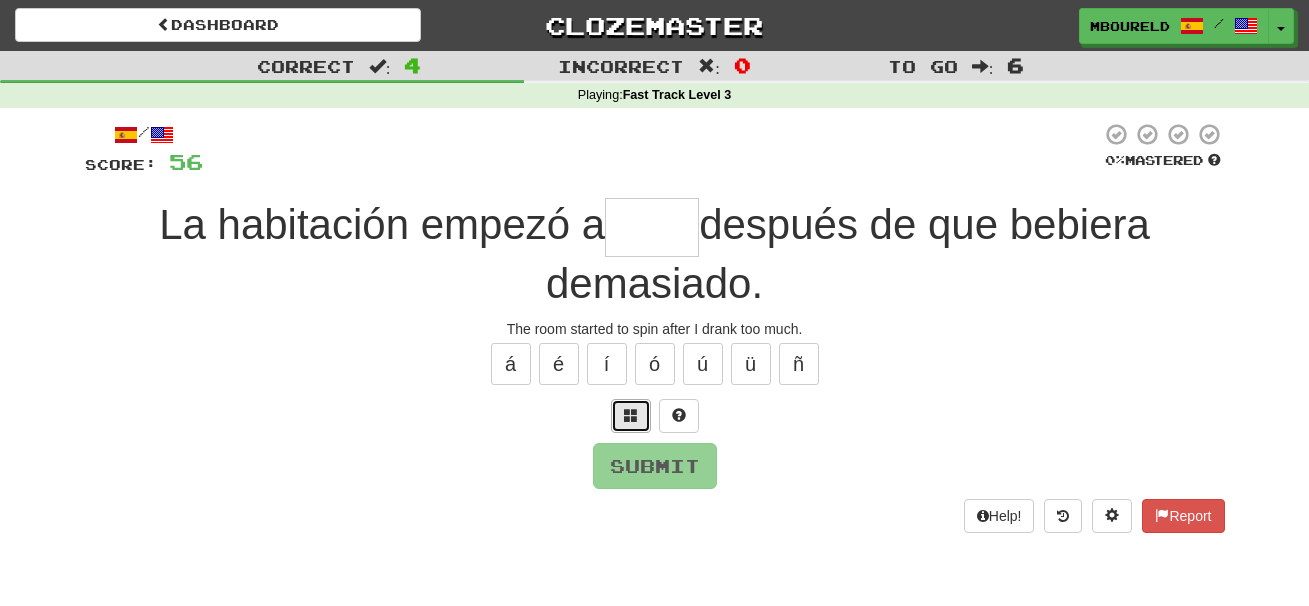 click at bounding box center [631, 415] 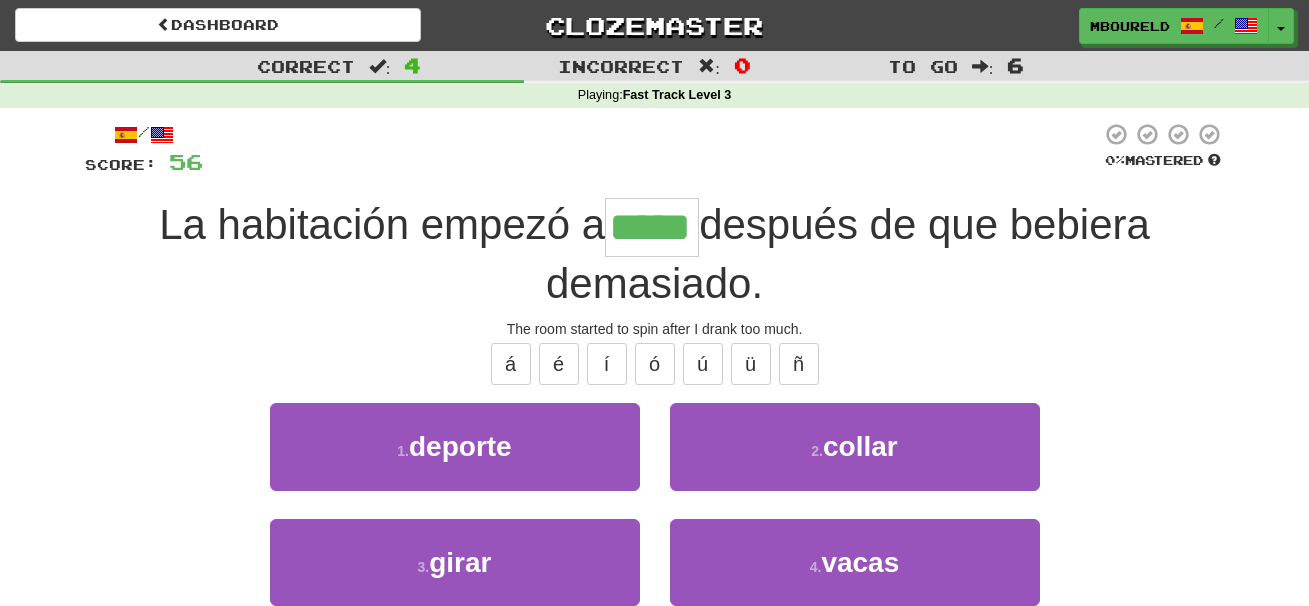 type on "*****" 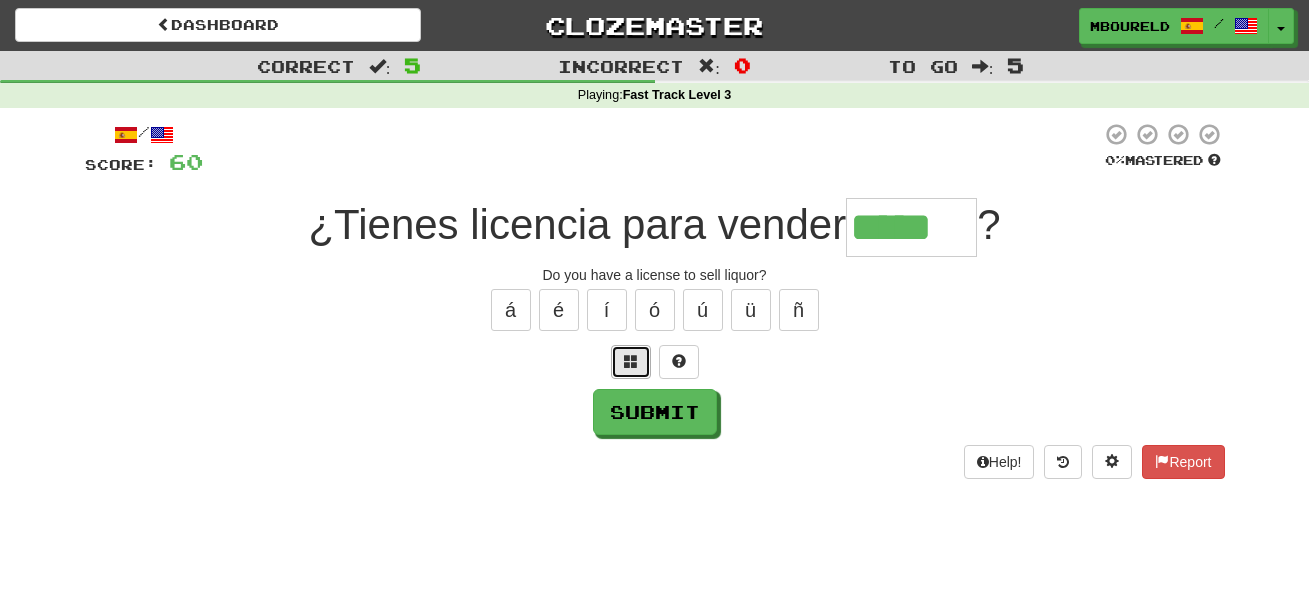 click at bounding box center [631, 361] 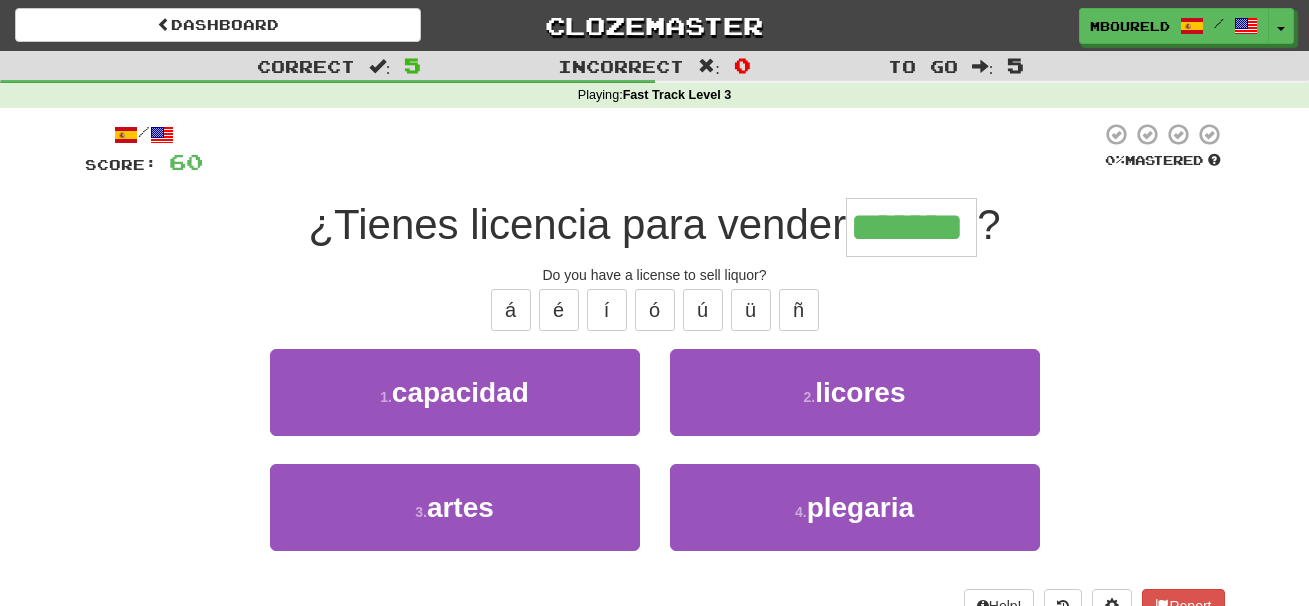 type on "*******" 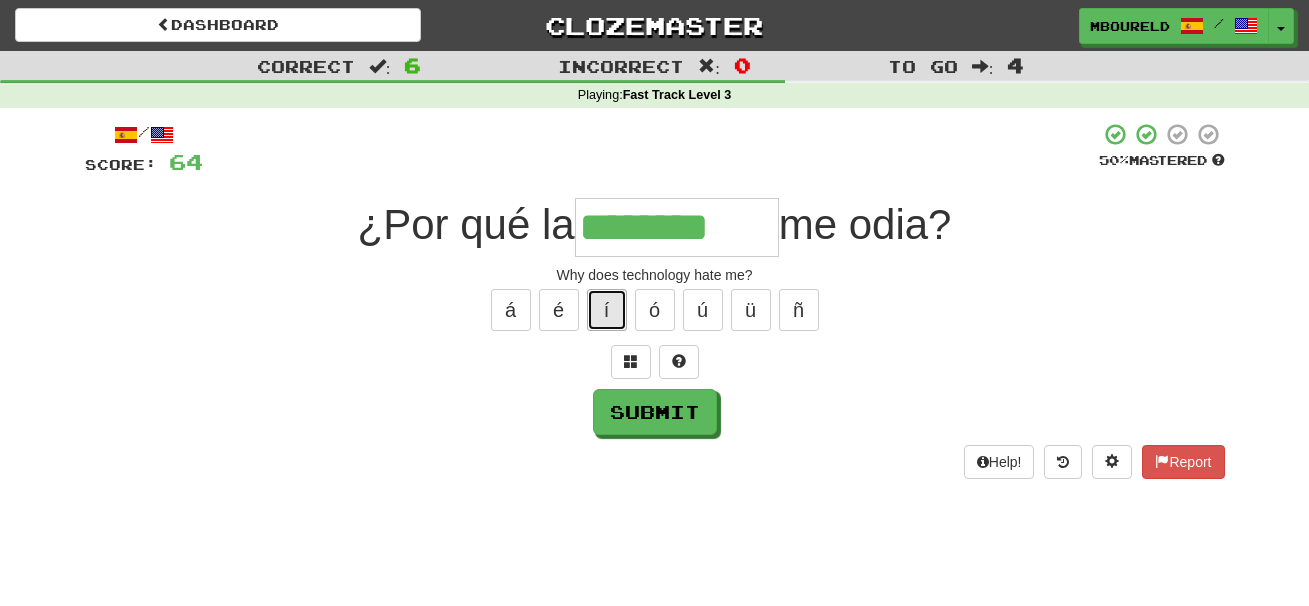 click on "í" at bounding box center [607, 310] 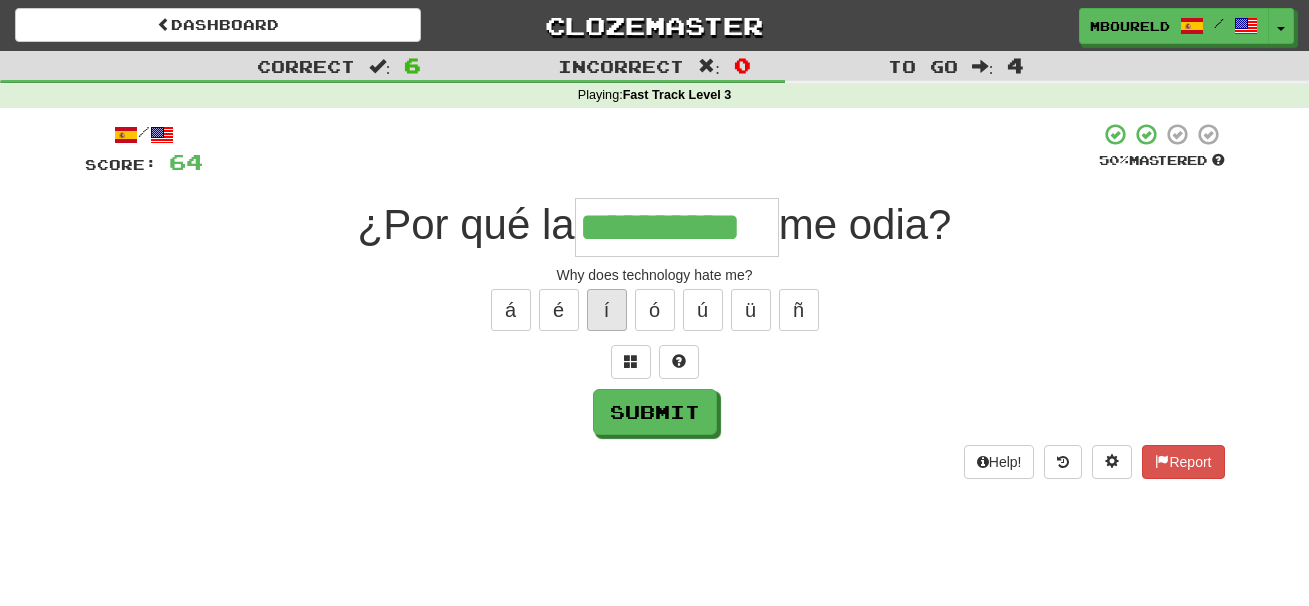 type on "**********" 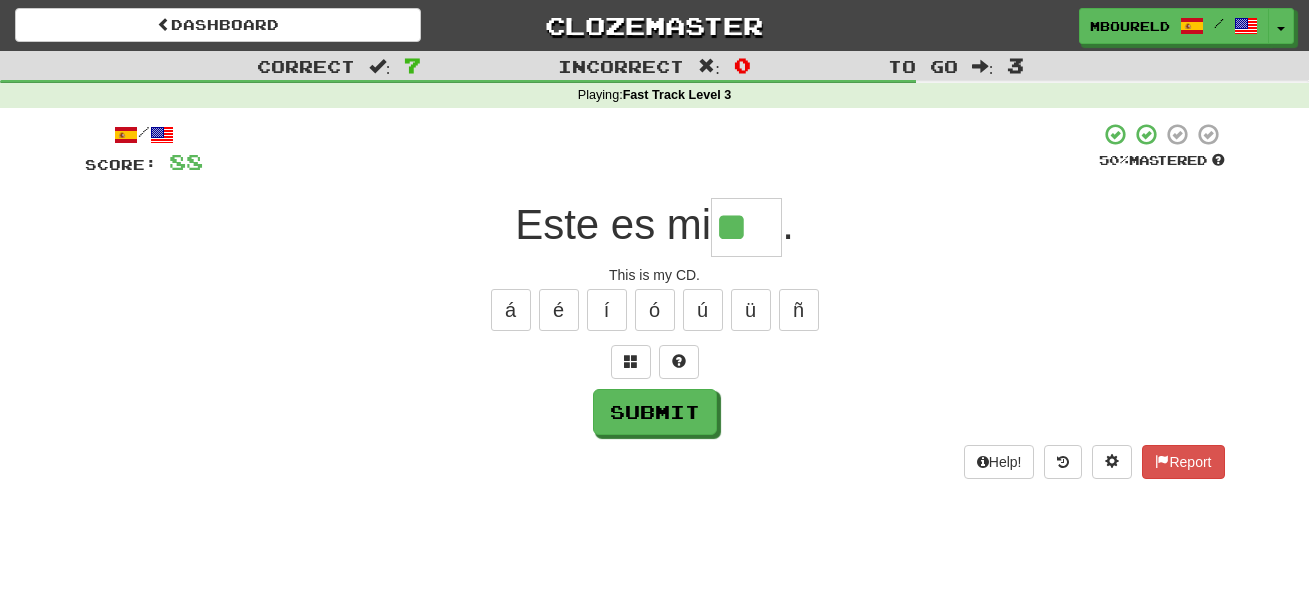type on "**" 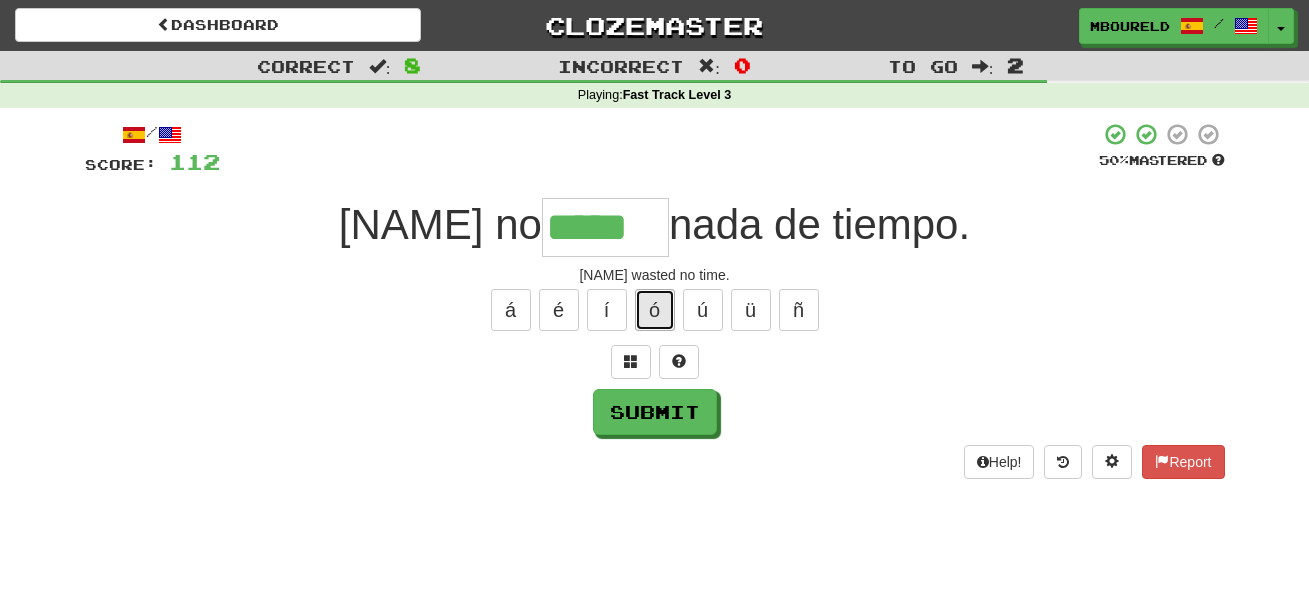 click on "ó" at bounding box center (655, 310) 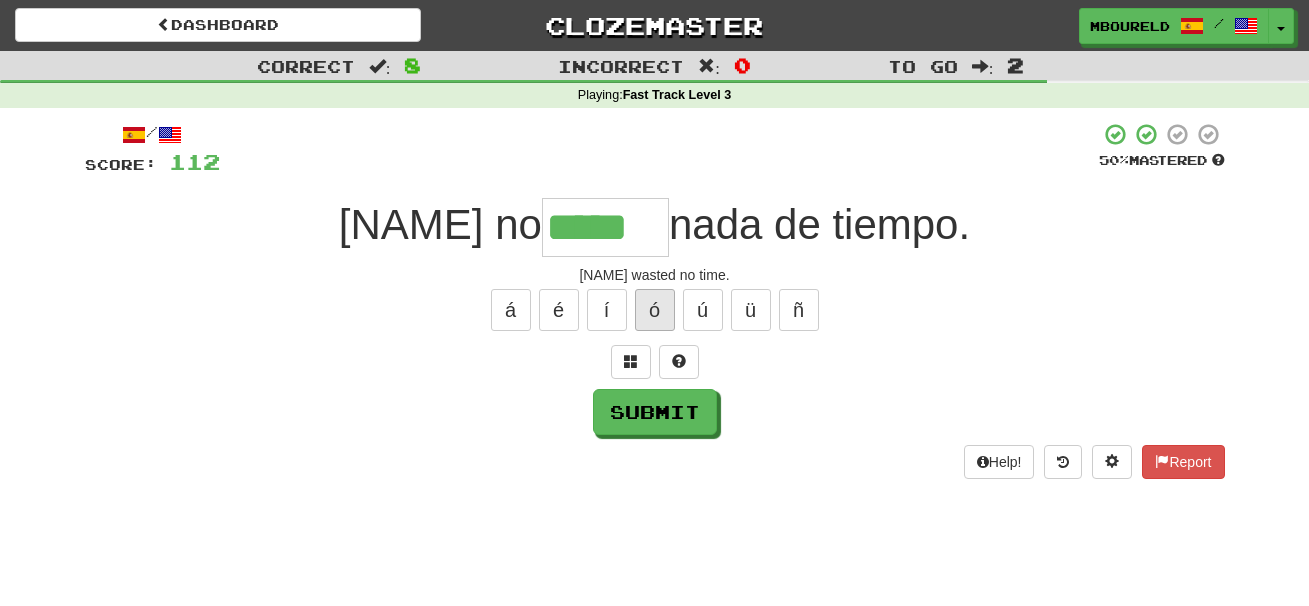 type on "******" 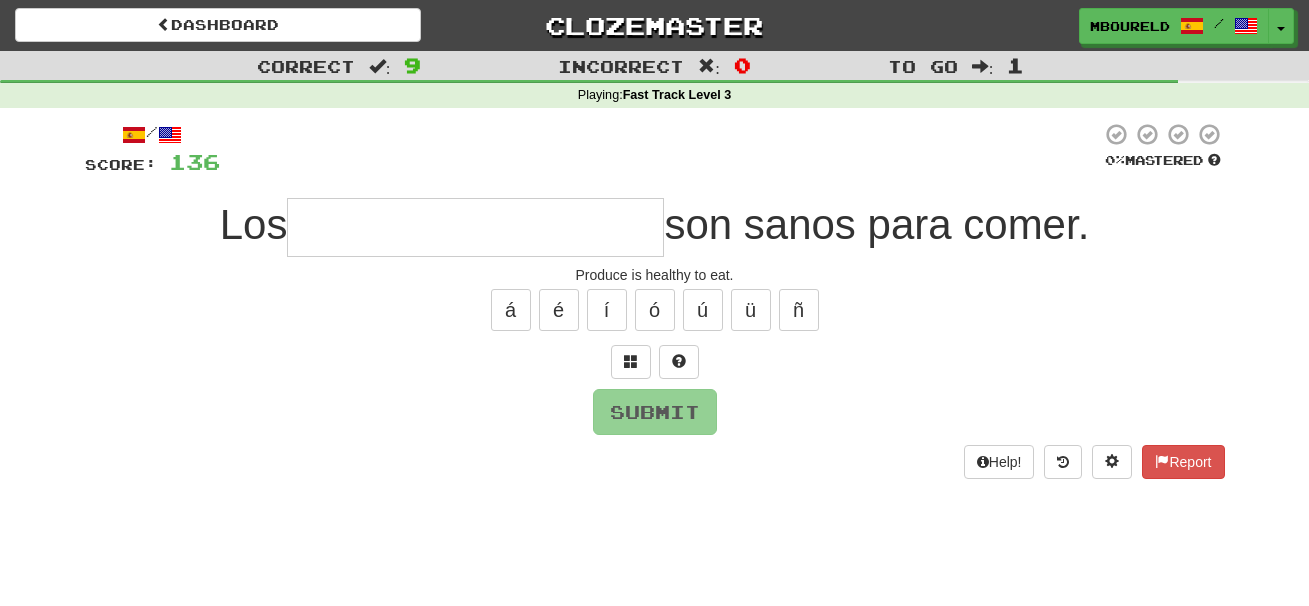type on "*" 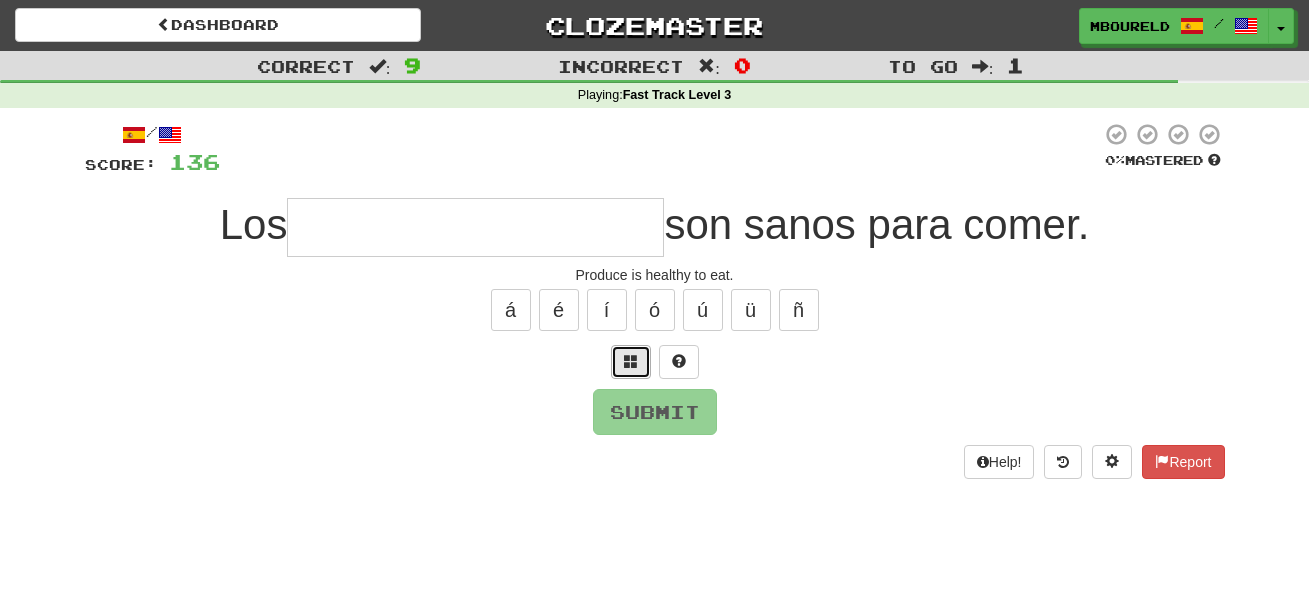 click at bounding box center [631, 361] 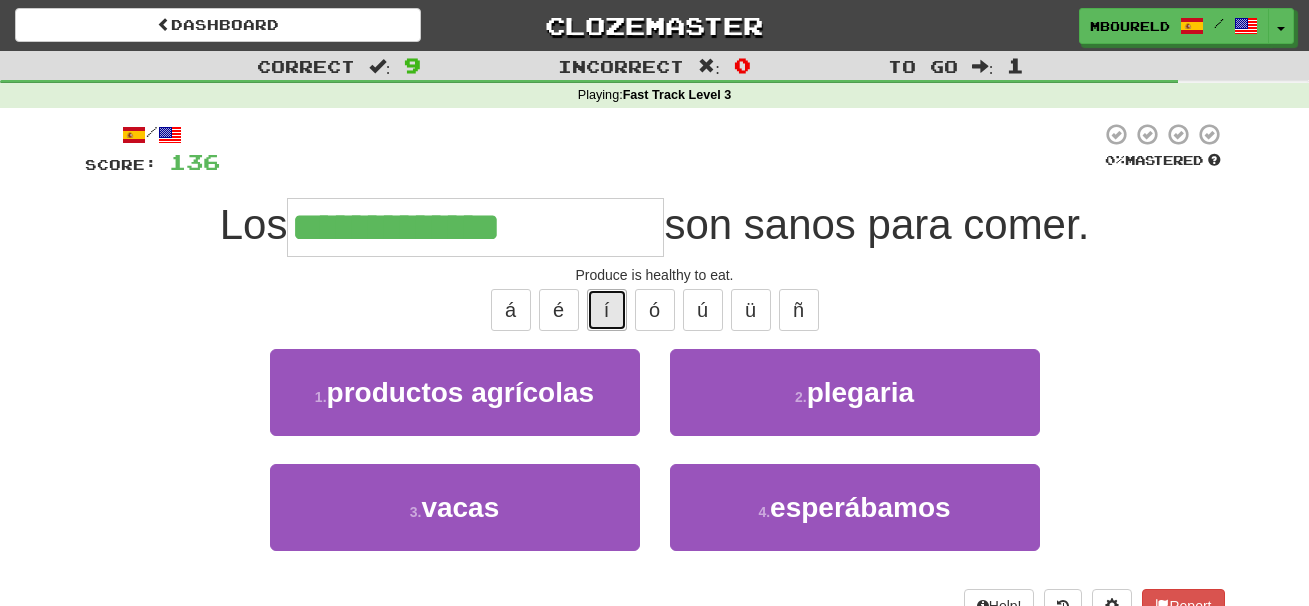 click on "í" at bounding box center (607, 310) 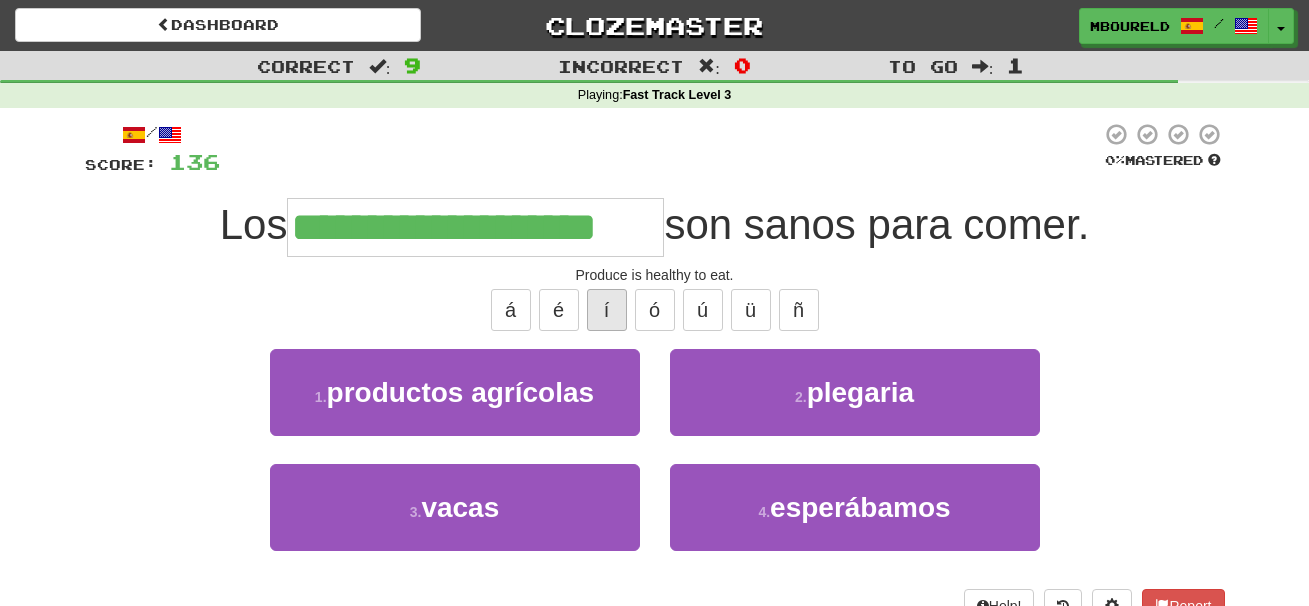 type on "**********" 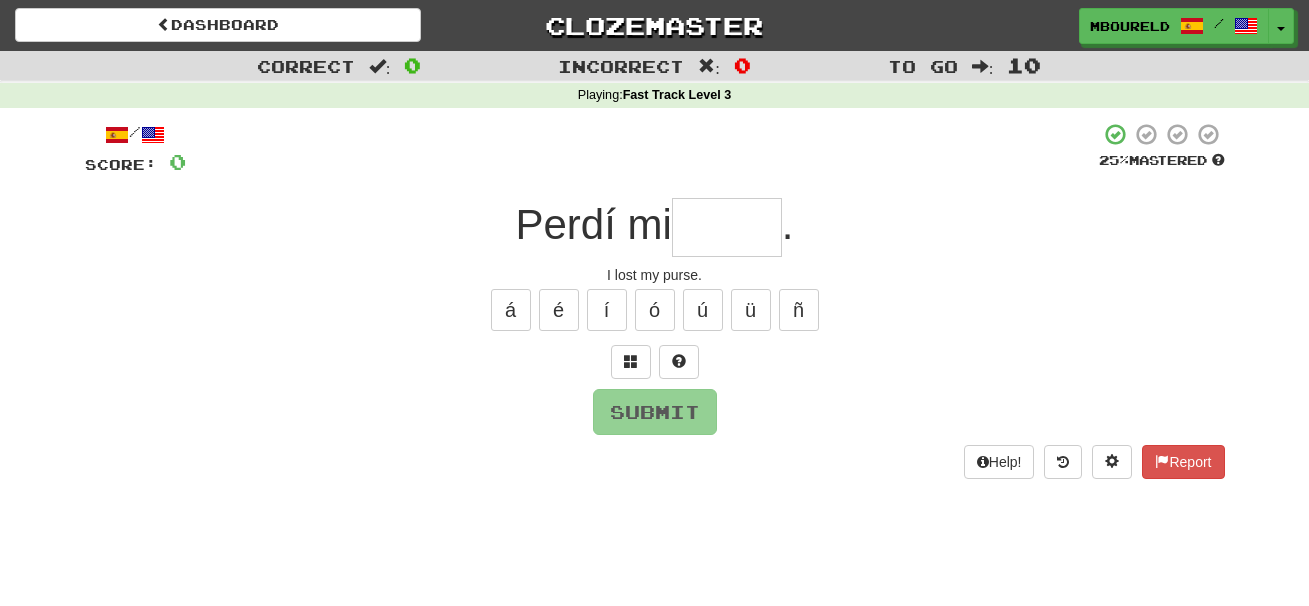 type on "*" 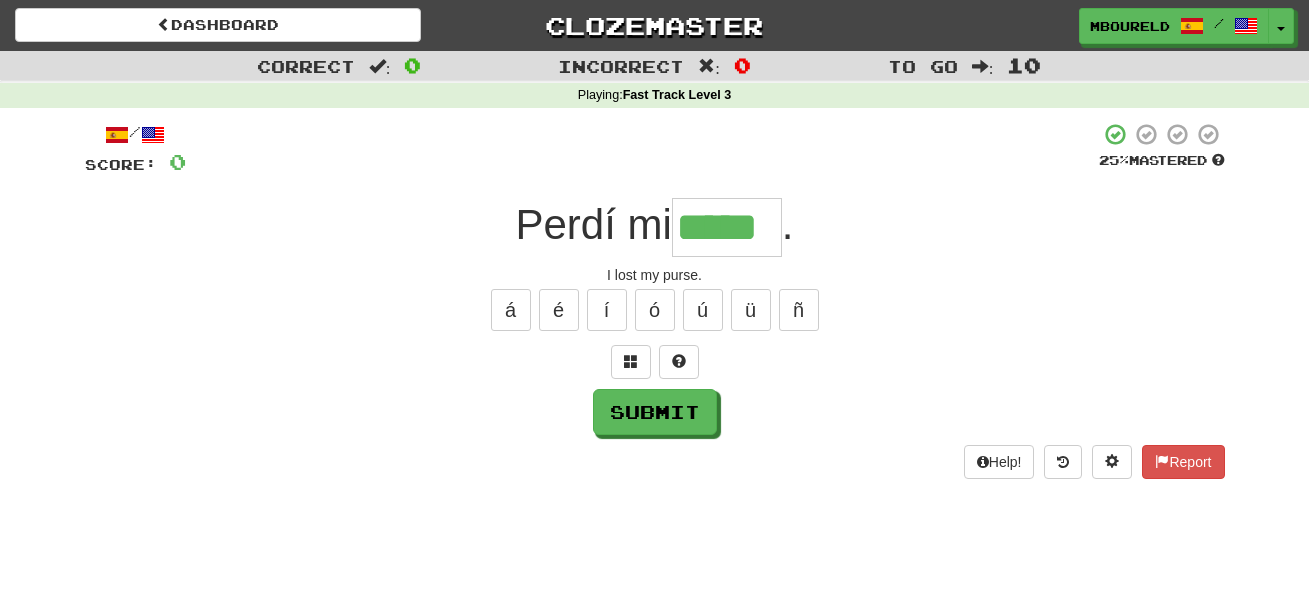 type on "*****" 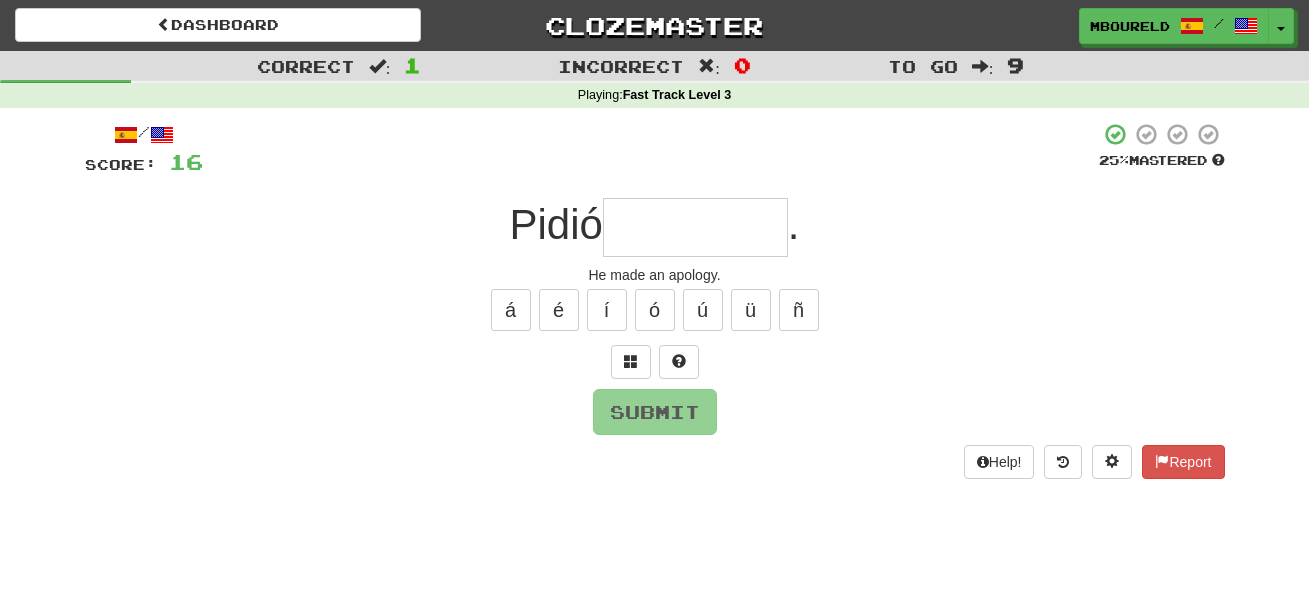 type on "*" 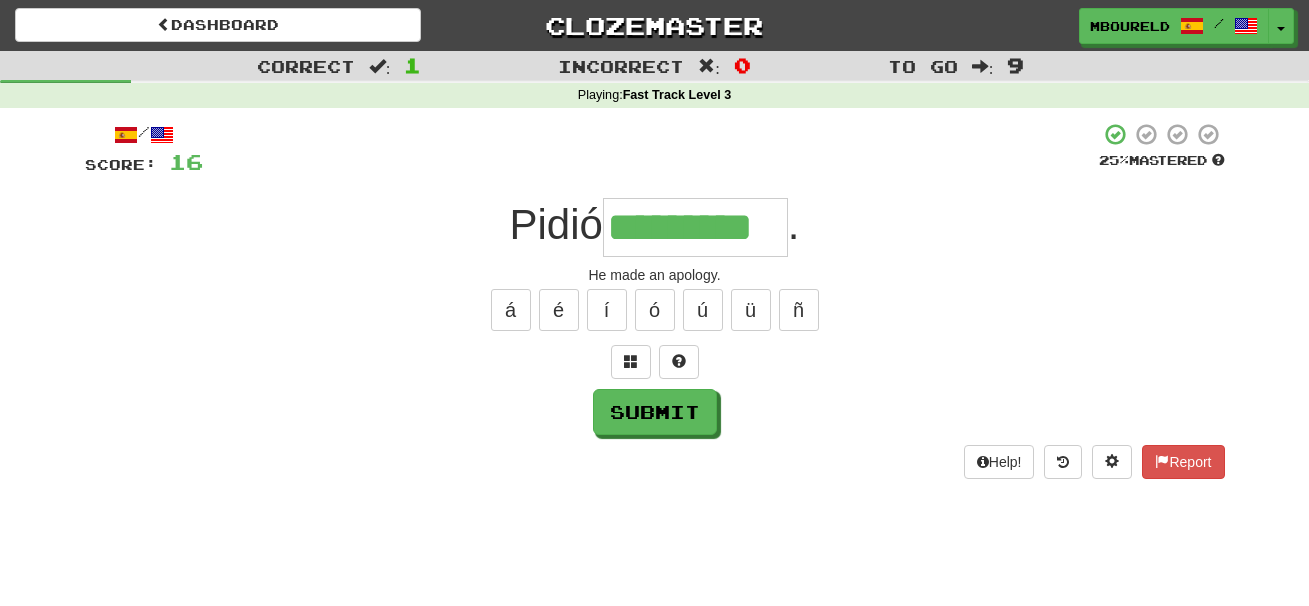type on "*********" 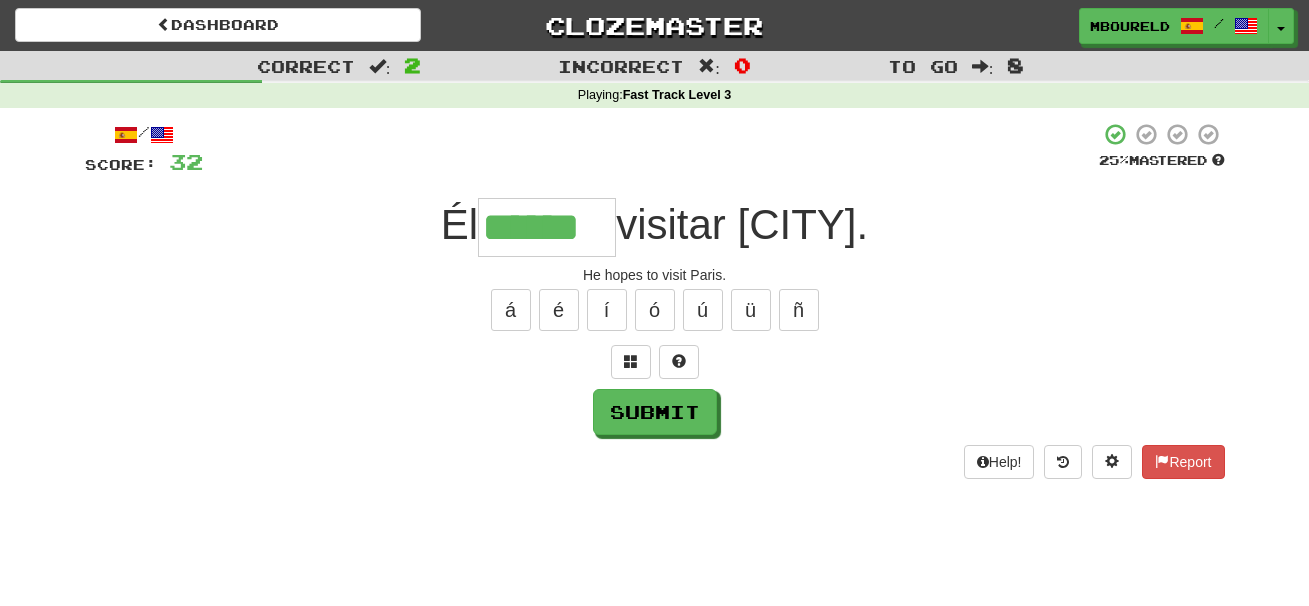 type on "******" 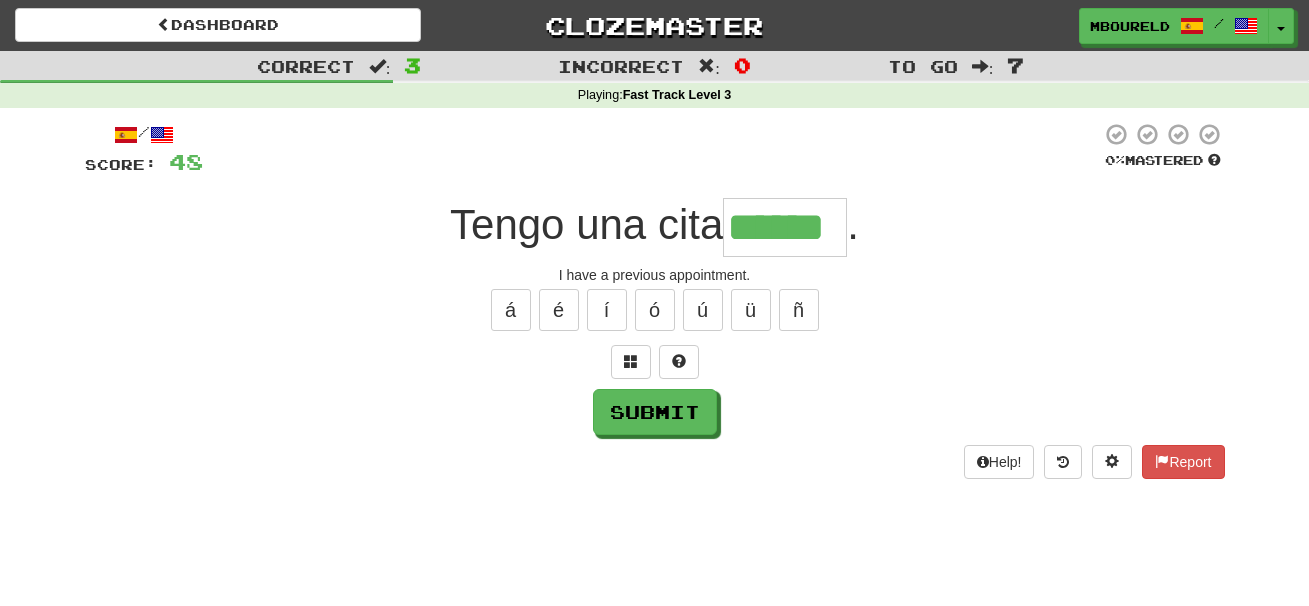 type on "******" 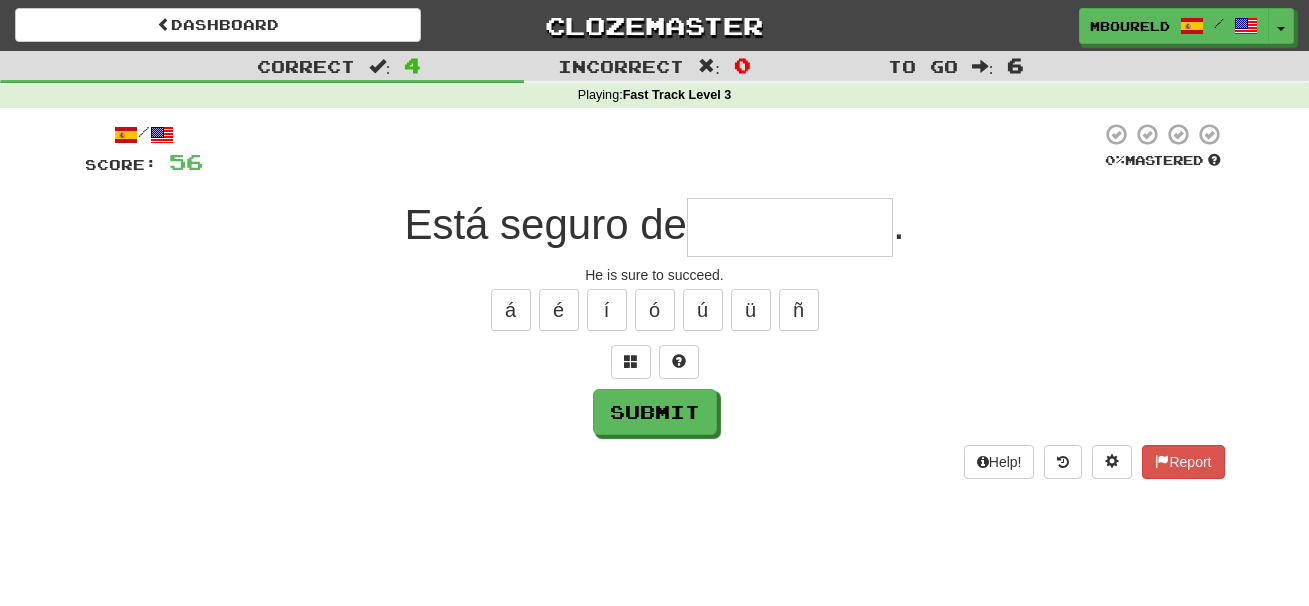 type on "*" 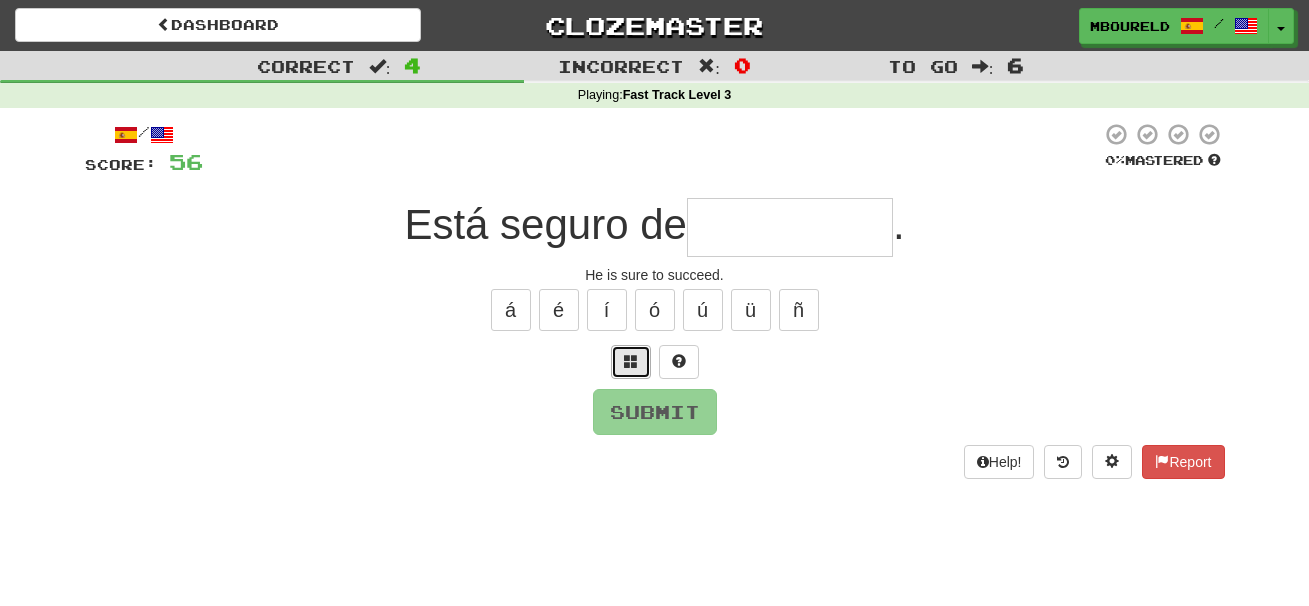 click at bounding box center [631, 362] 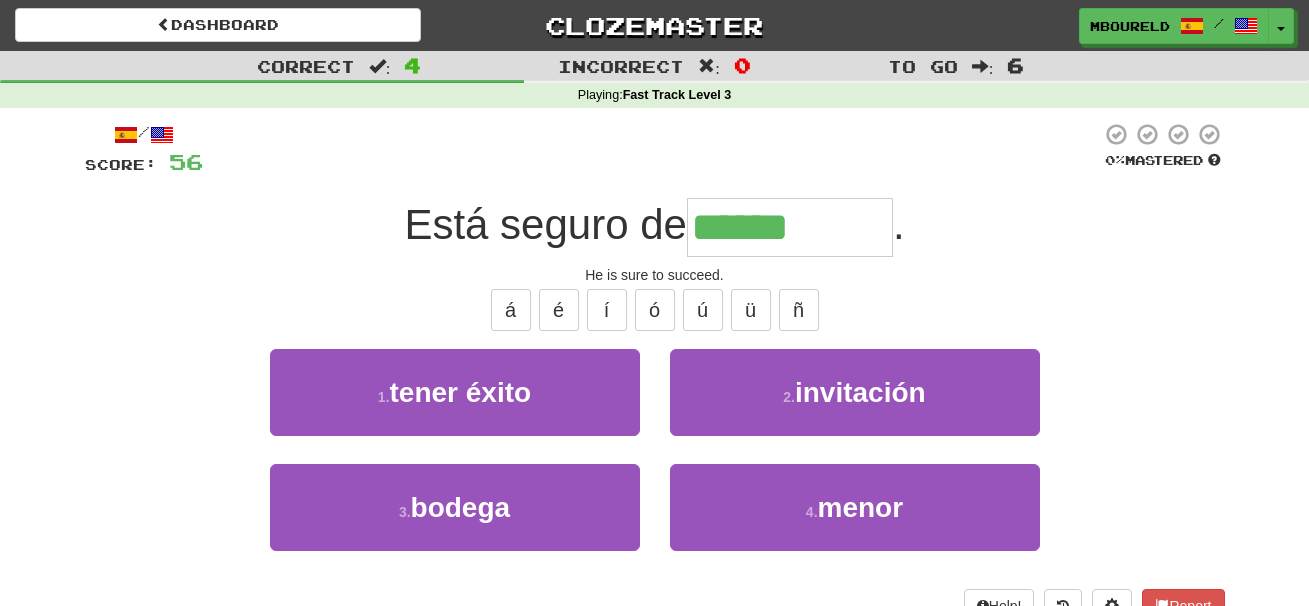 type on "**********" 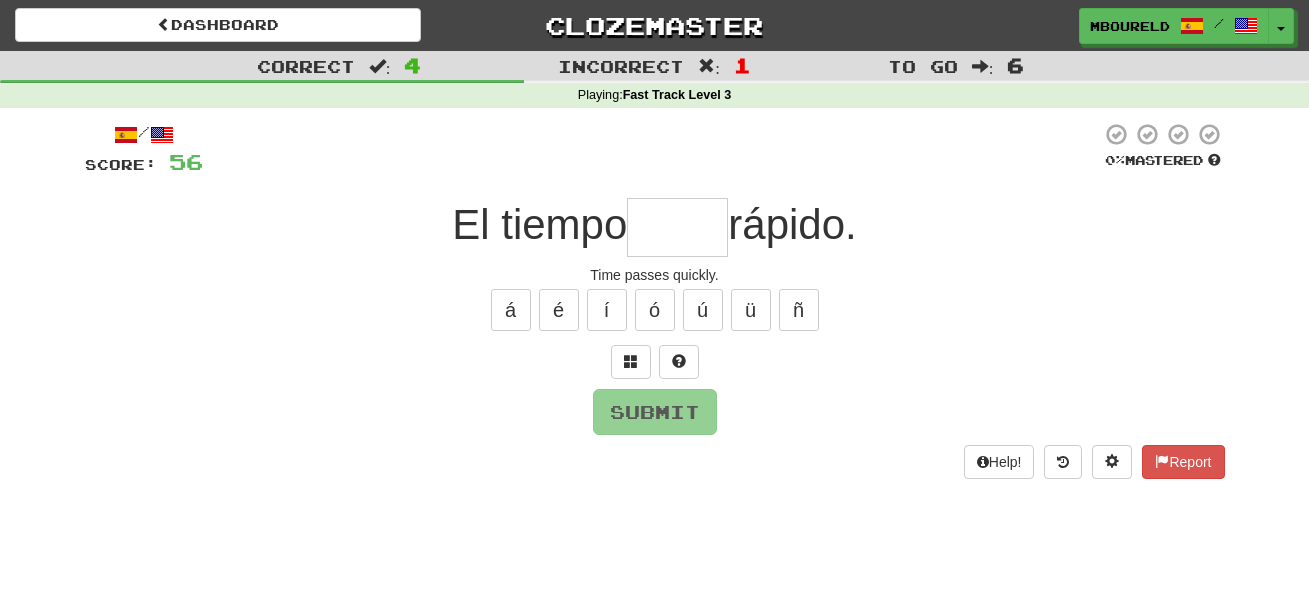 type on "****" 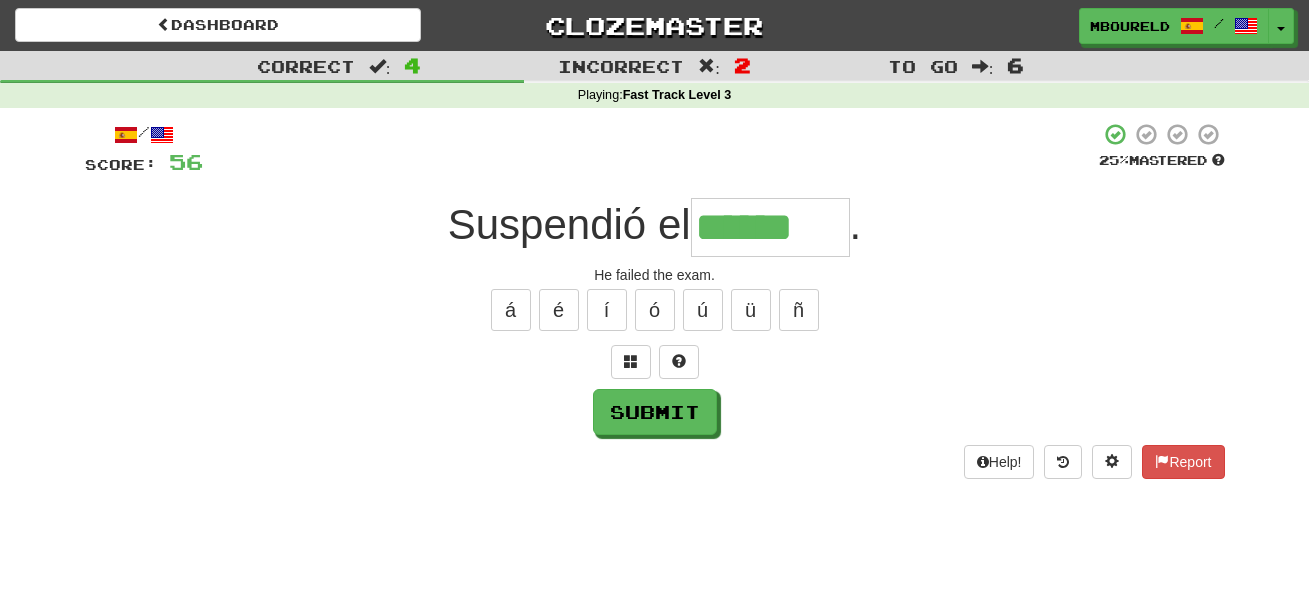 type on "******" 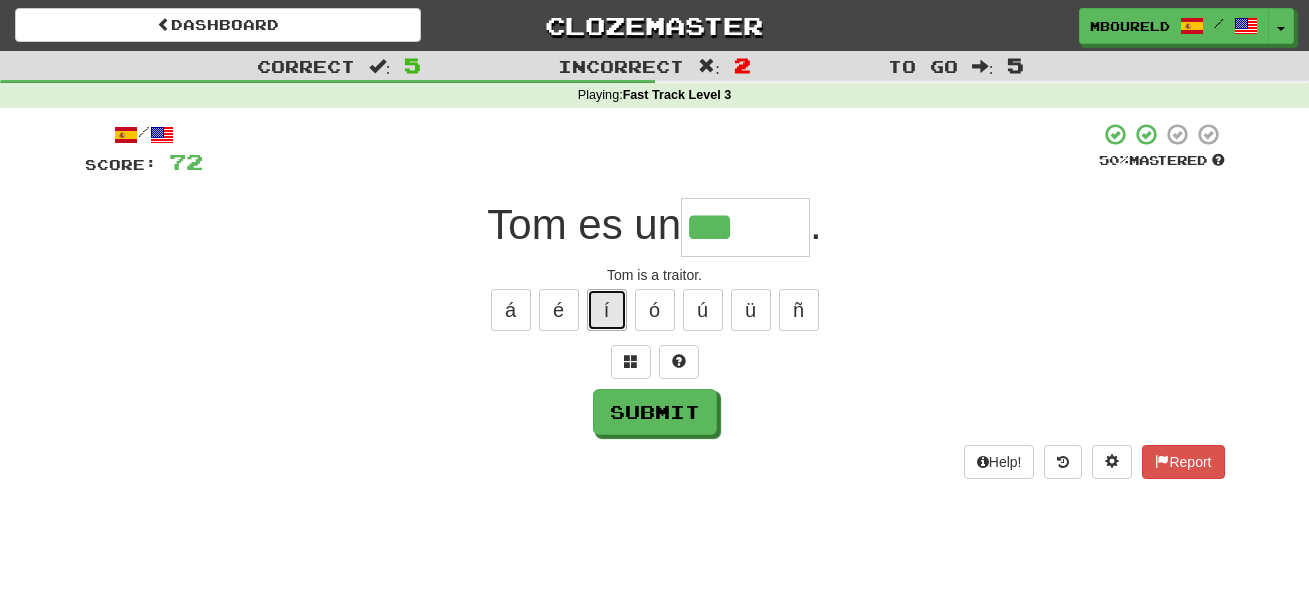 click on "í" at bounding box center [607, 310] 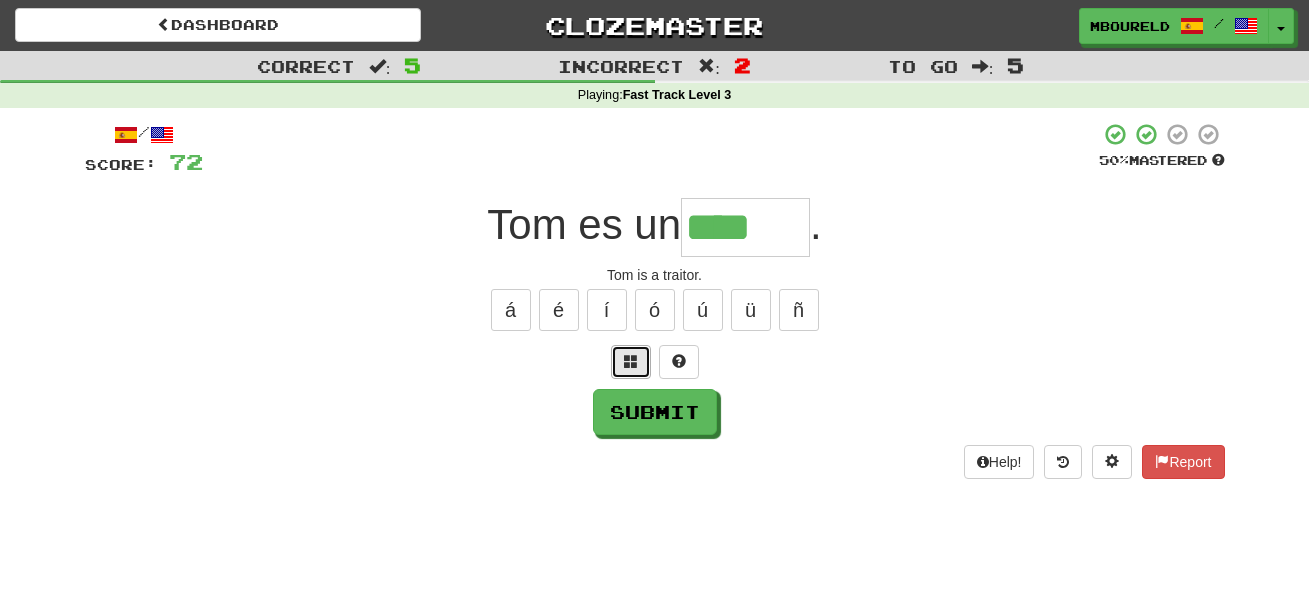 click at bounding box center [631, 362] 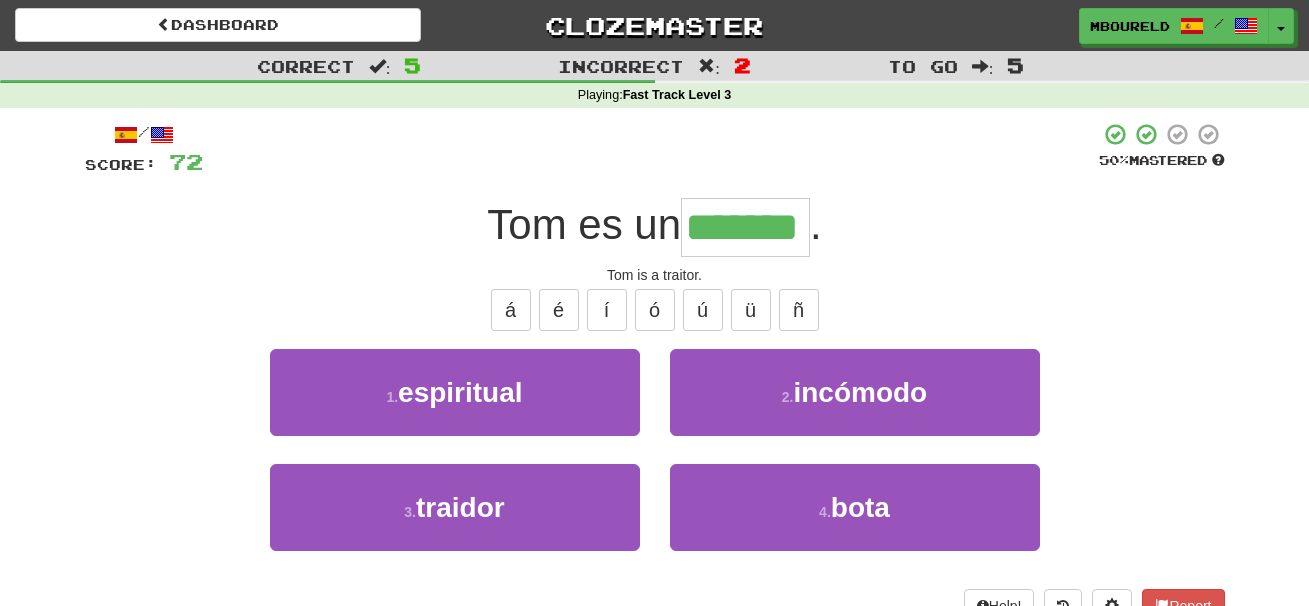 type on "*******" 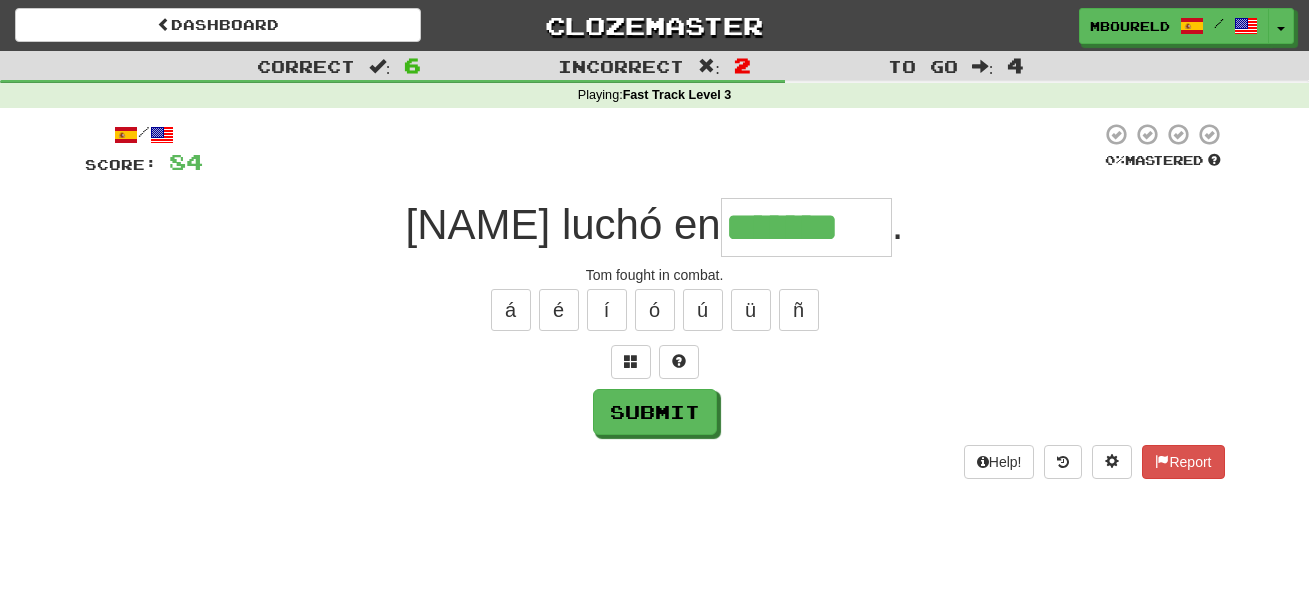 type on "*******" 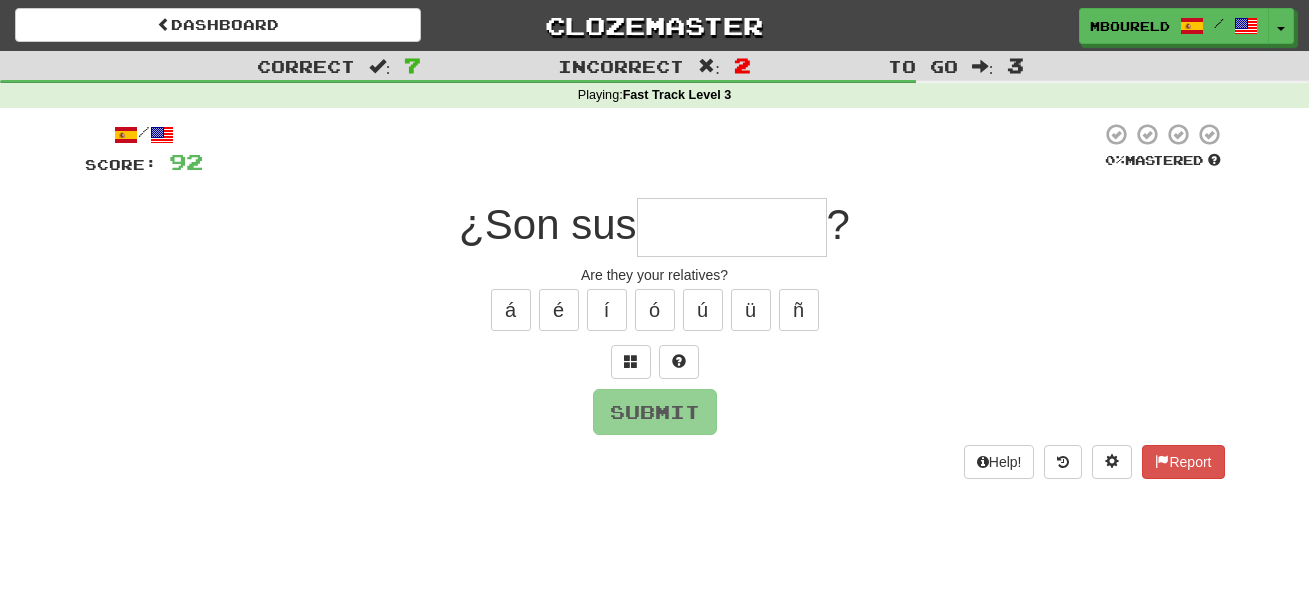type on "*" 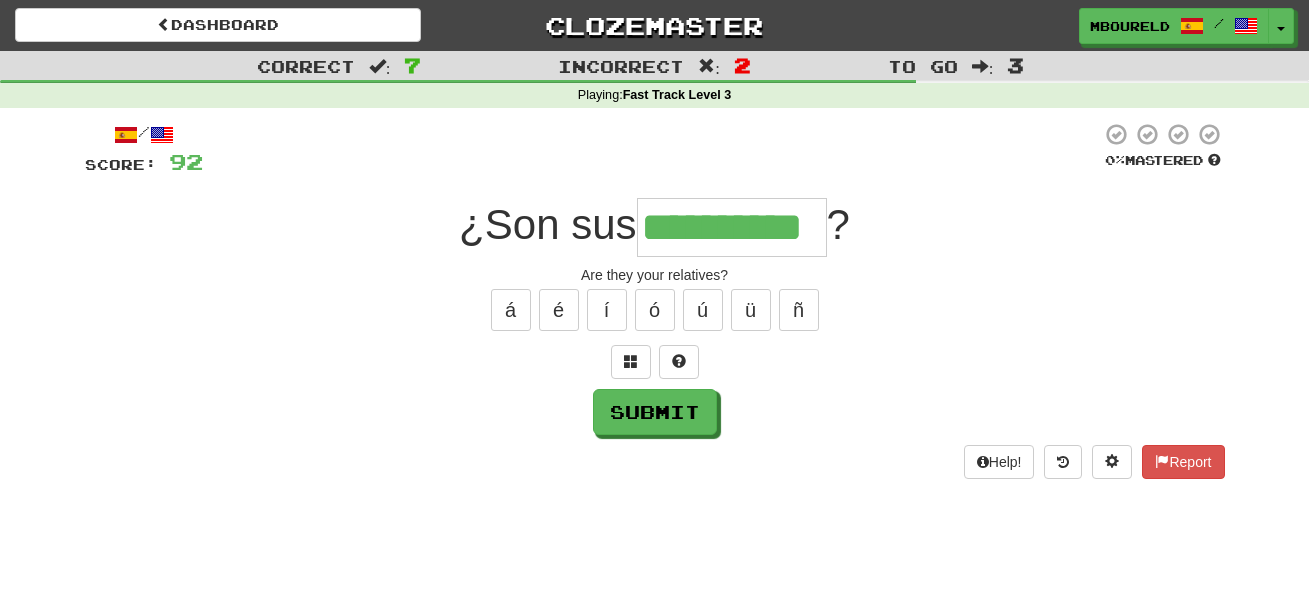 type on "**********" 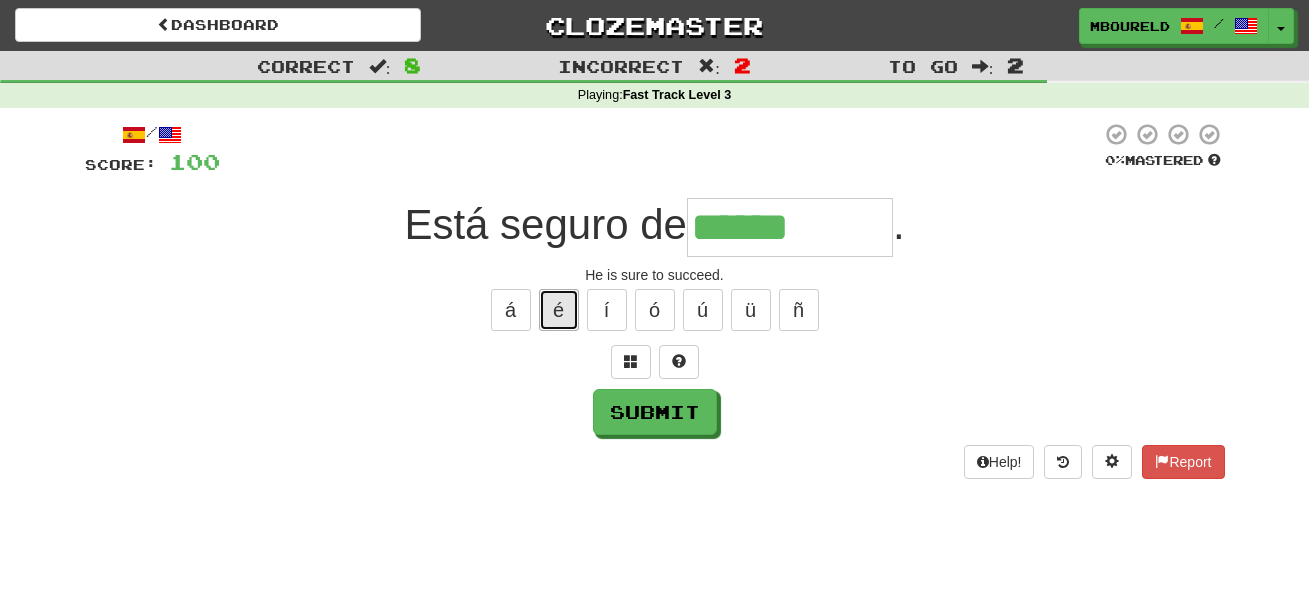 click on "é" at bounding box center [559, 310] 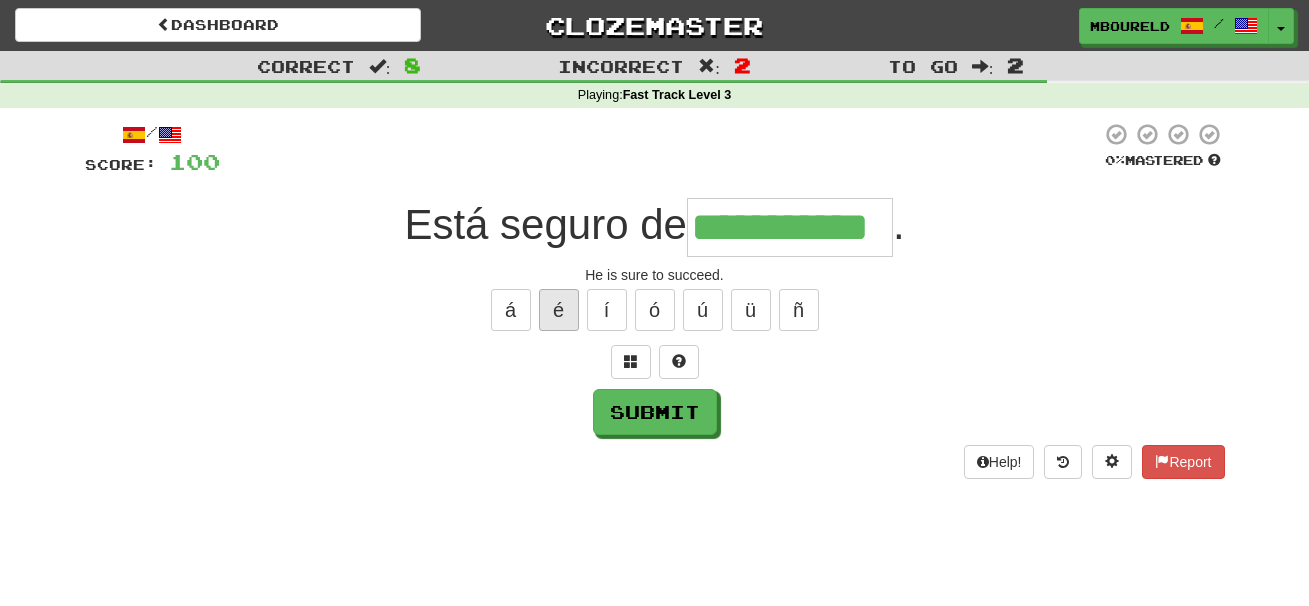 type on "**********" 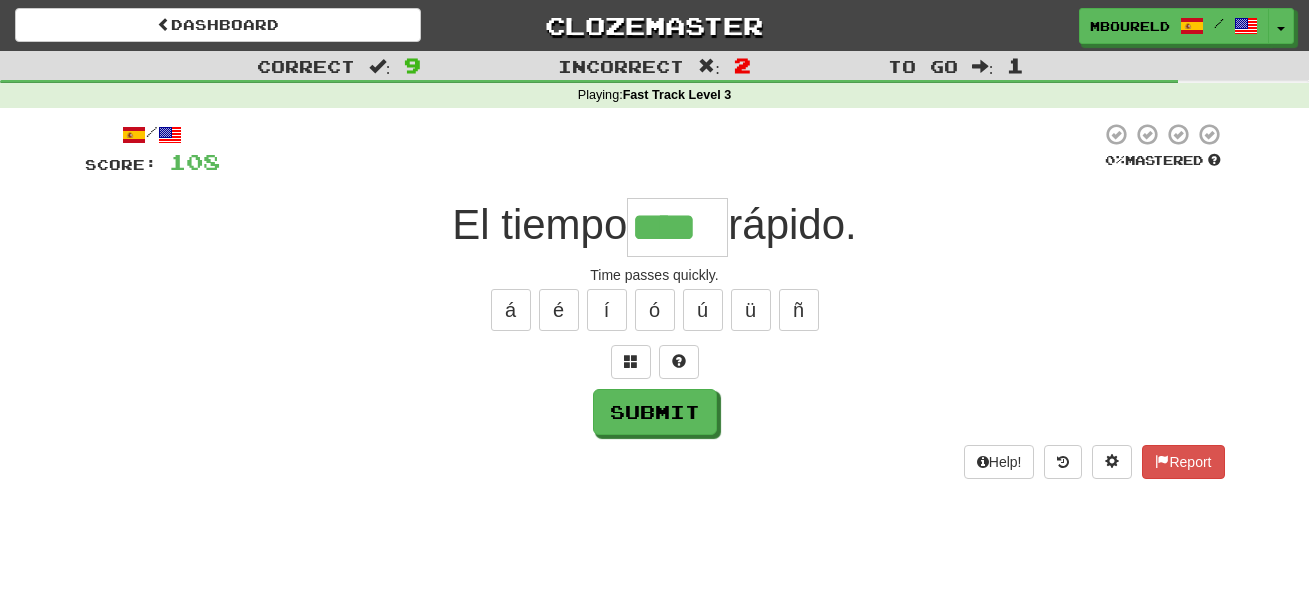 type on "****" 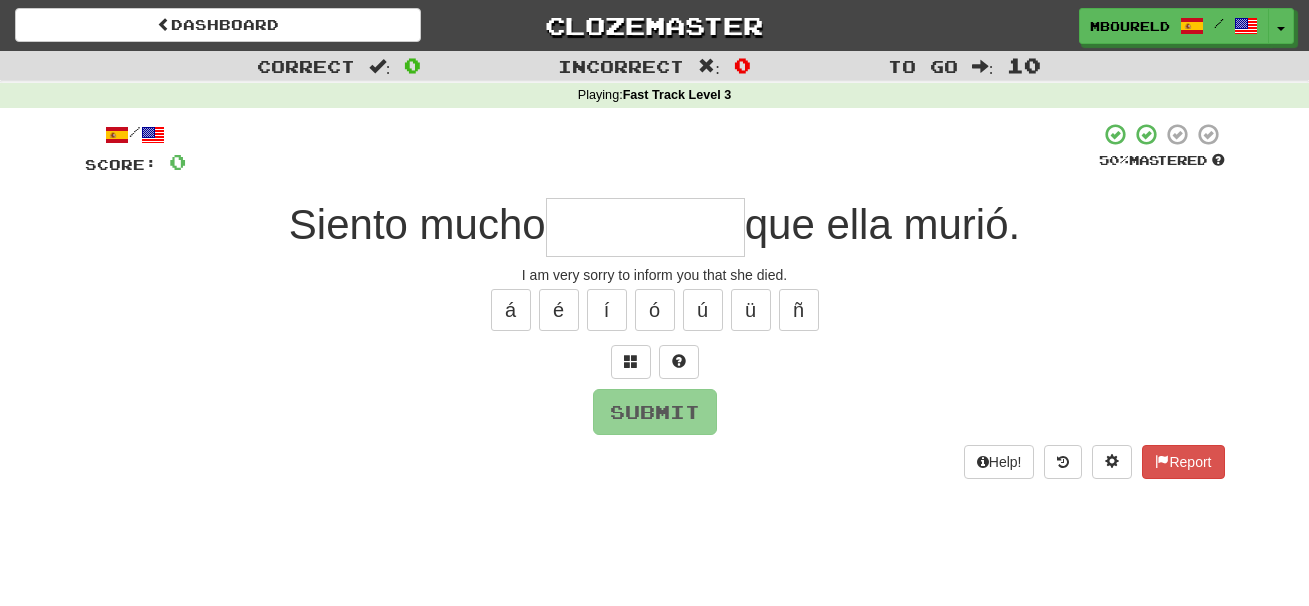 type on "*" 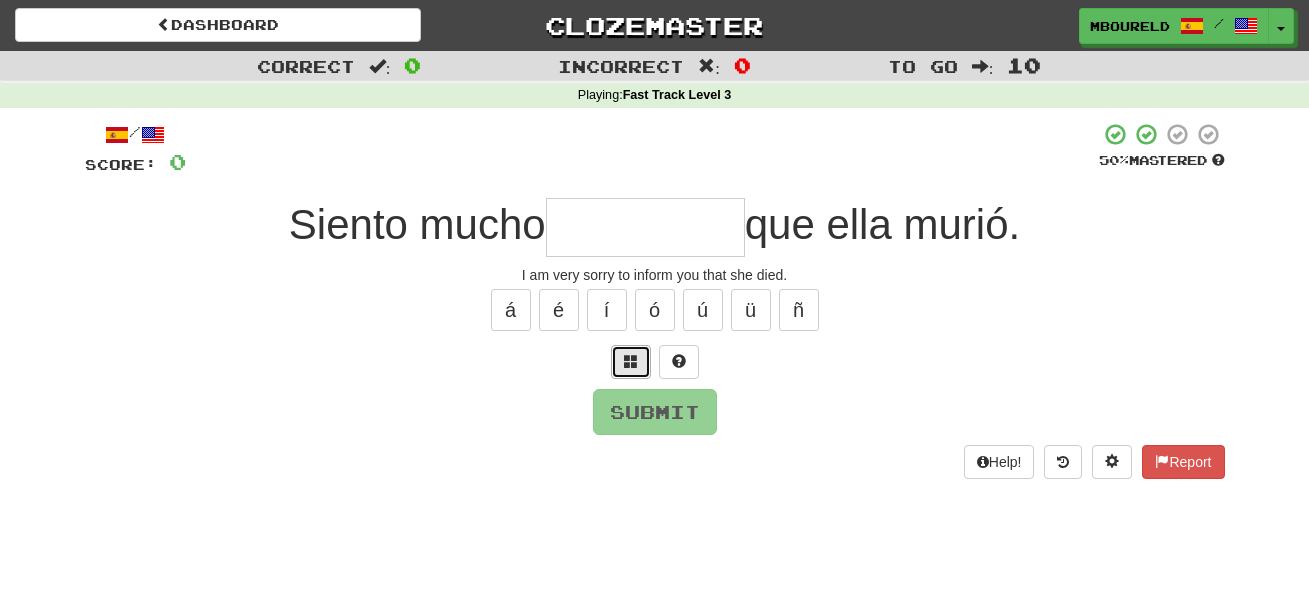 click at bounding box center [631, 361] 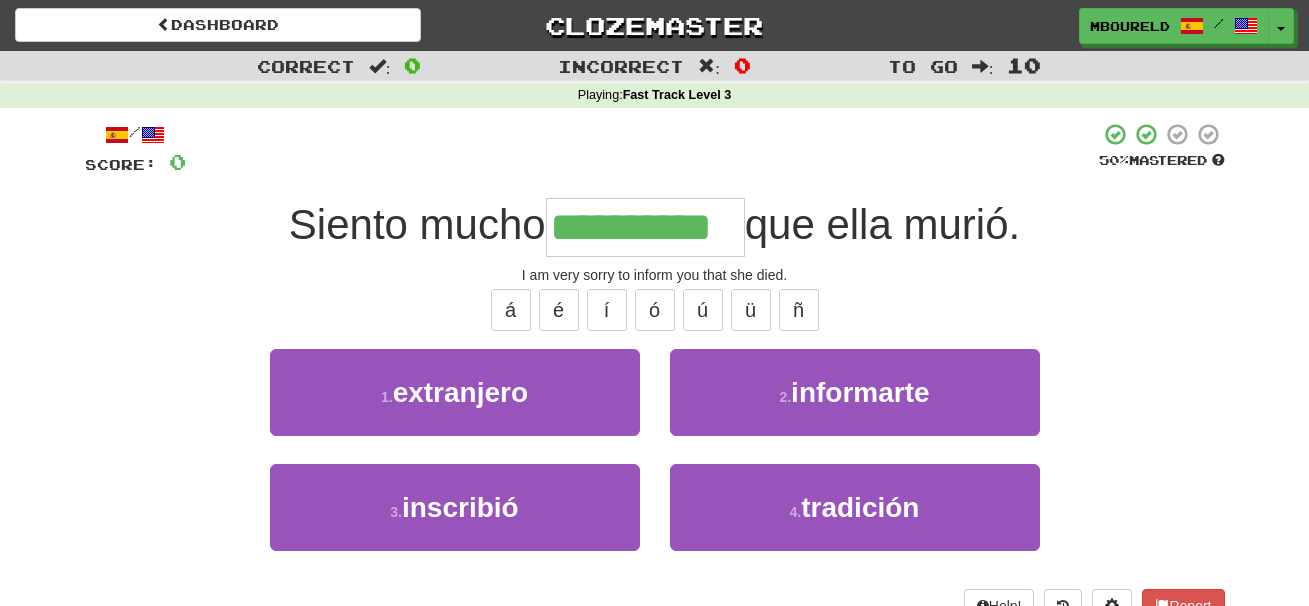 type on "**********" 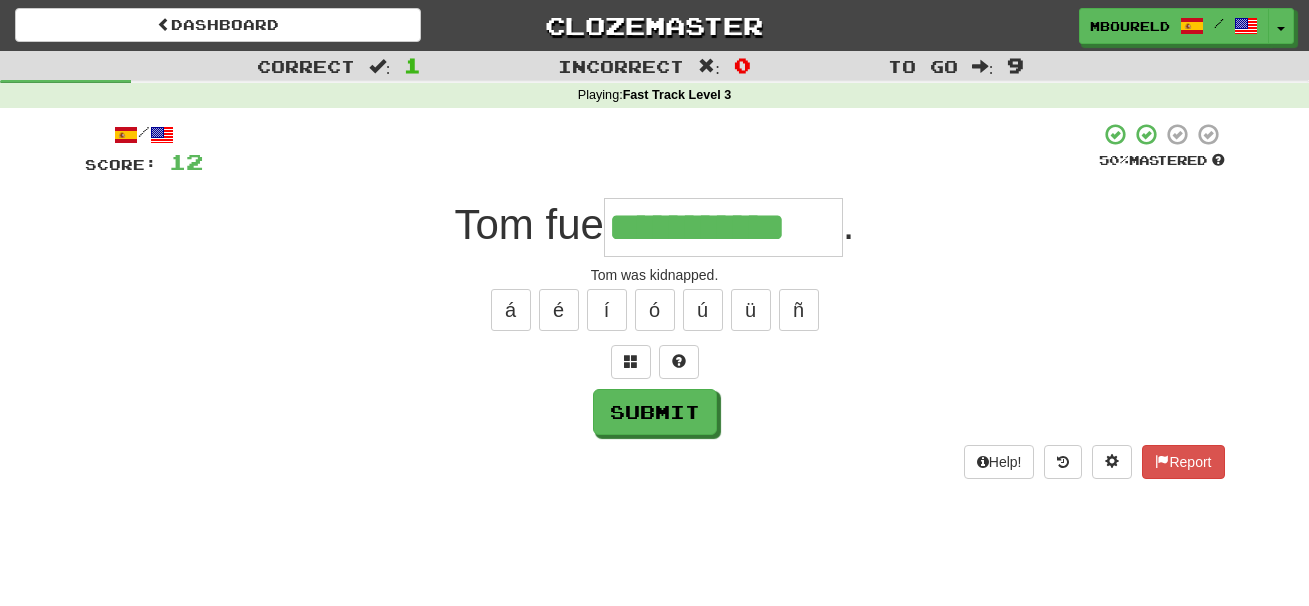 type on "**********" 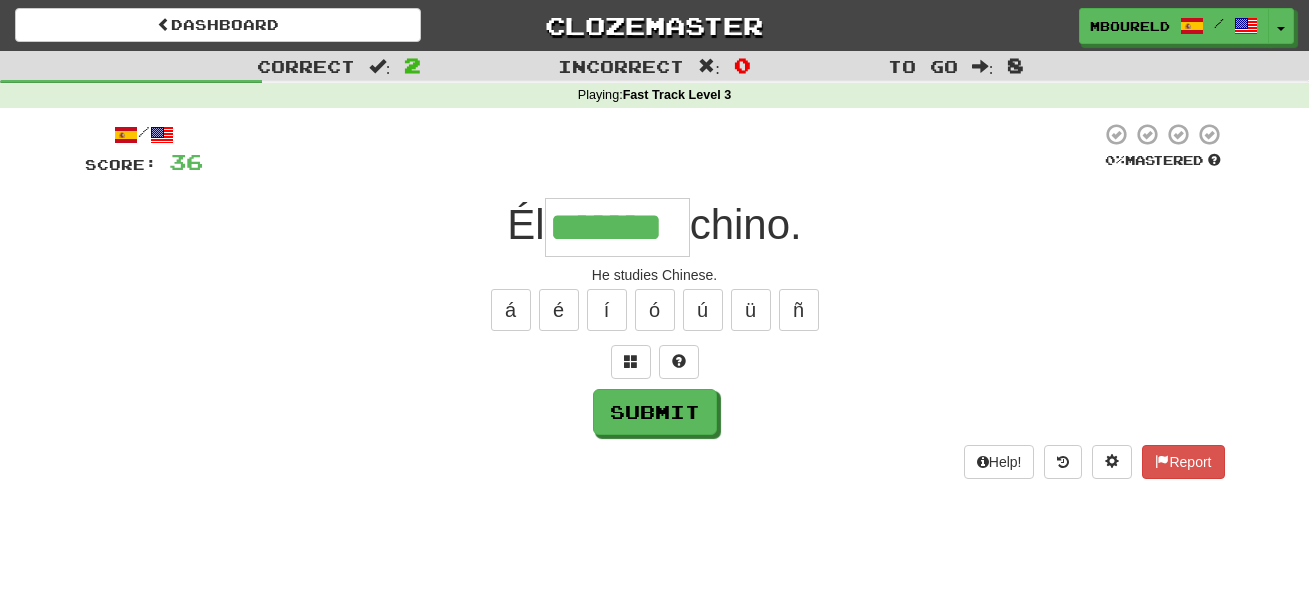 type on "*******" 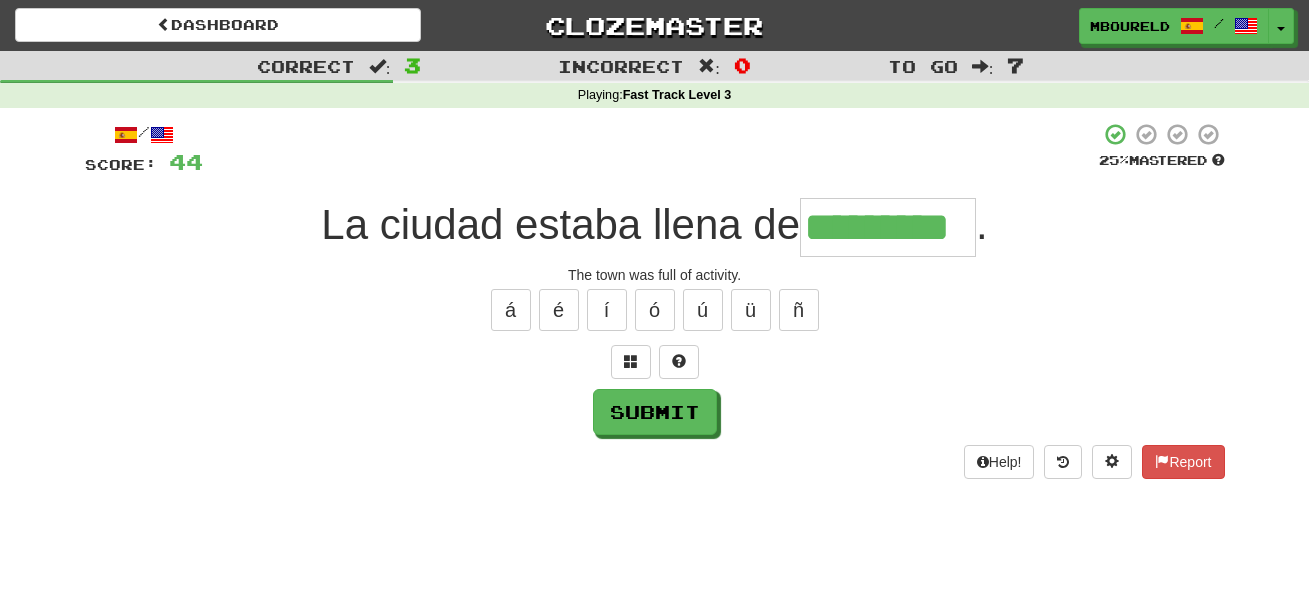 type on "*********" 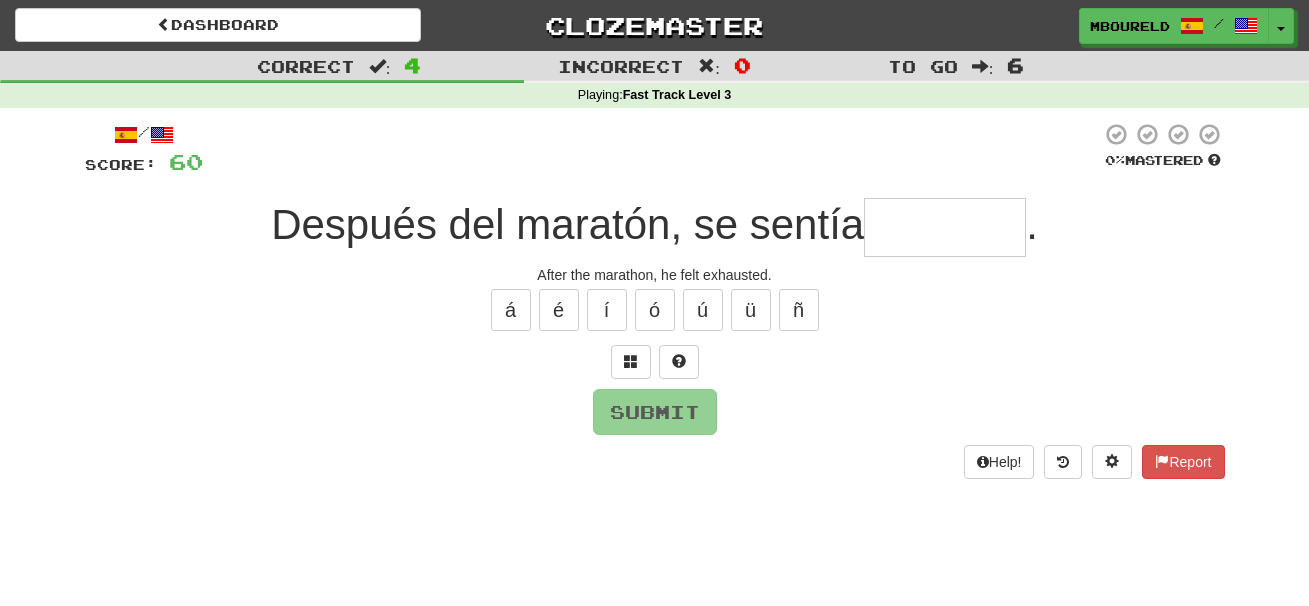 type on "*" 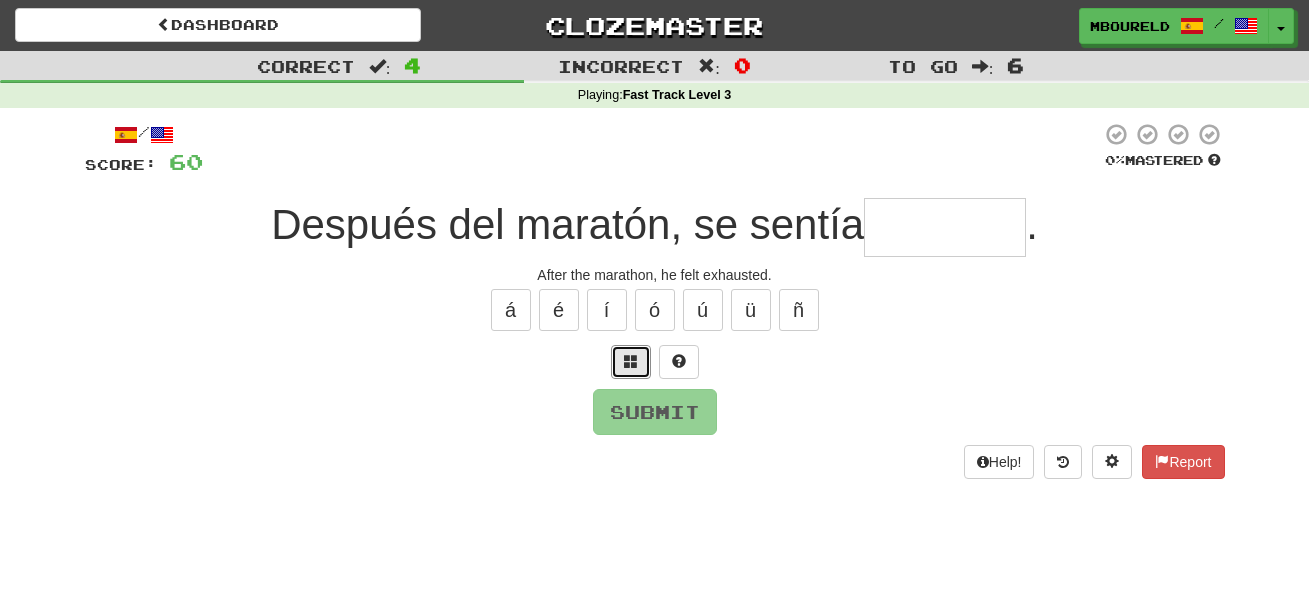 click at bounding box center [631, 361] 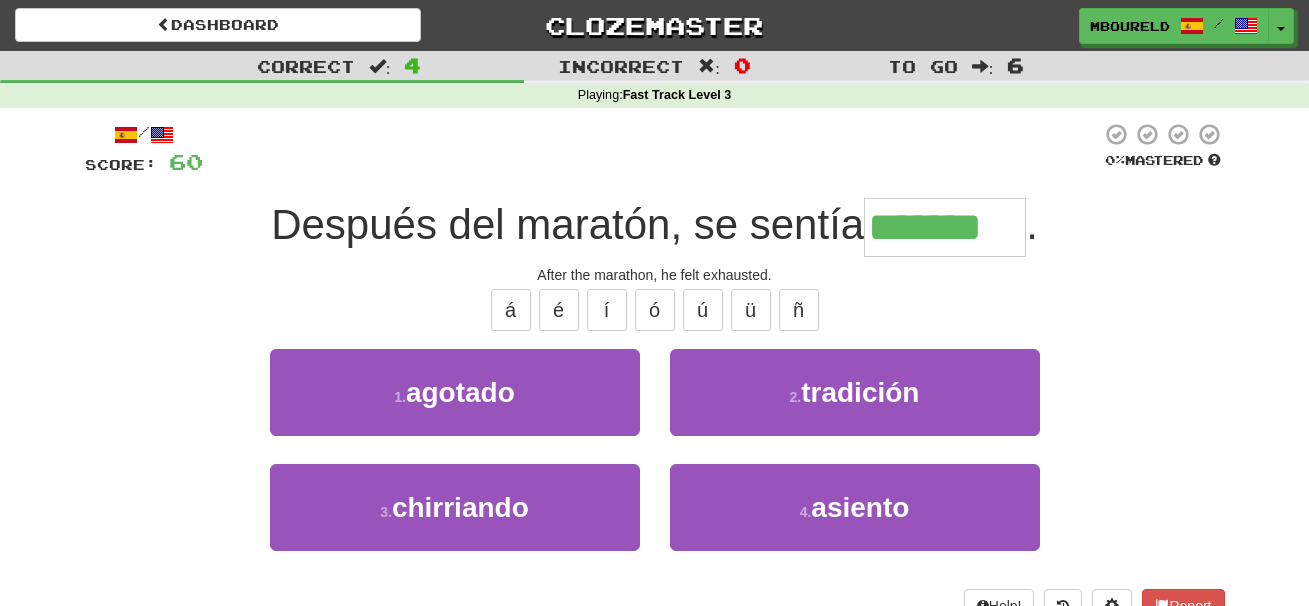 type on "*******" 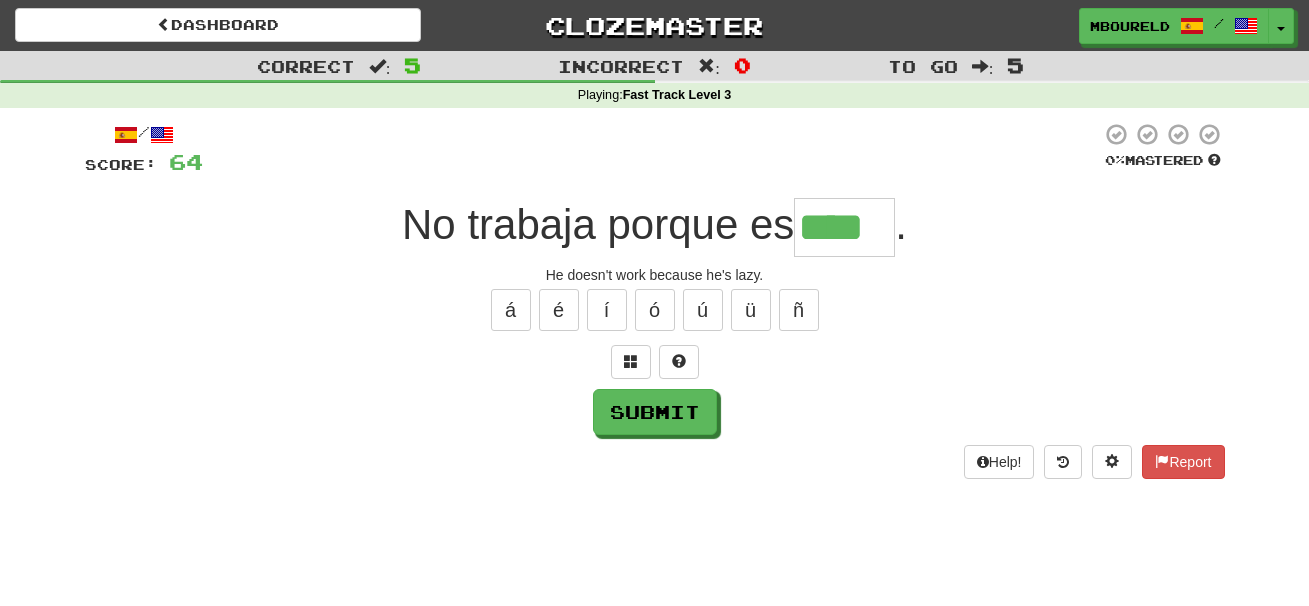 type on "****" 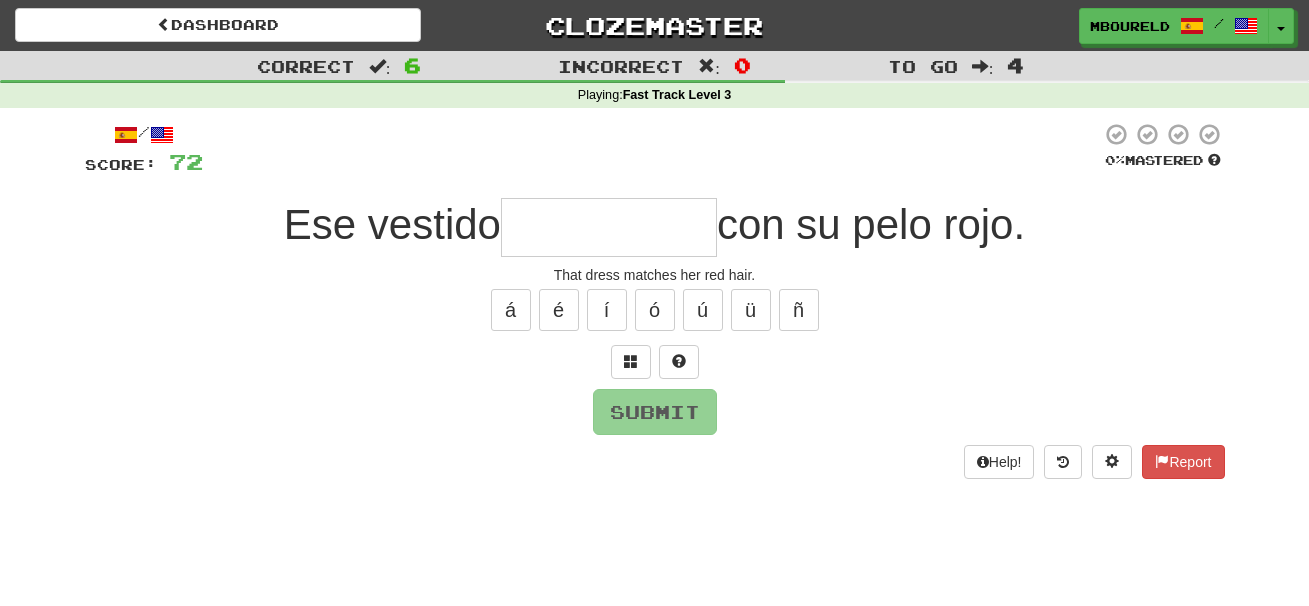type on "*" 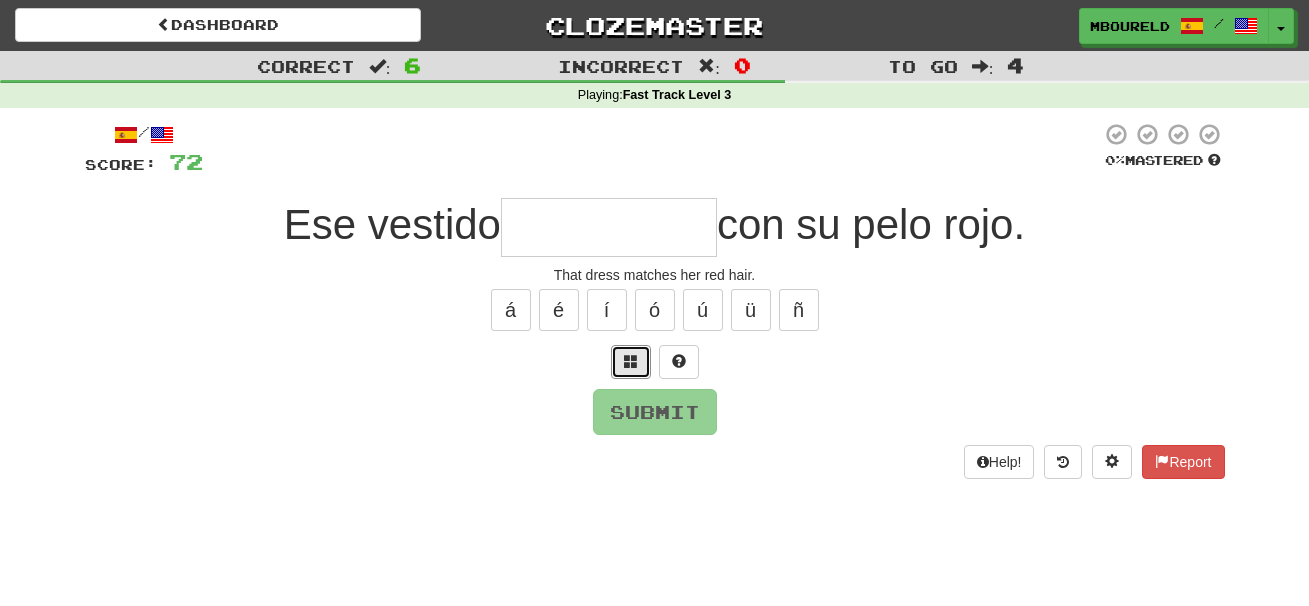click at bounding box center (631, 361) 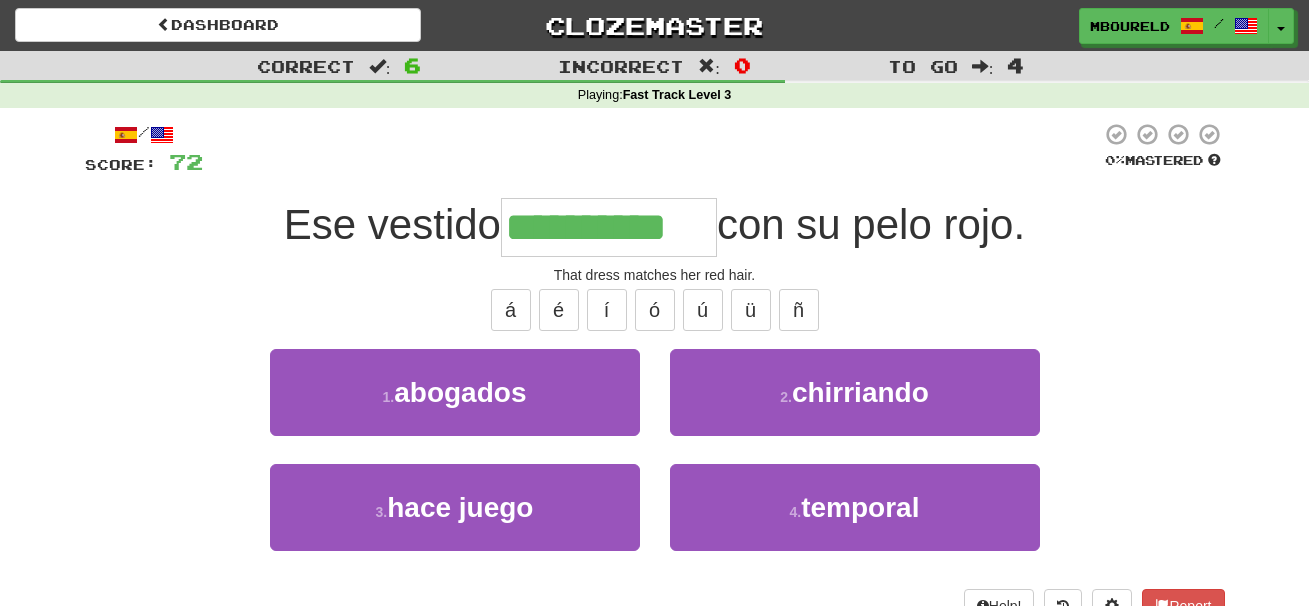 type on "**********" 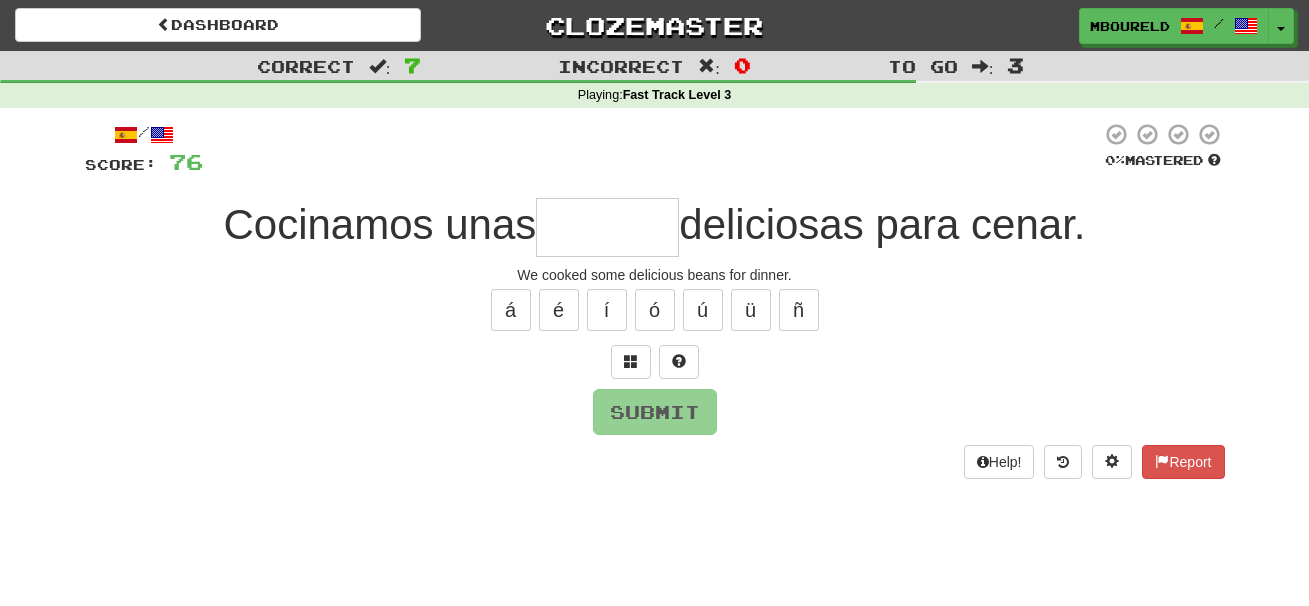 type on "*" 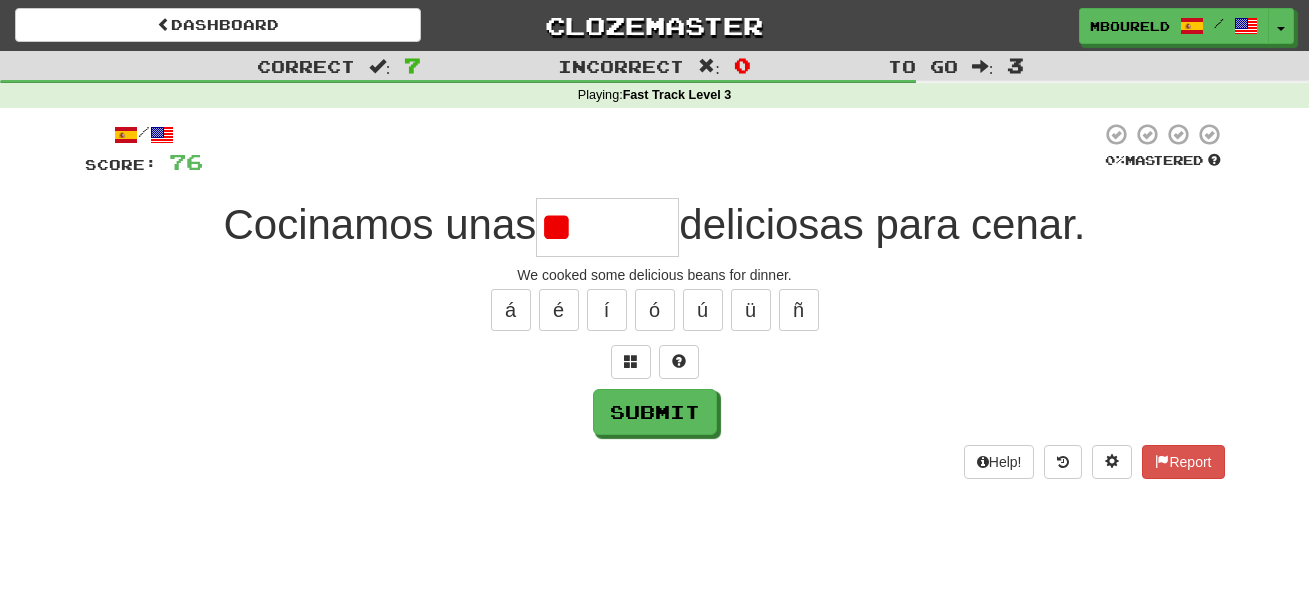 type on "*" 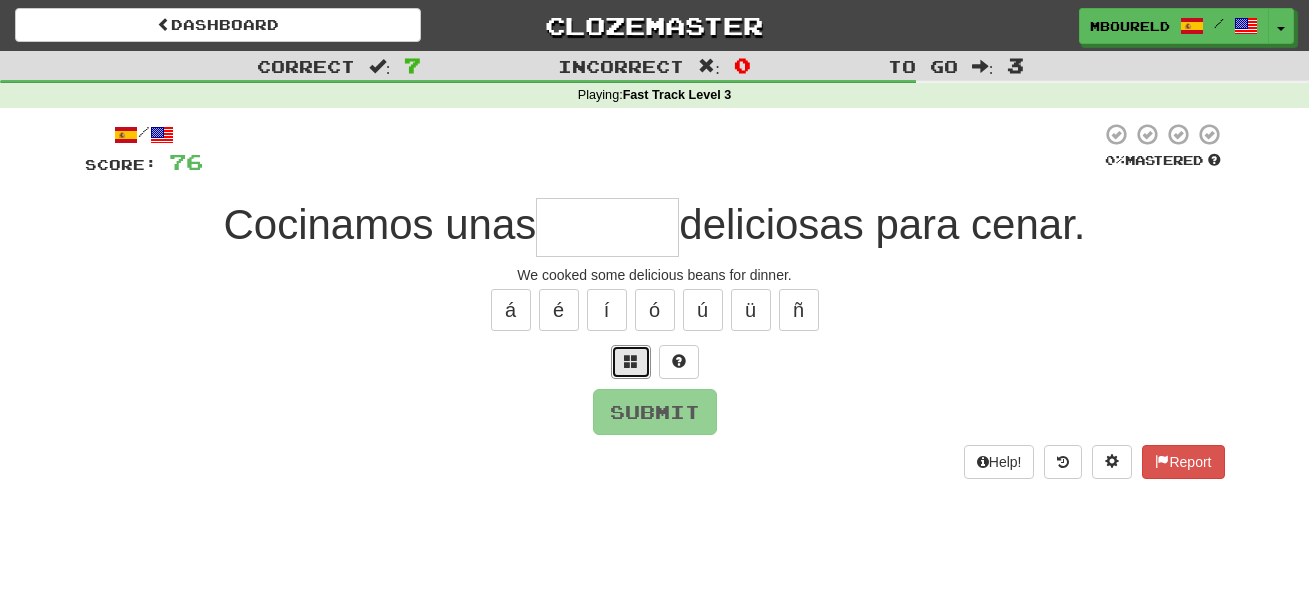 click at bounding box center [631, 361] 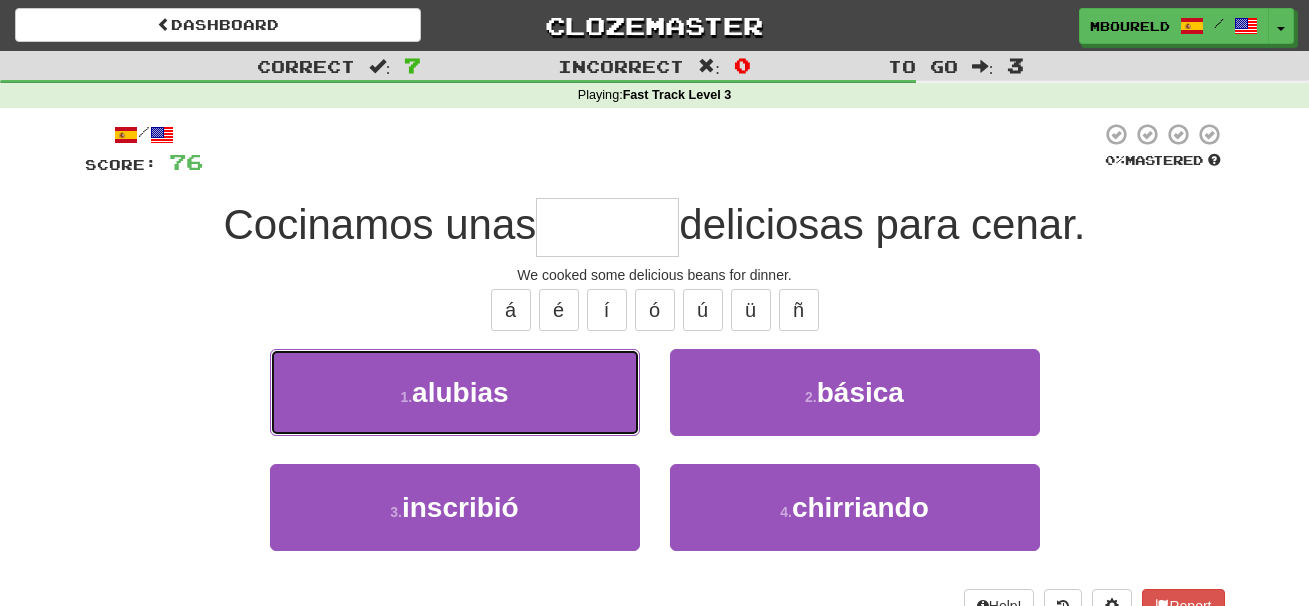 click on "1 .  alubias" at bounding box center [455, 392] 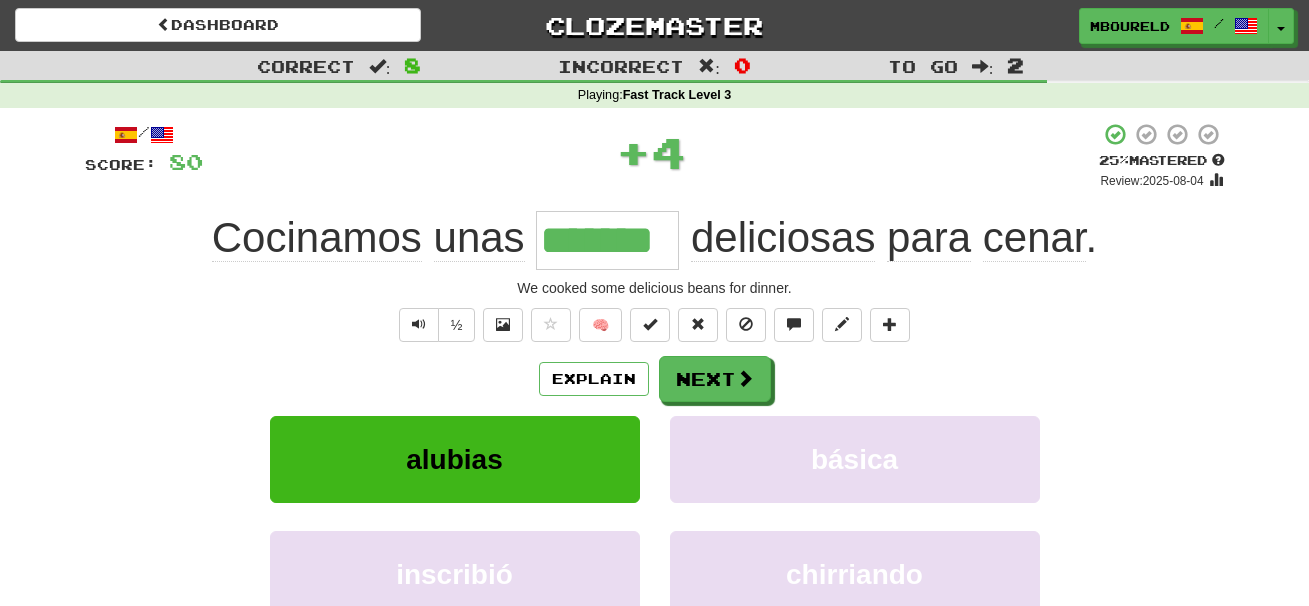 type 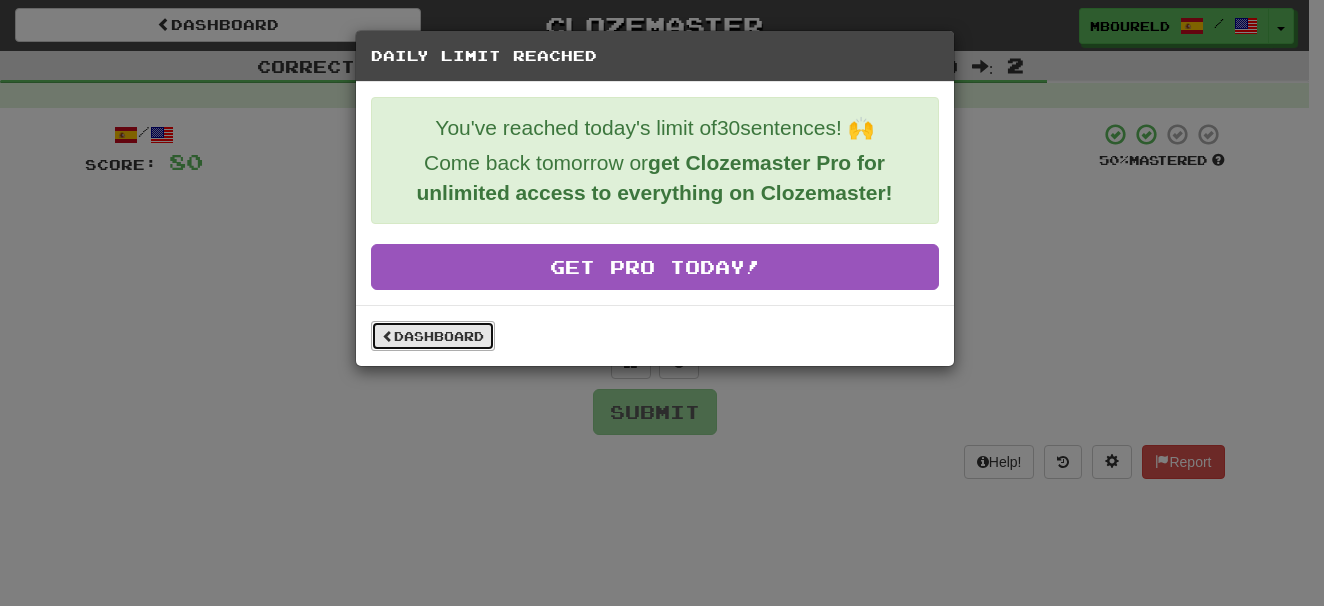 click on "Dashboard" at bounding box center [433, 336] 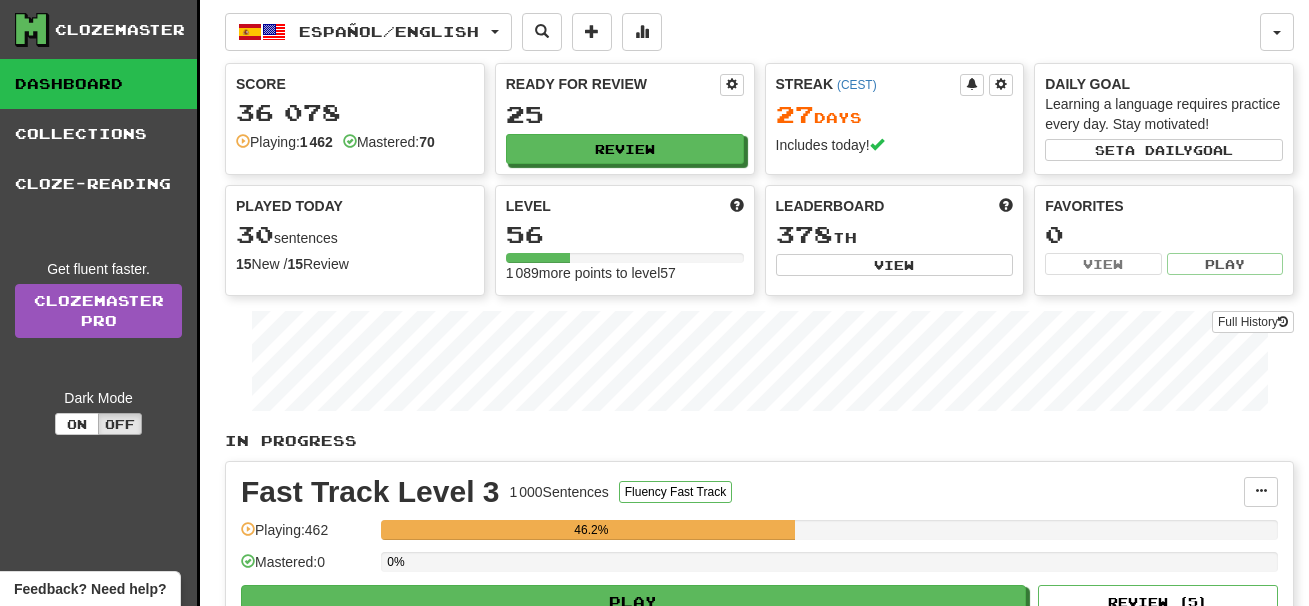 scroll, scrollTop: 0, scrollLeft: 0, axis: both 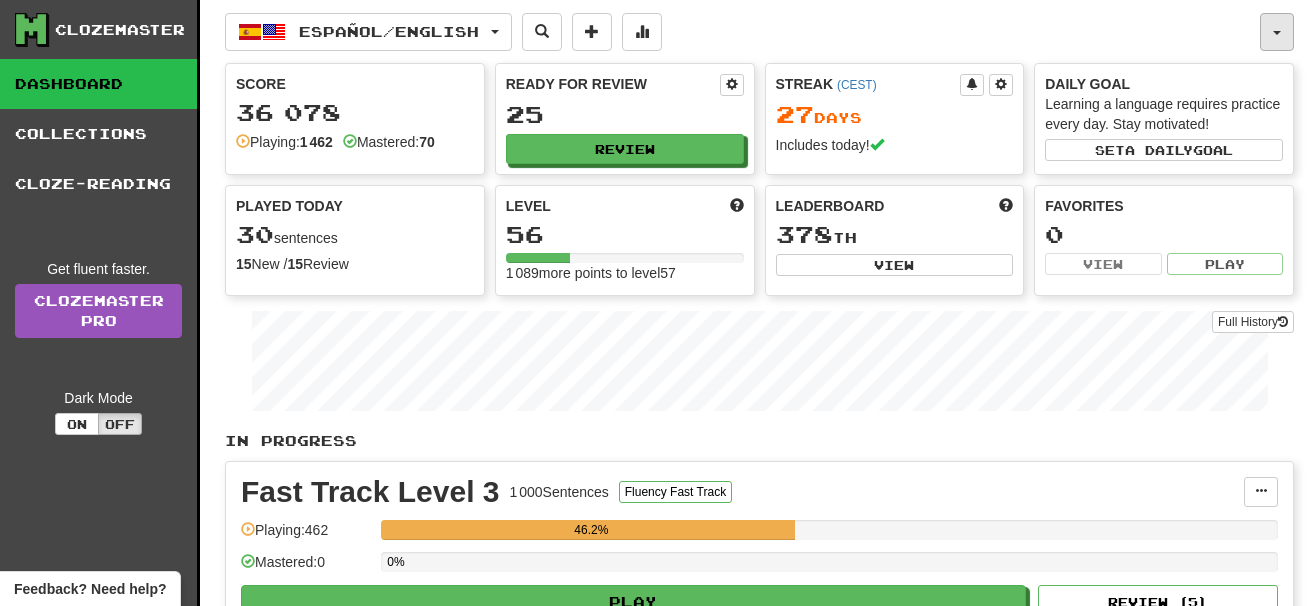 click at bounding box center [1277, 33] 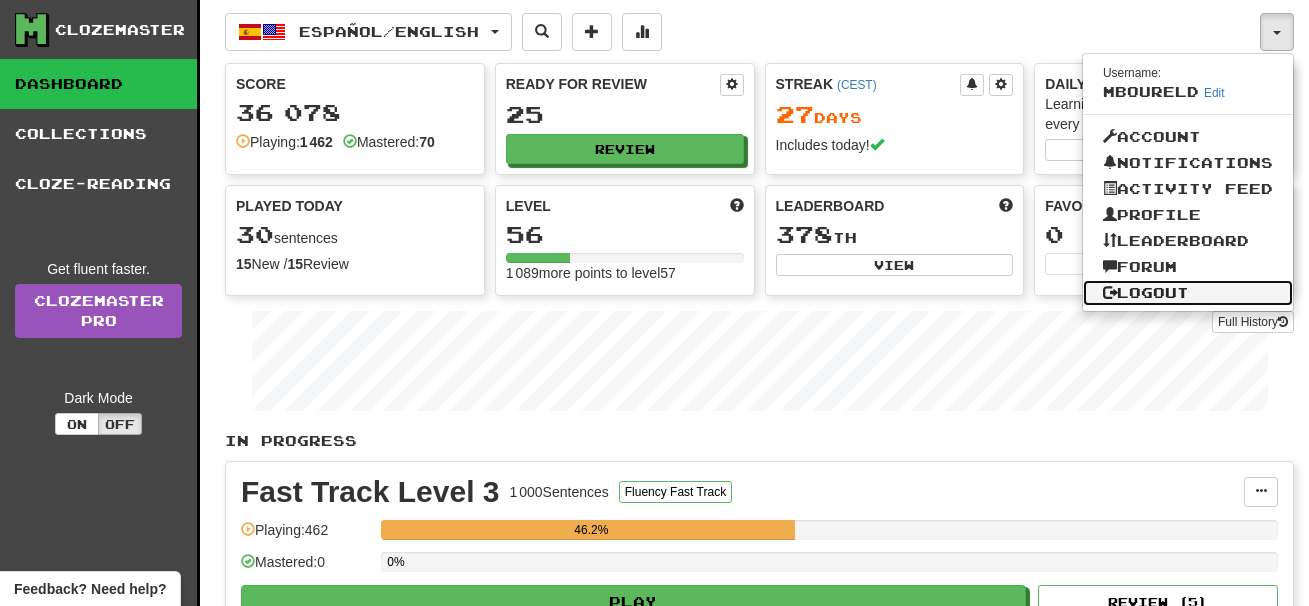 click on "Logout" at bounding box center (1188, 293) 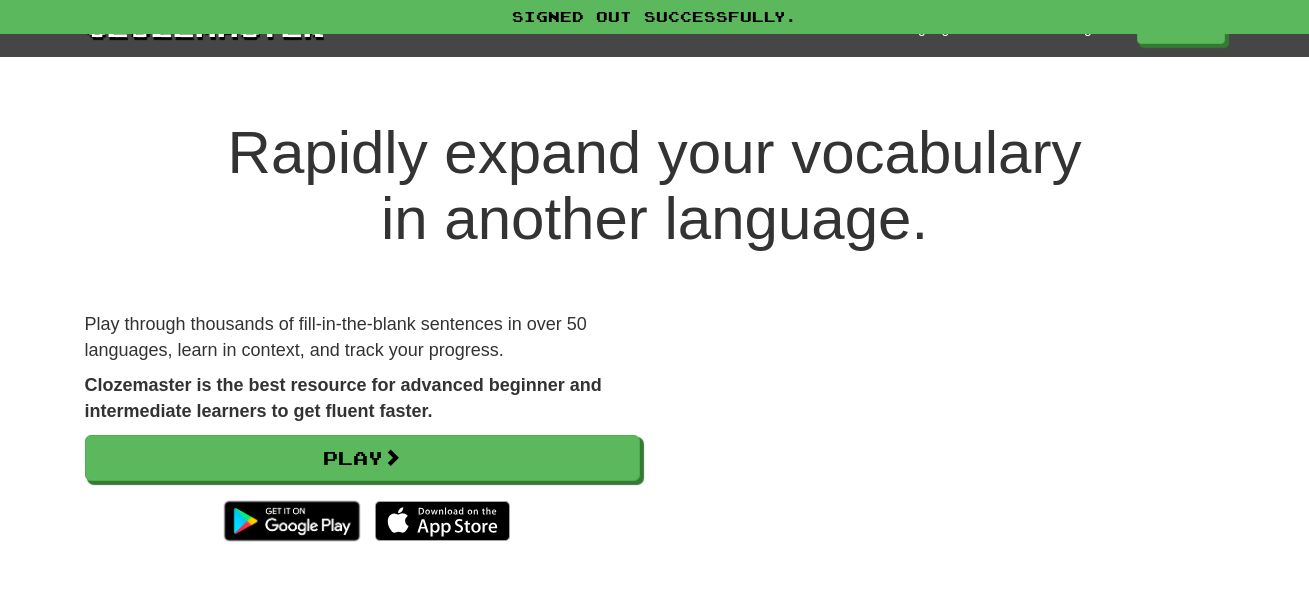 scroll, scrollTop: 0, scrollLeft: 0, axis: both 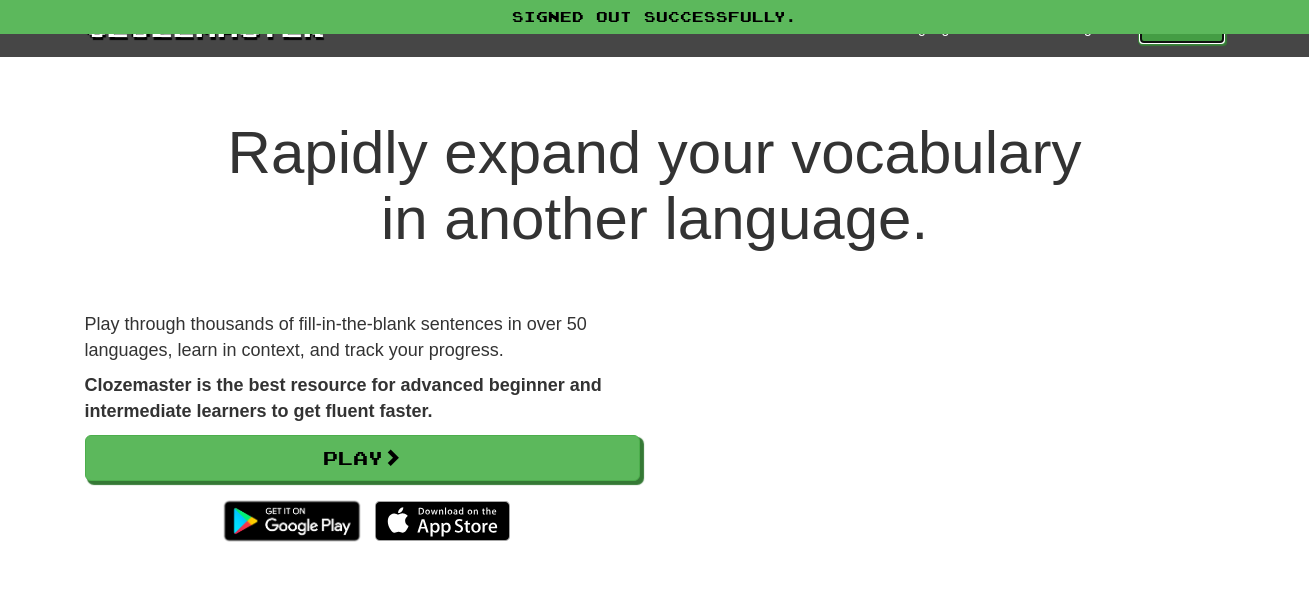 click on "Play" at bounding box center (1182, 28) 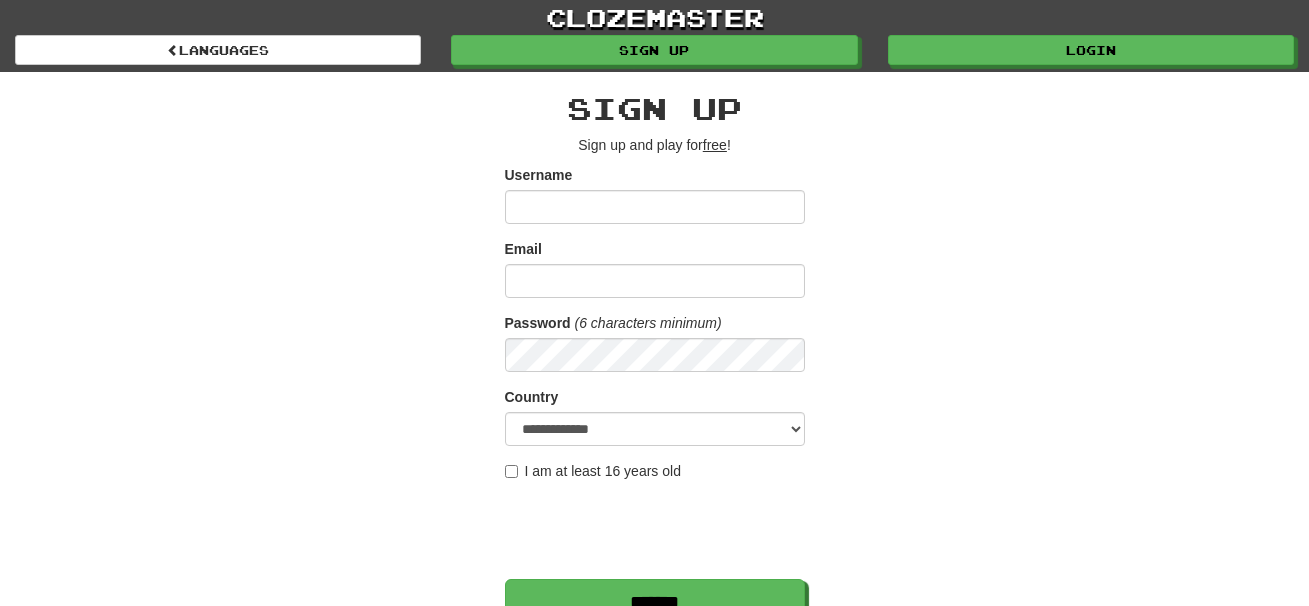 scroll, scrollTop: 0, scrollLeft: 0, axis: both 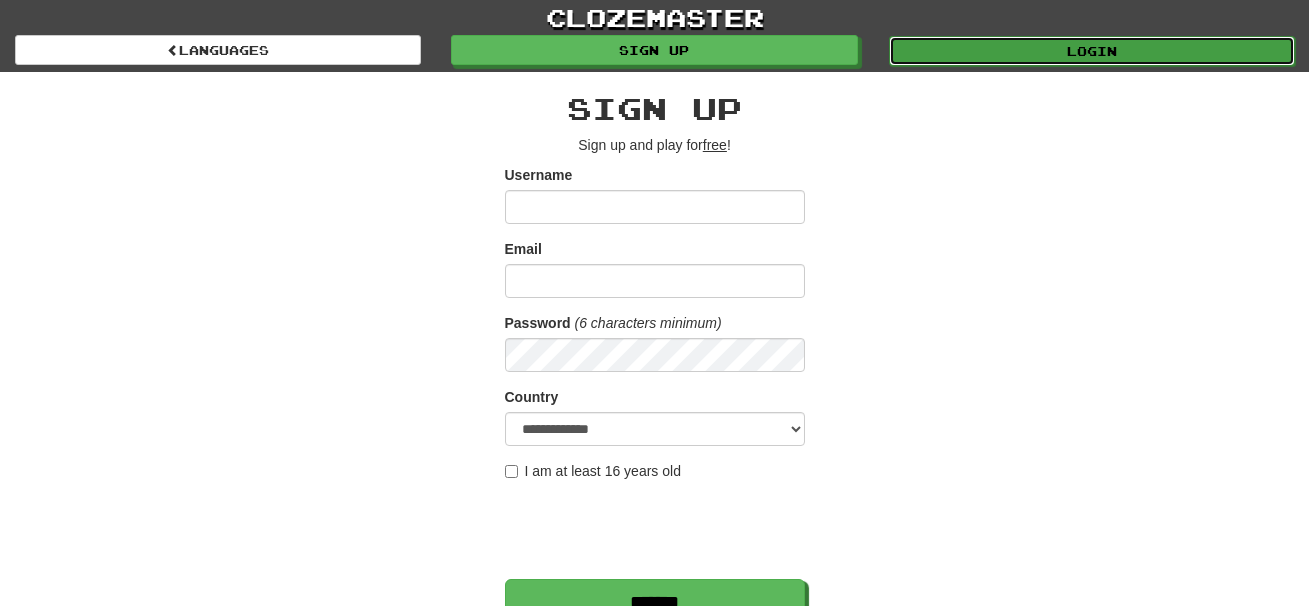click on "Login" at bounding box center (1092, 51) 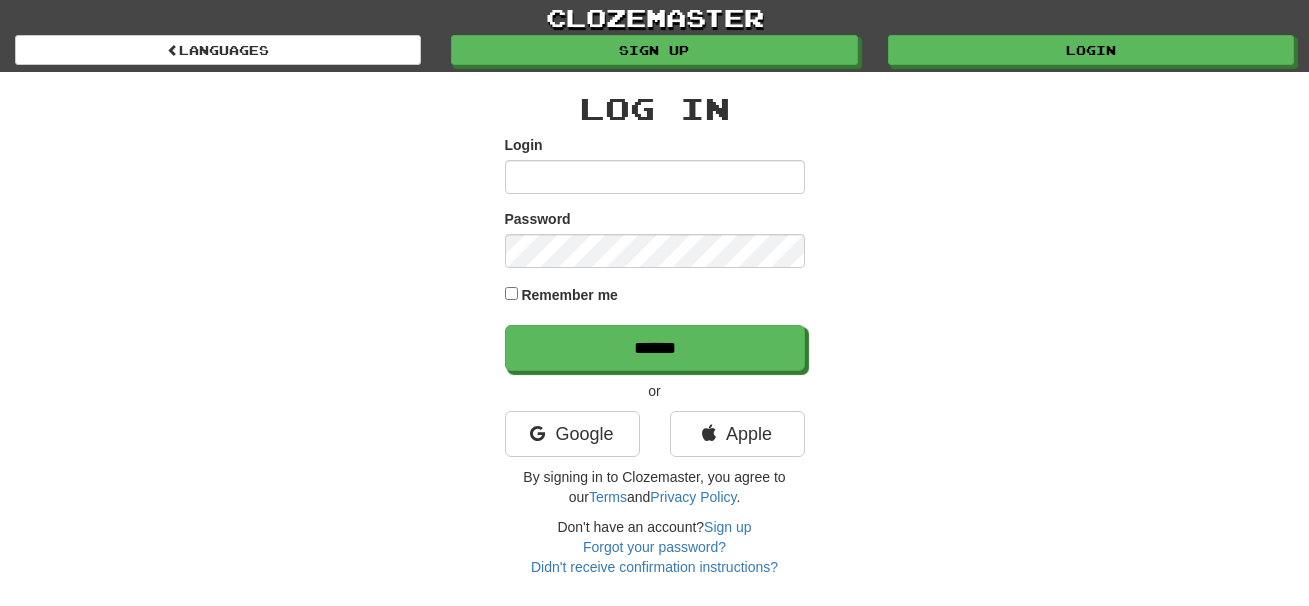 scroll, scrollTop: 0, scrollLeft: 0, axis: both 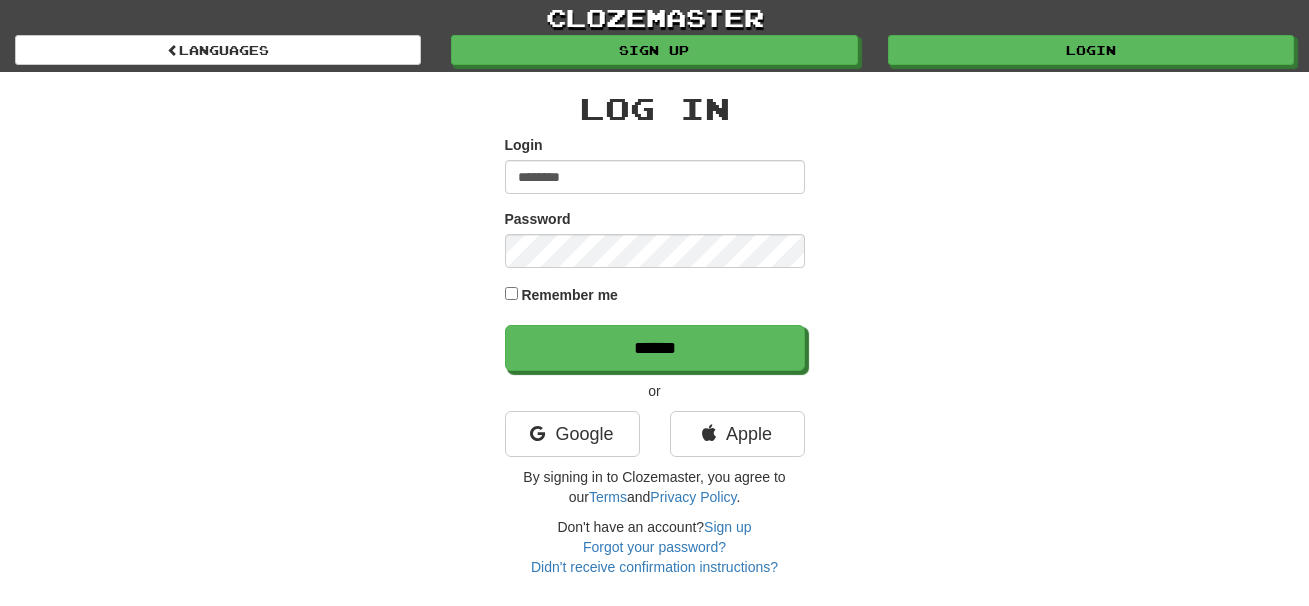 click on "********" at bounding box center [655, 177] 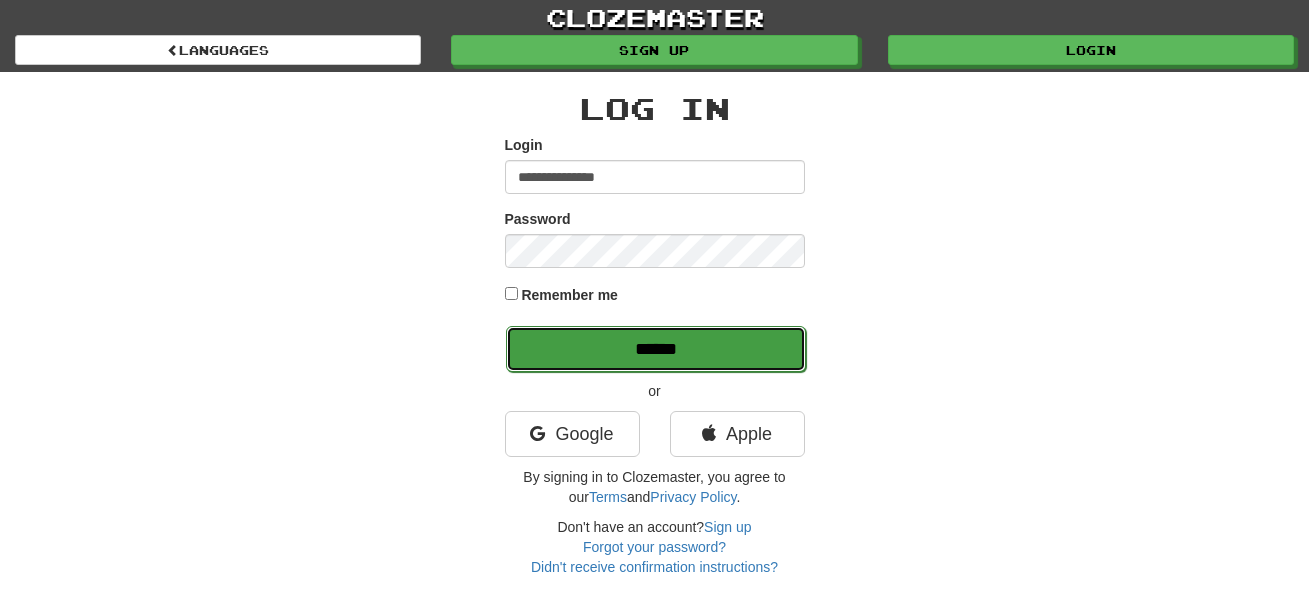 click on "******" at bounding box center [656, 349] 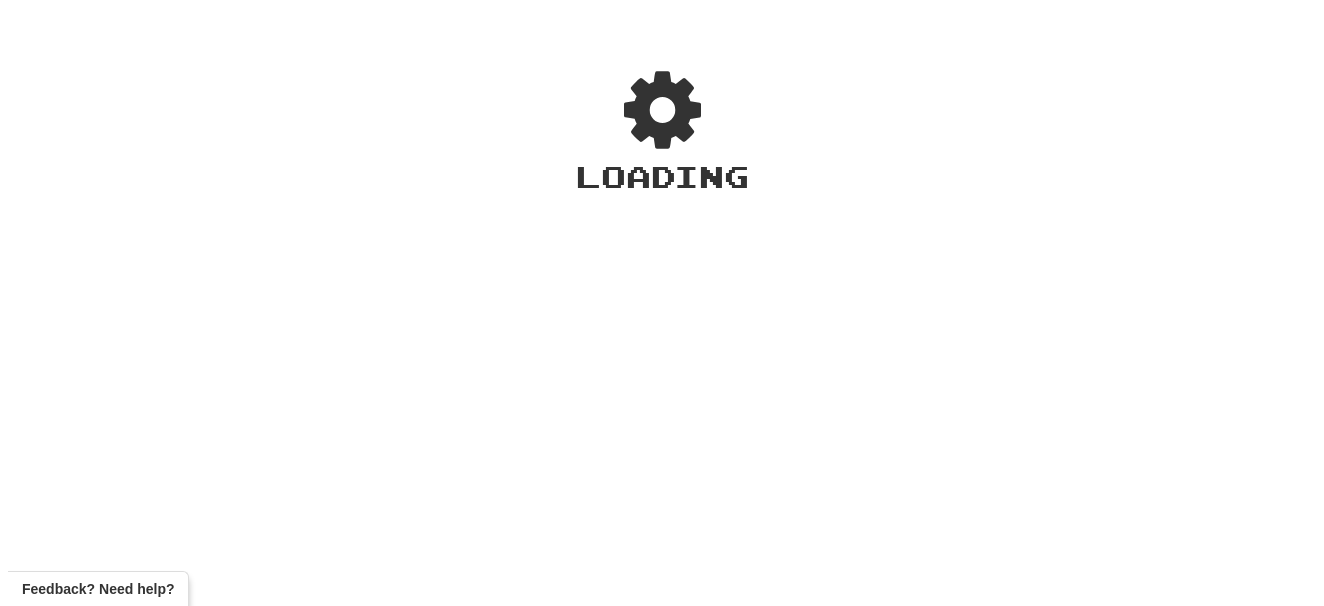 scroll, scrollTop: 0, scrollLeft: 0, axis: both 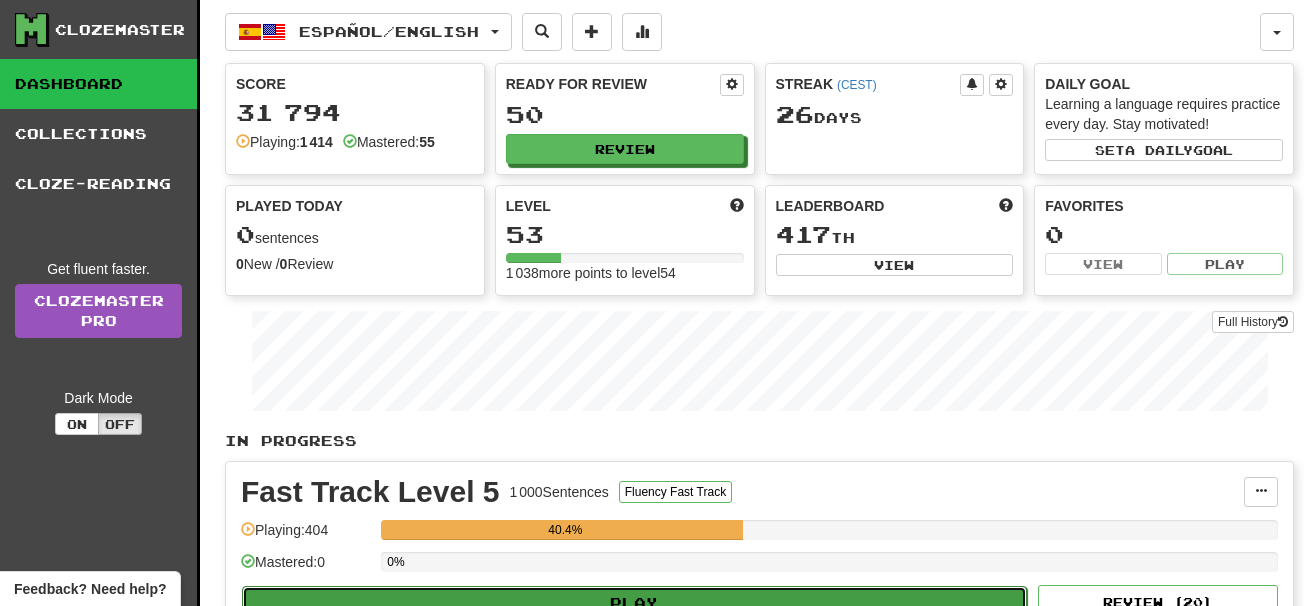 click on "Play" at bounding box center [634, 603] 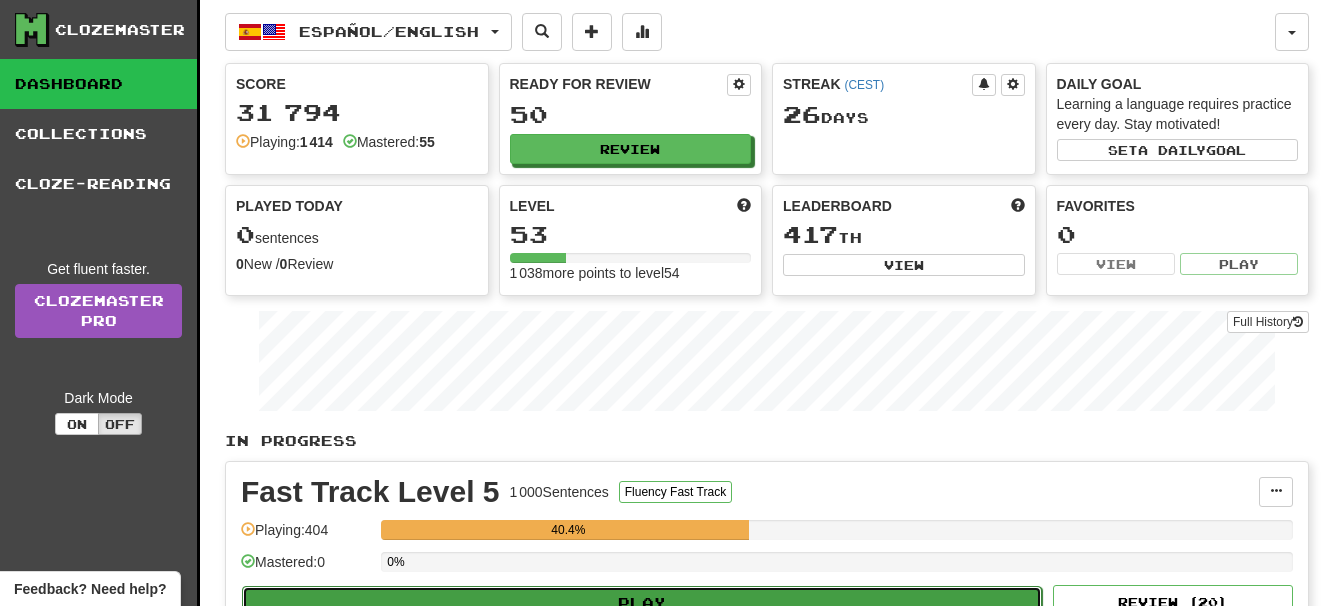 select on "**" 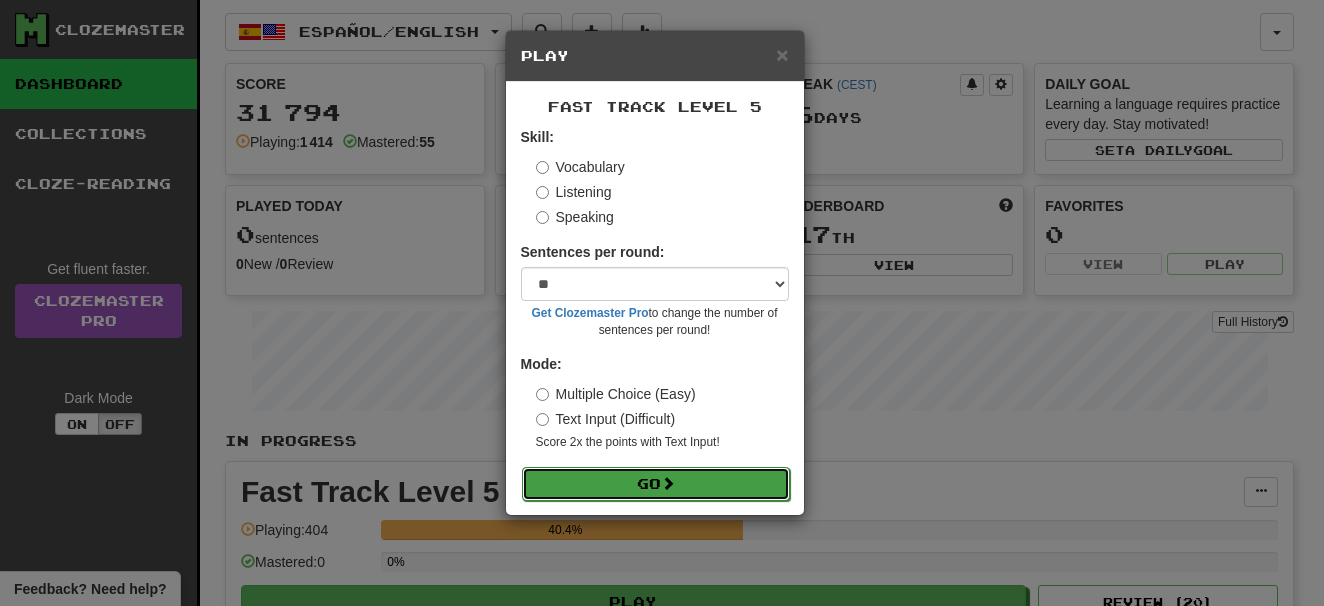 click on "Go" at bounding box center (656, 484) 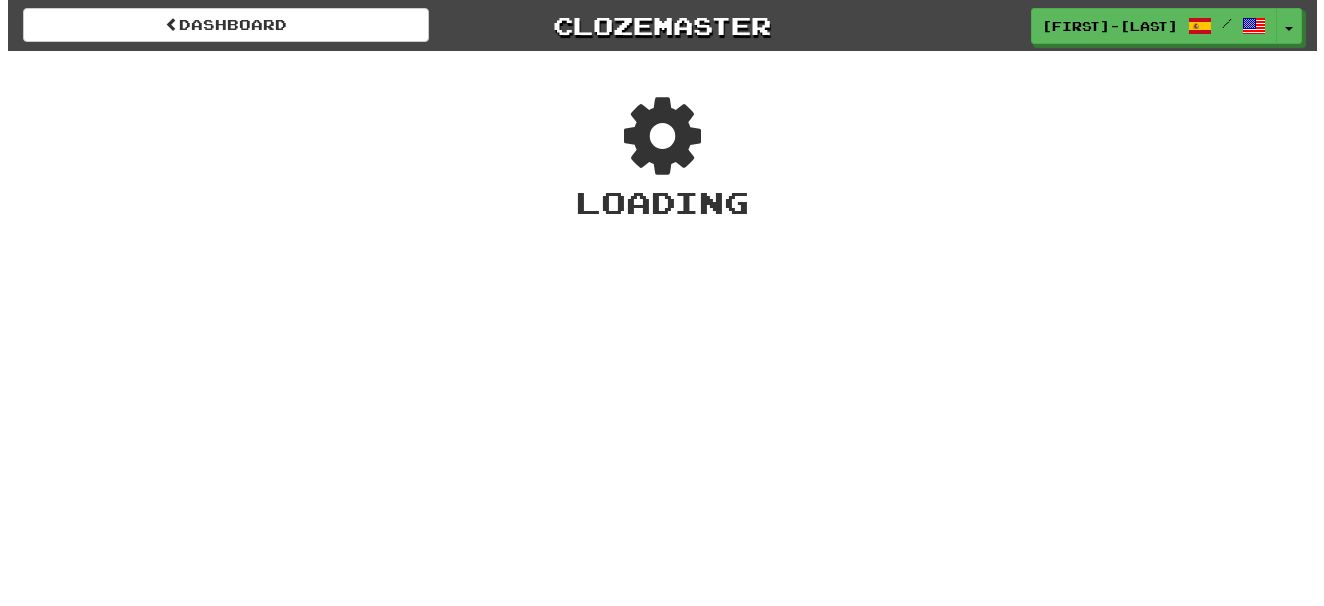 scroll, scrollTop: 0, scrollLeft: 0, axis: both 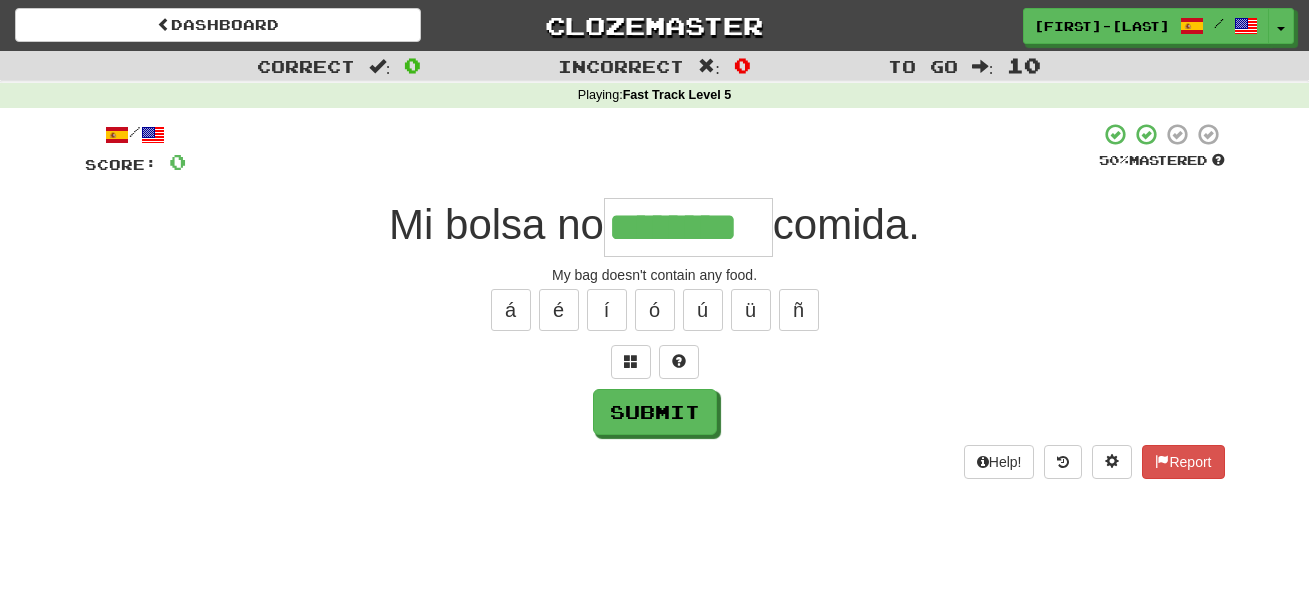 type on "********" 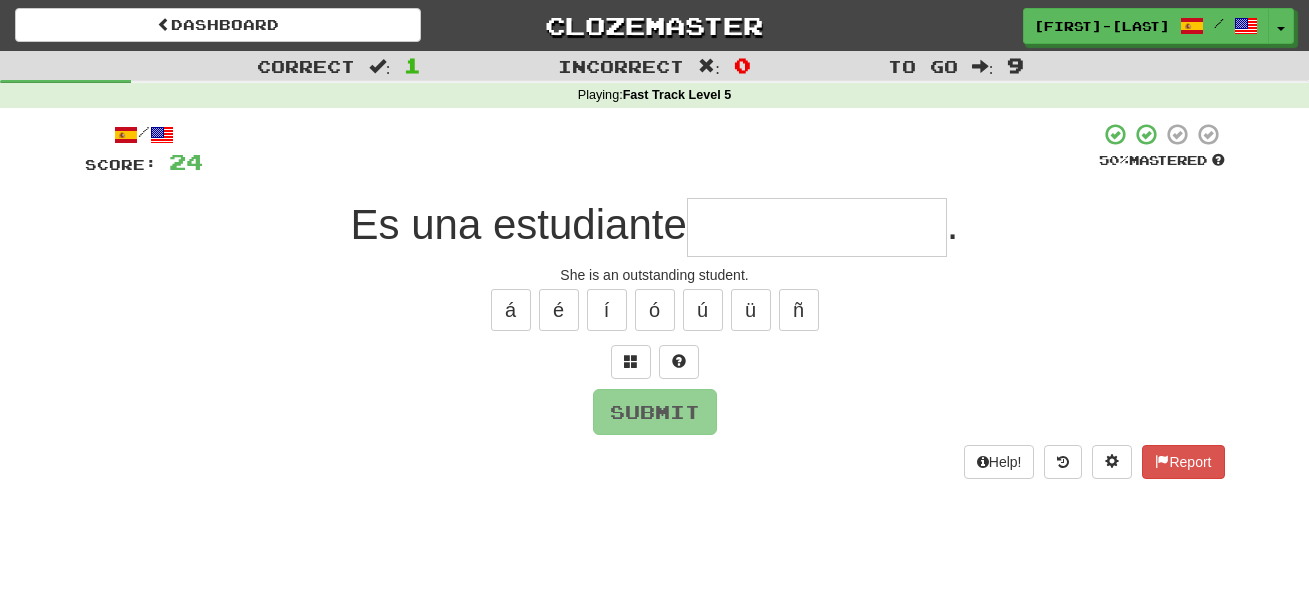 type on "*" 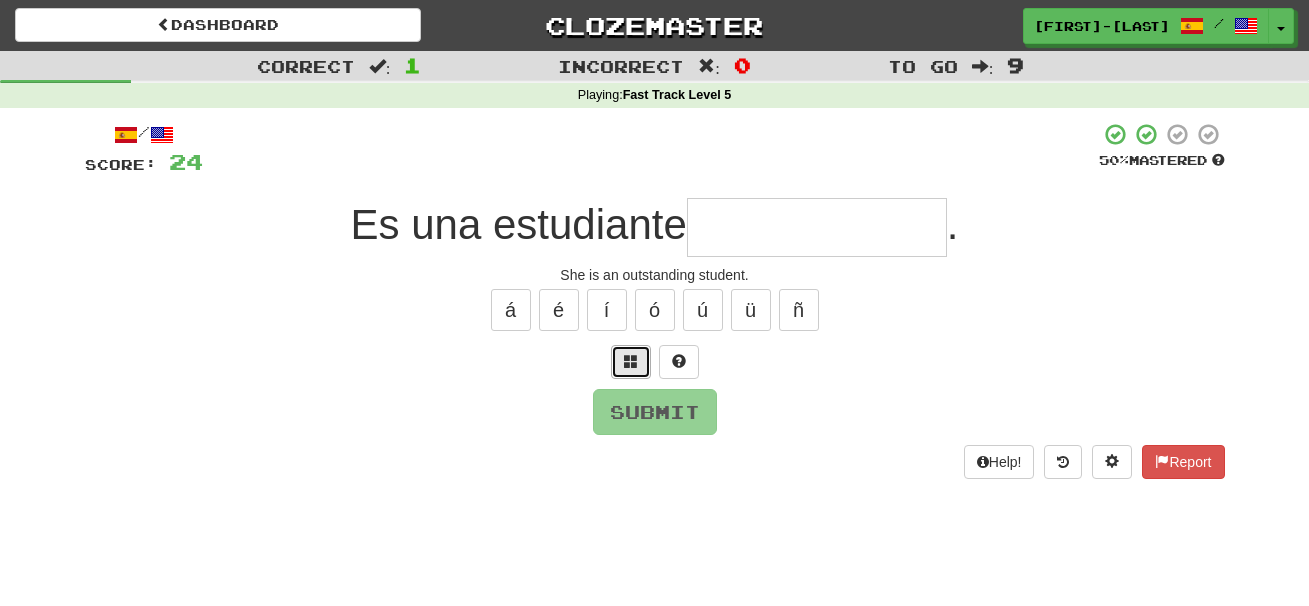 click at bounding box center [631, 362] 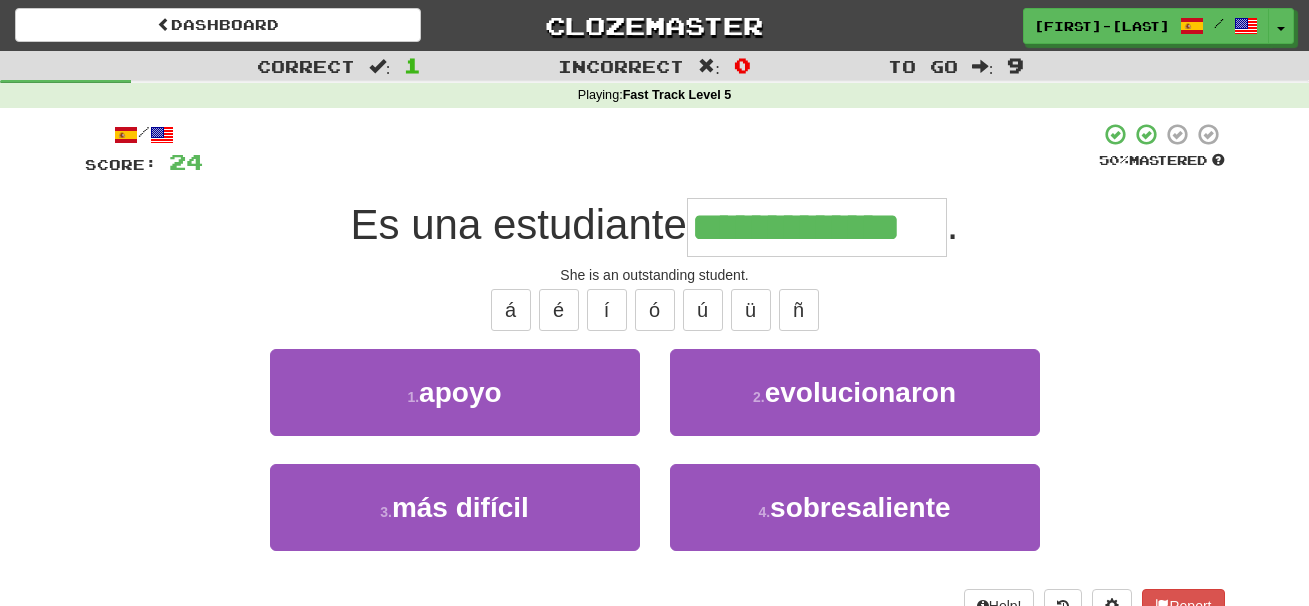 type on "**********" 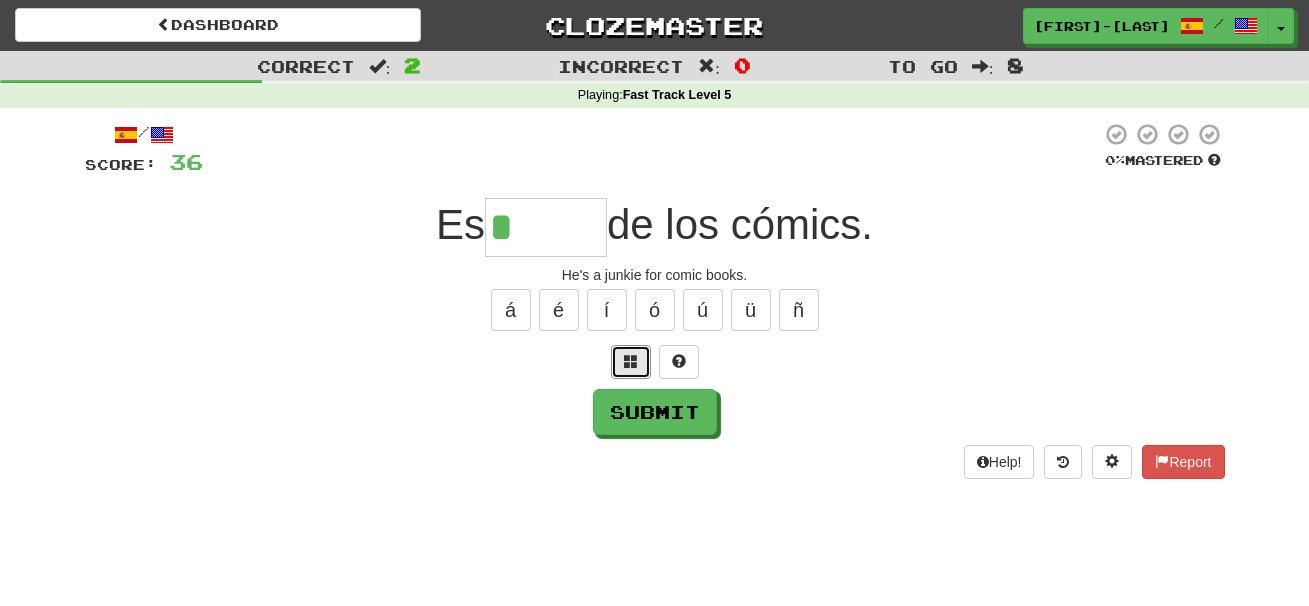 click at bounding box center (631, 362) 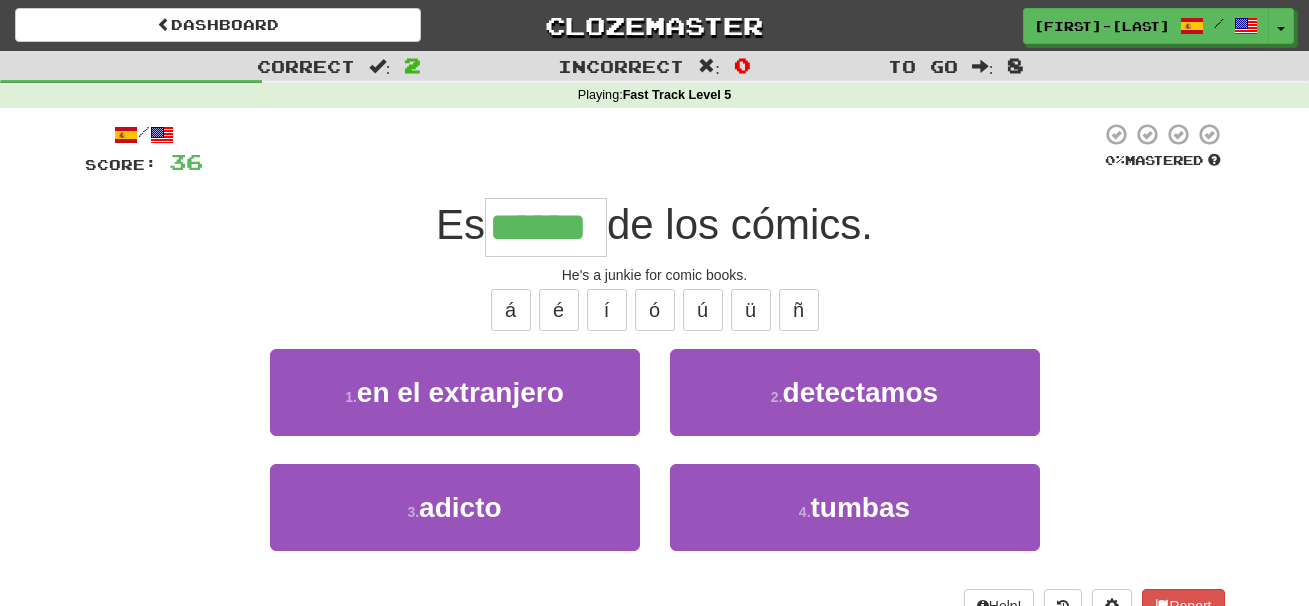 type on "******" 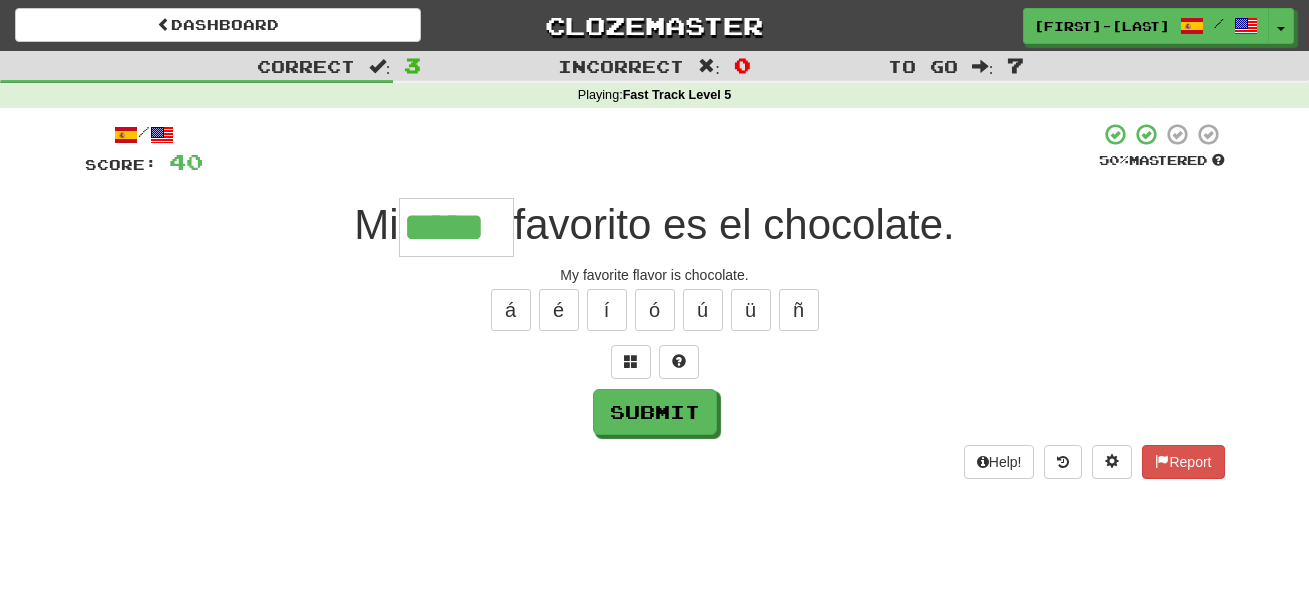 type on "*****" 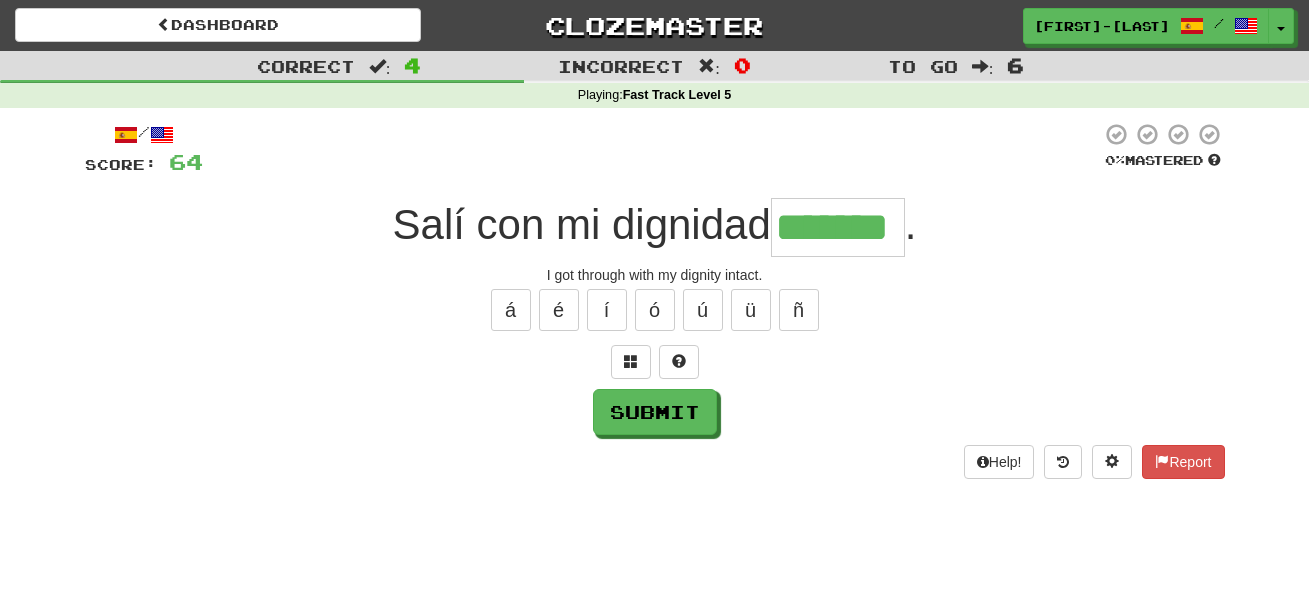 type on "*******" 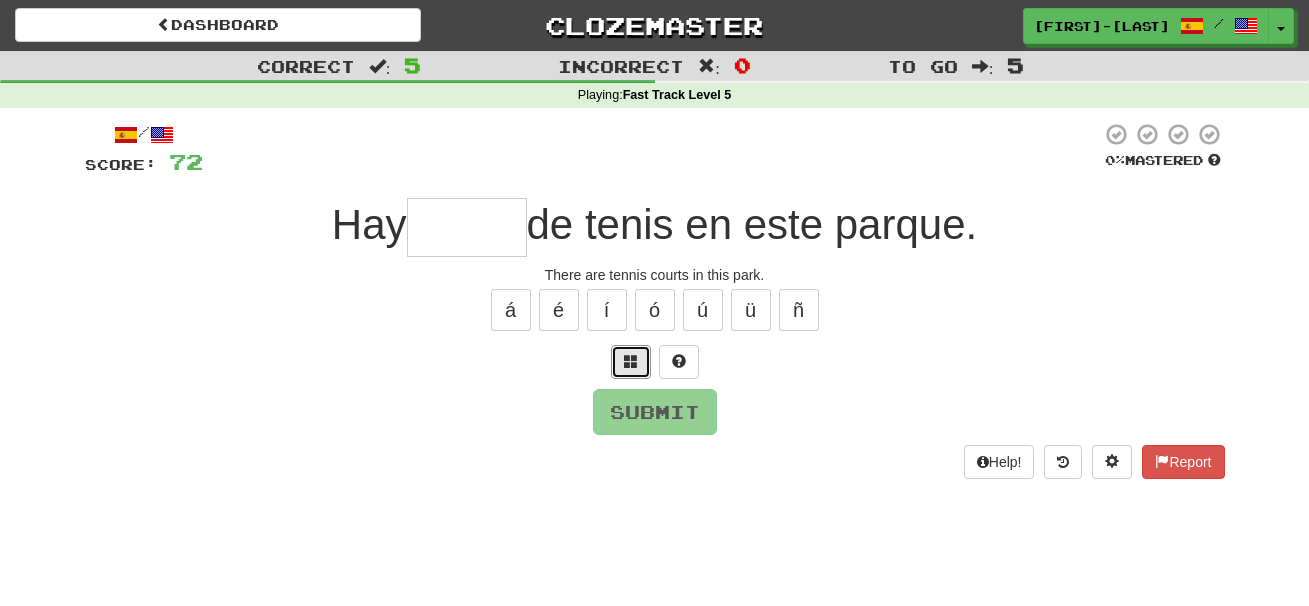 click at bounding box center [631, 362] 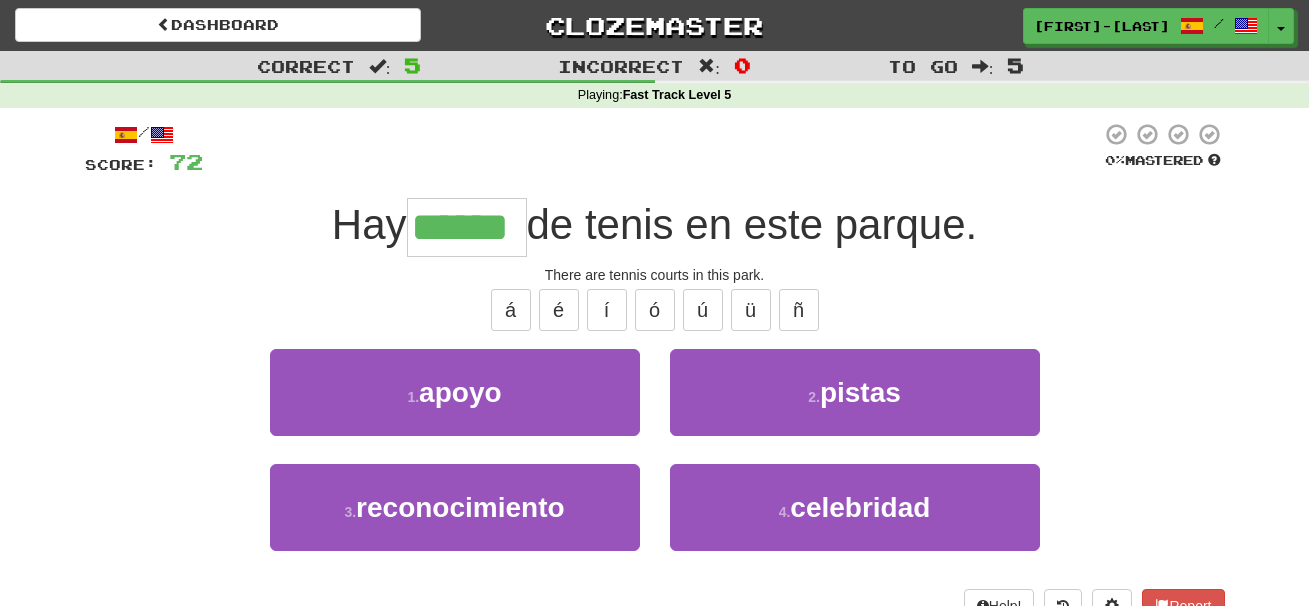 type on "******" 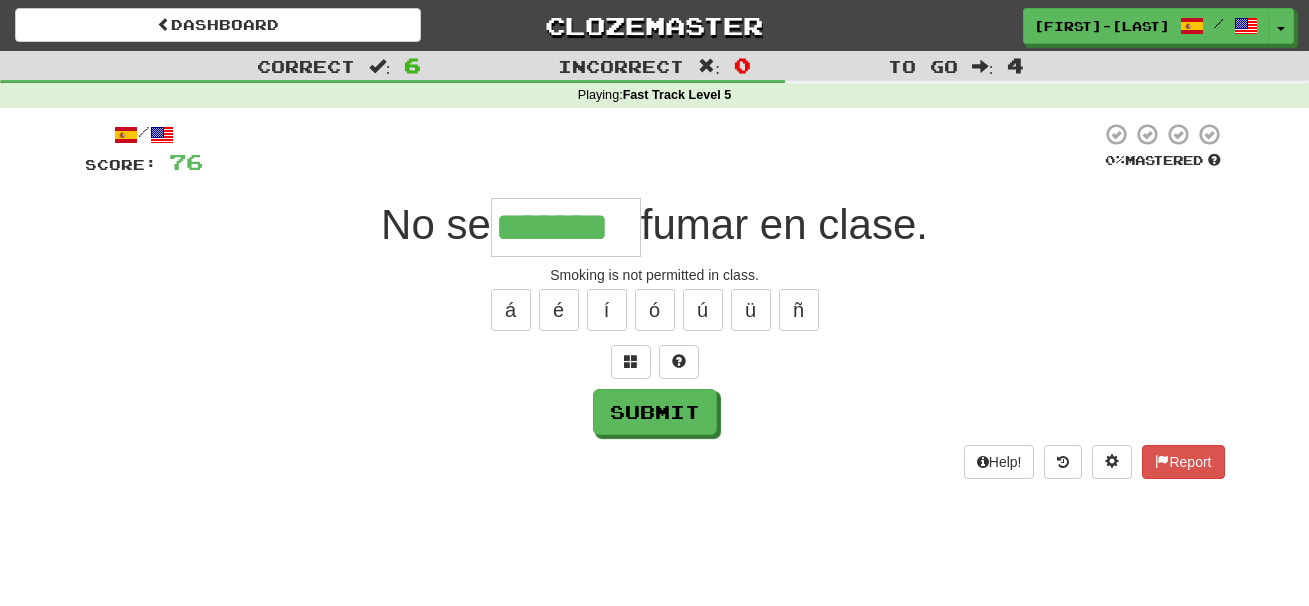 type on "*******" 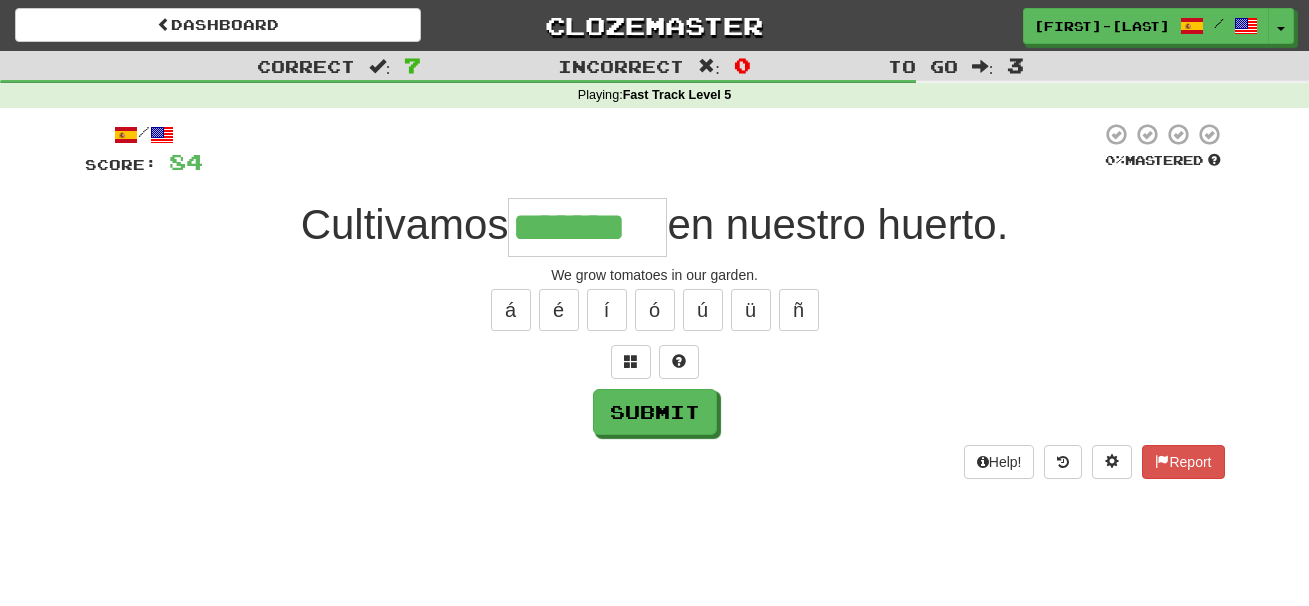 type on "*******" 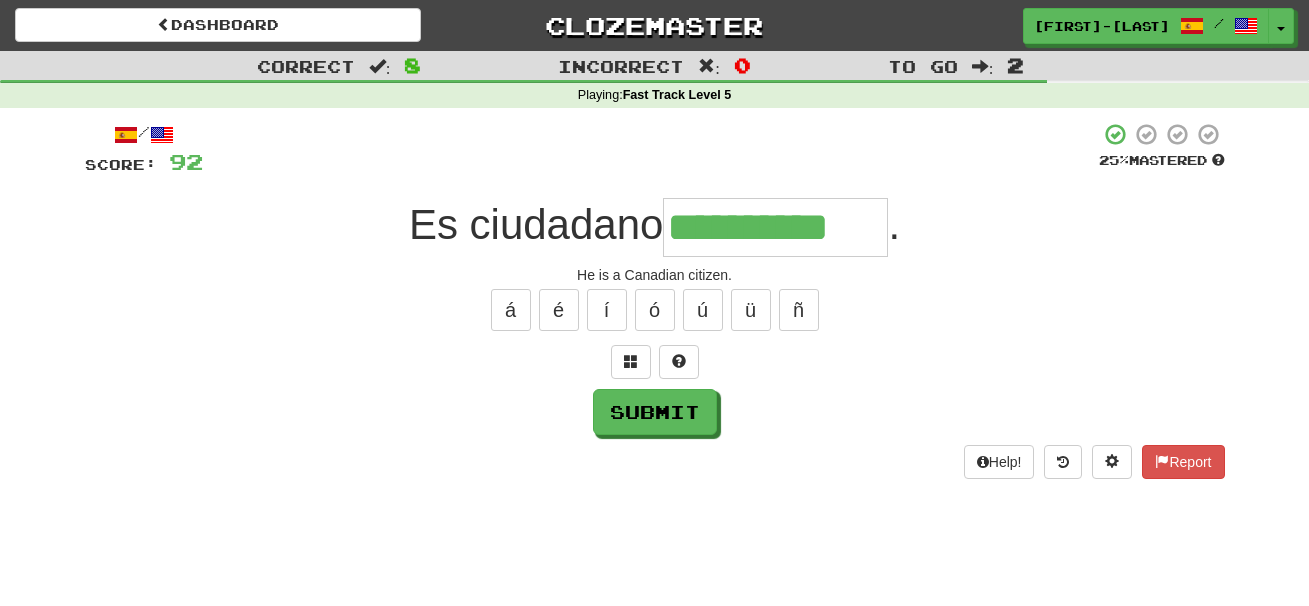 type on "**********" 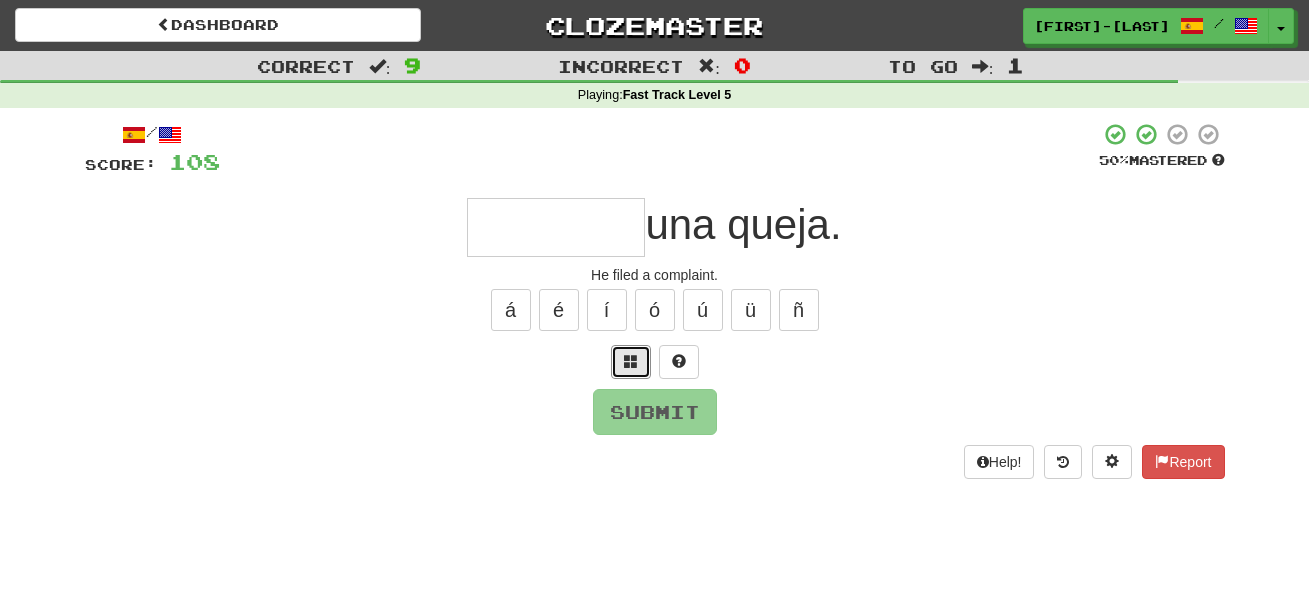 click at bounding box center [631, 362] 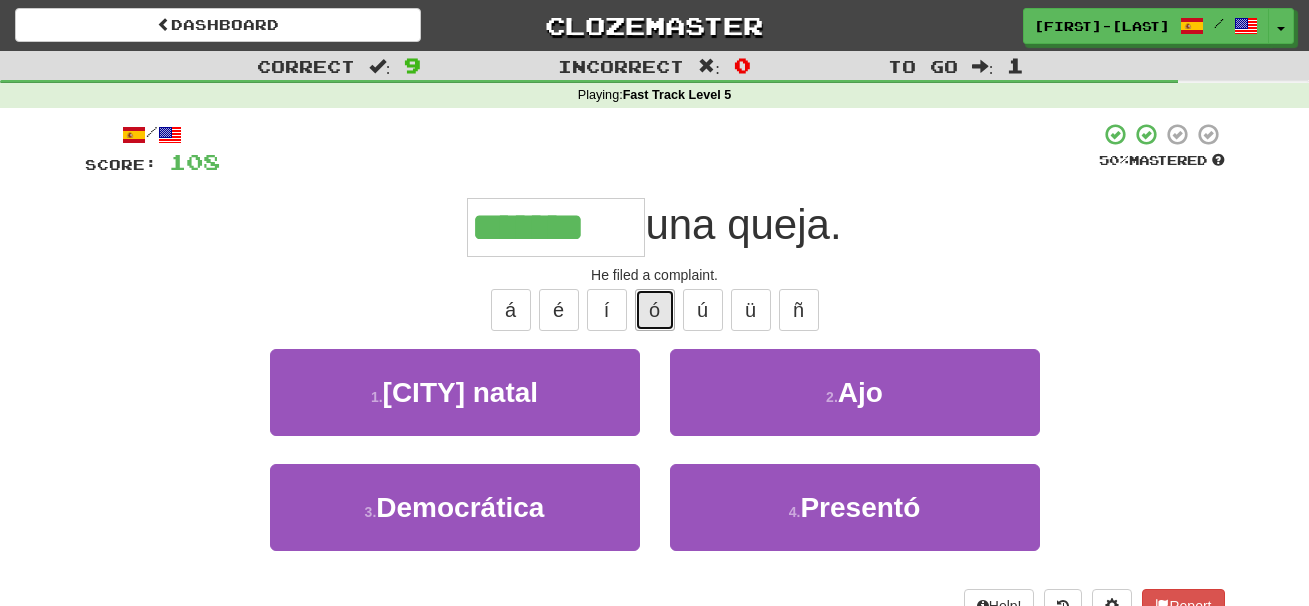 click on "ó" at bounding box center (655, 310) 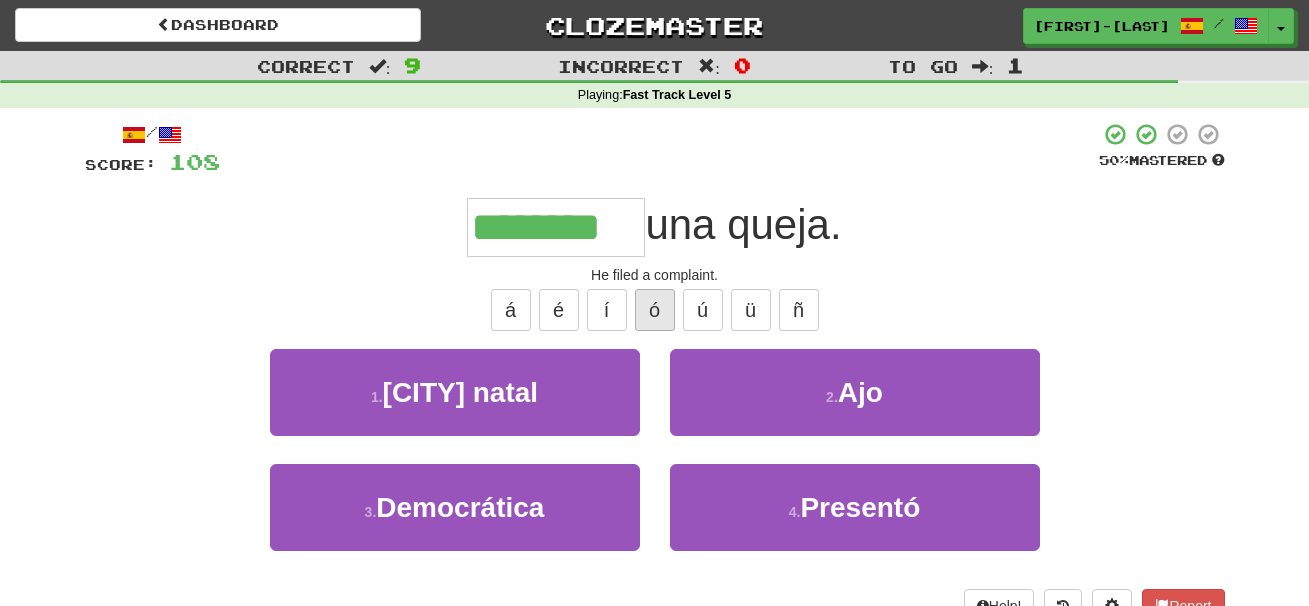 type on "********" 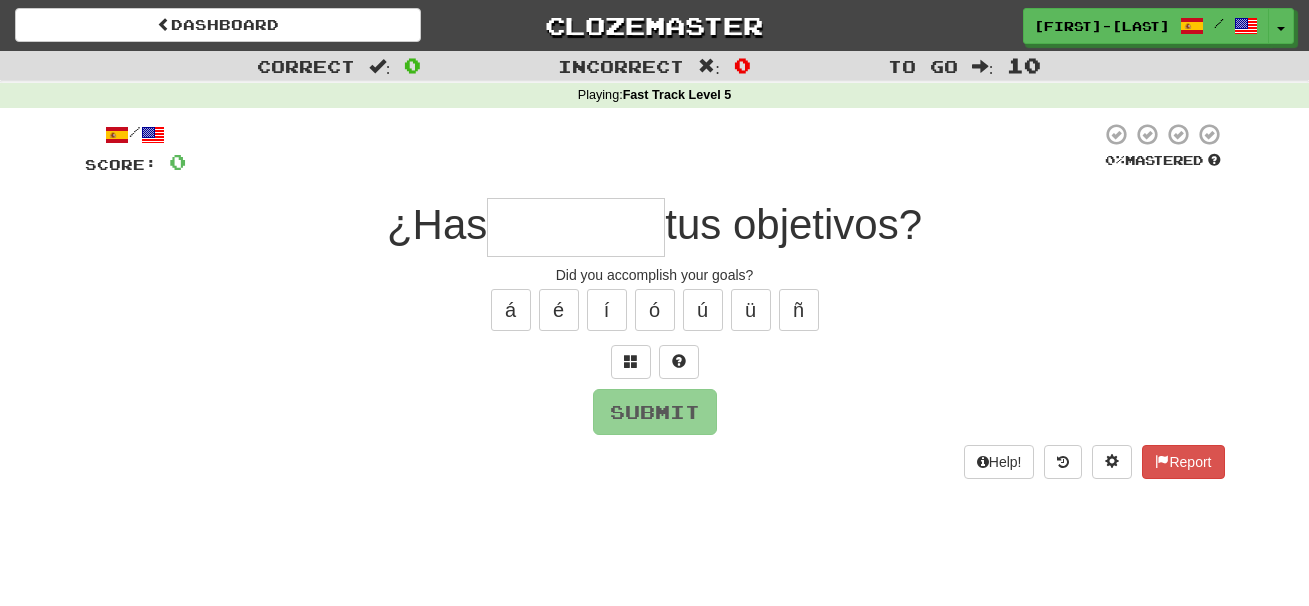 type on "*" 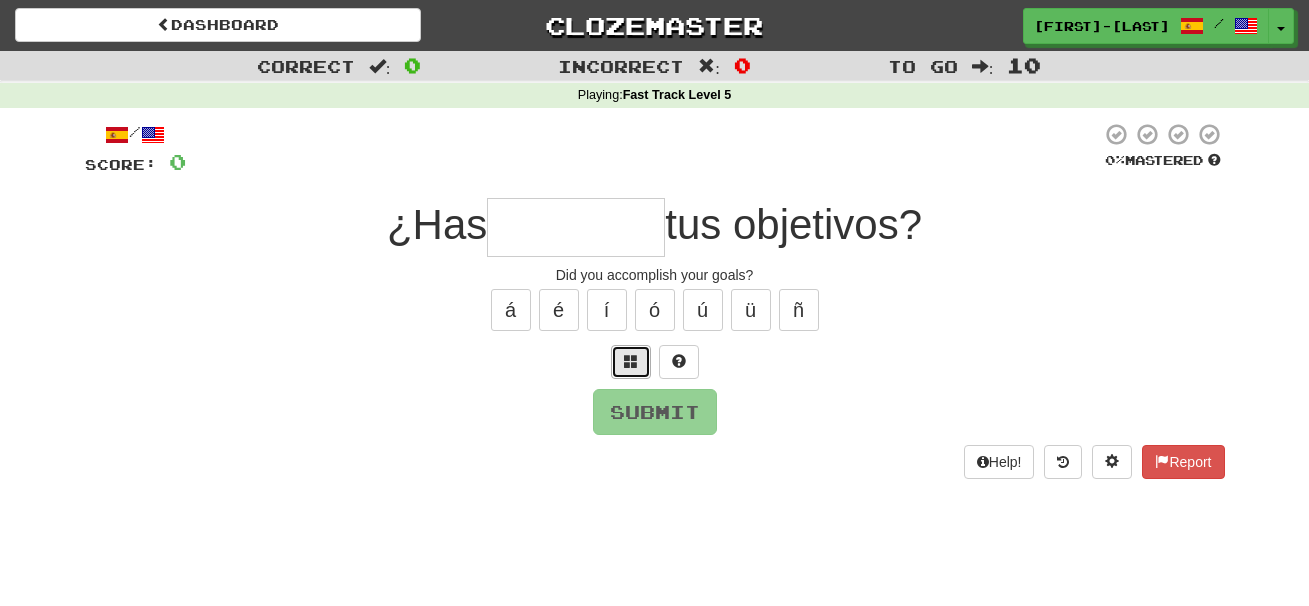 click at bounding box center (631, 361) 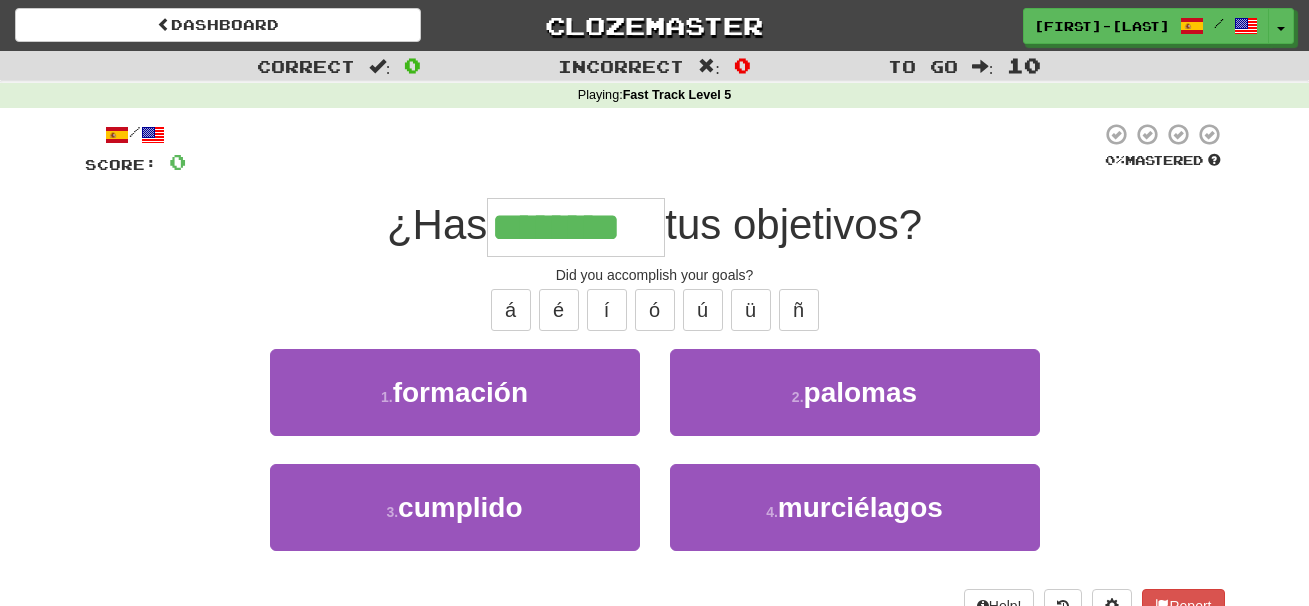 type on "********" 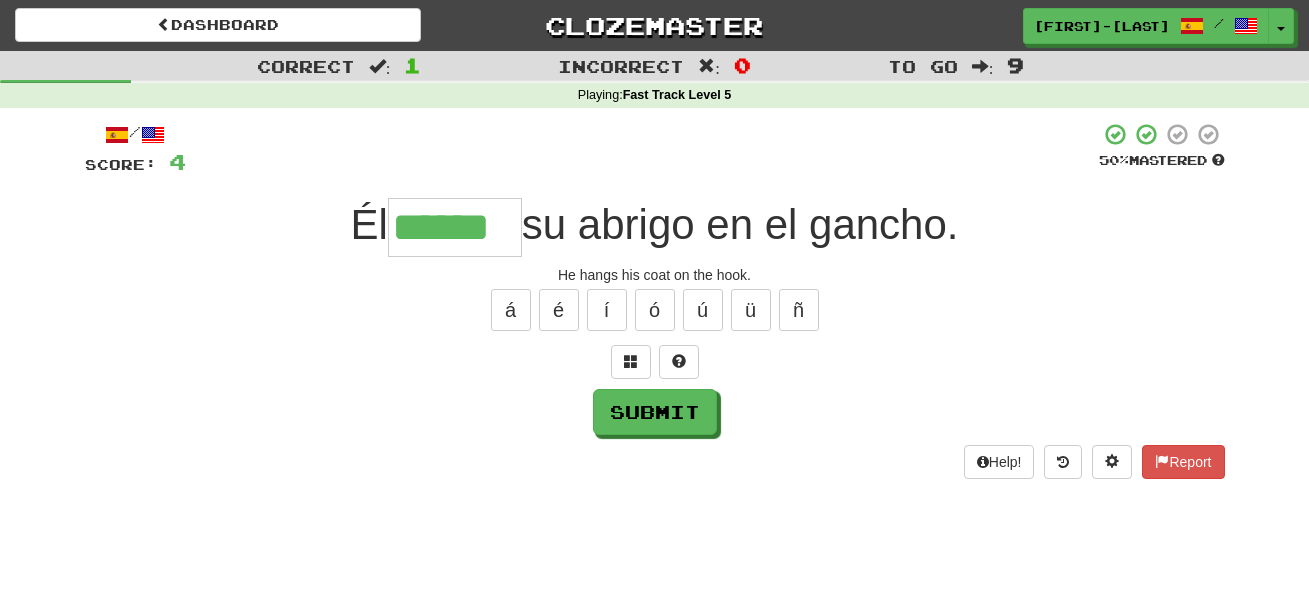 type on "******" 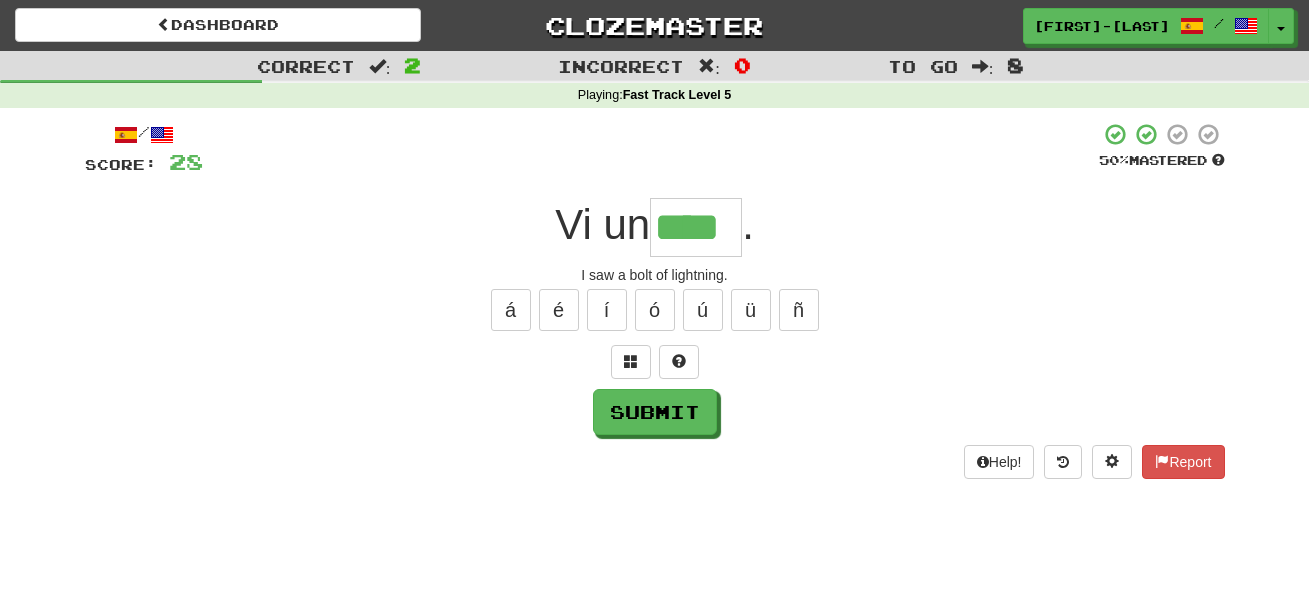 type on "****" 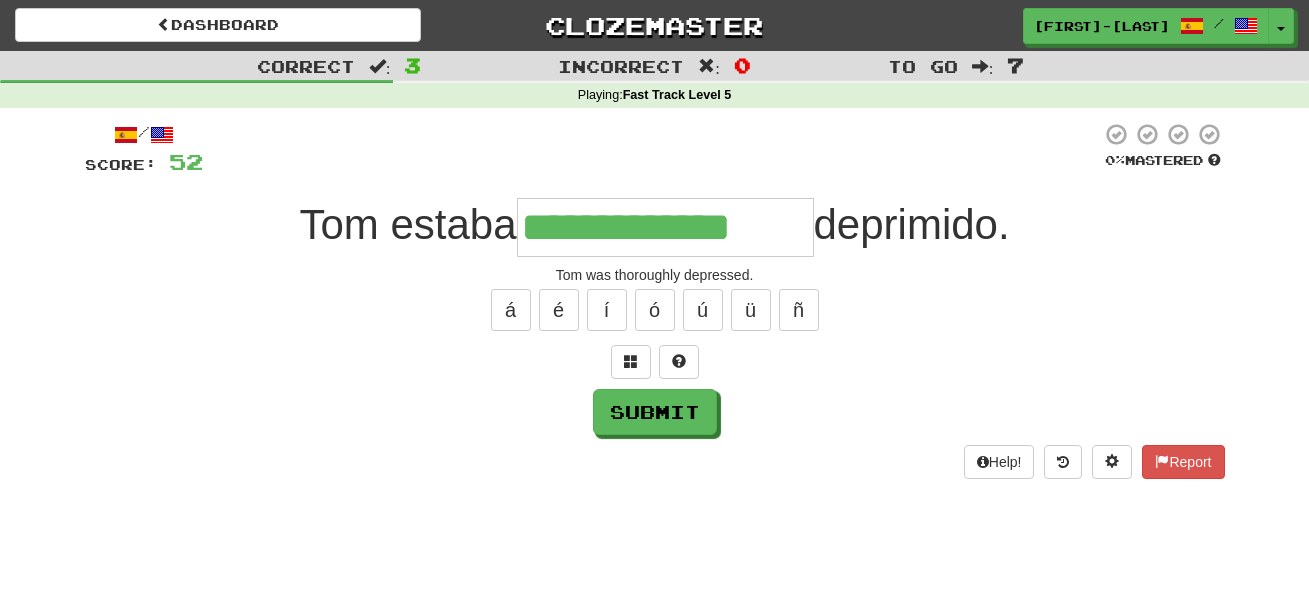 type on "**********" 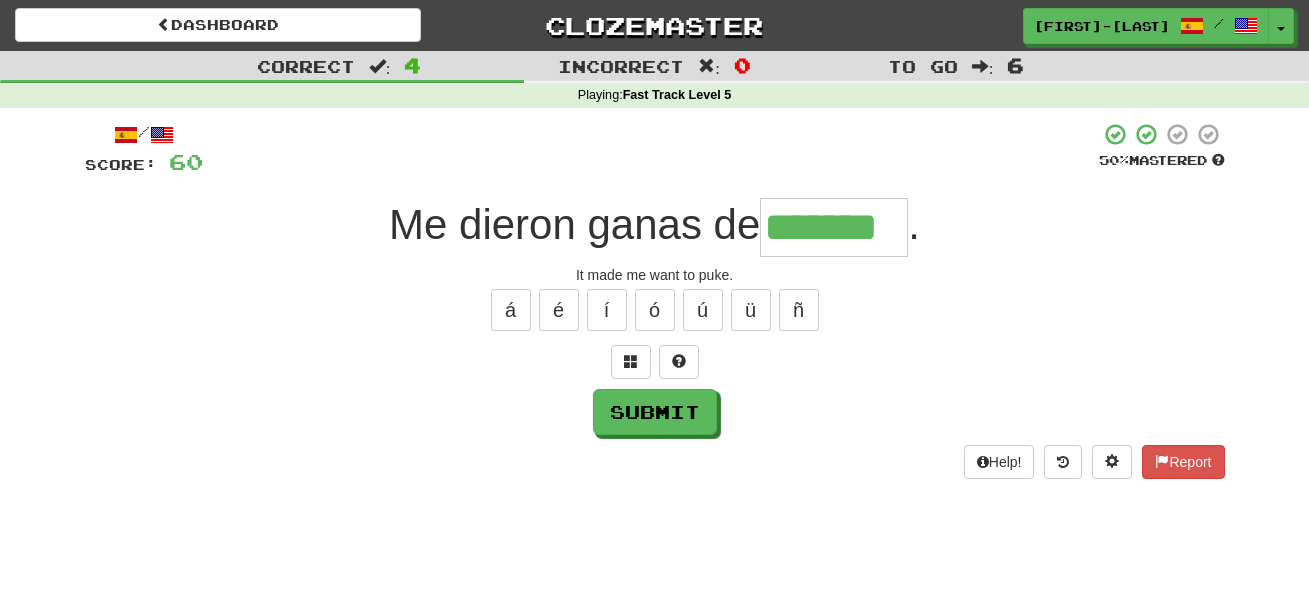 type on "*******" 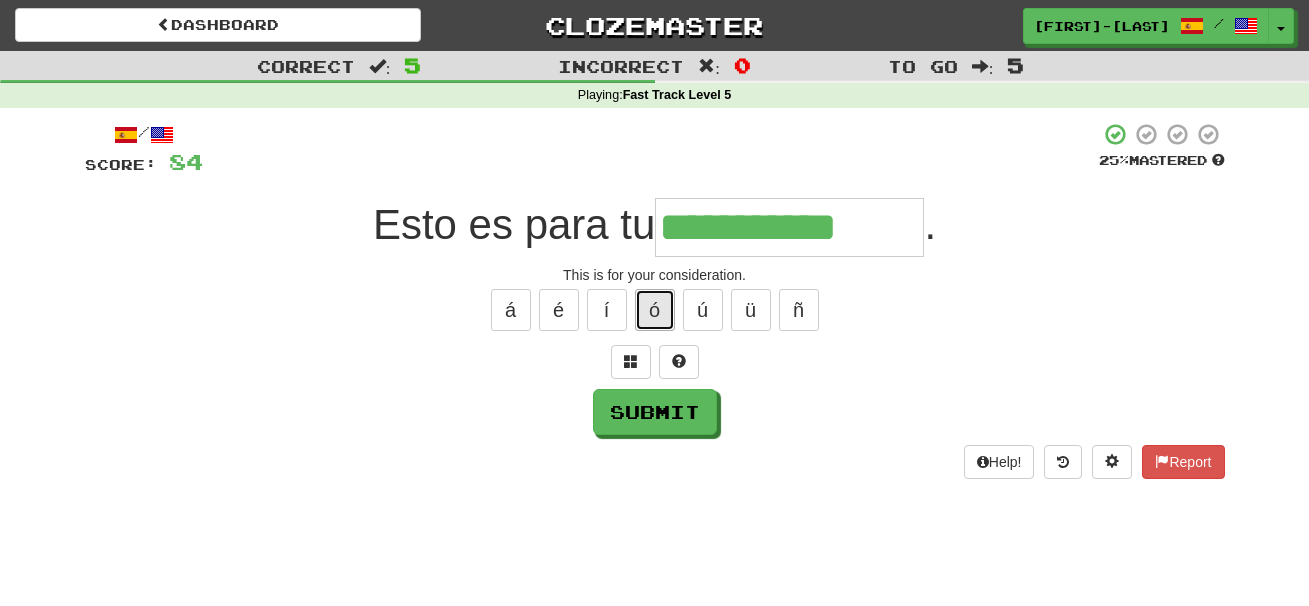 click on "ó" at bounding box center [655, 310] 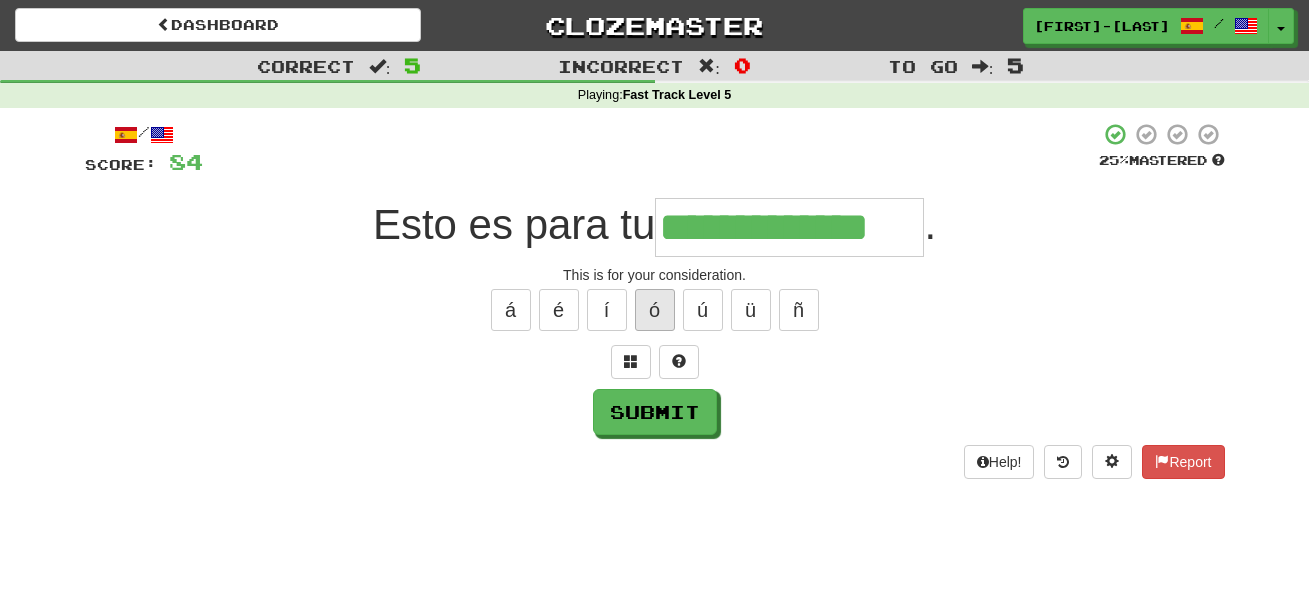 type on "**********" 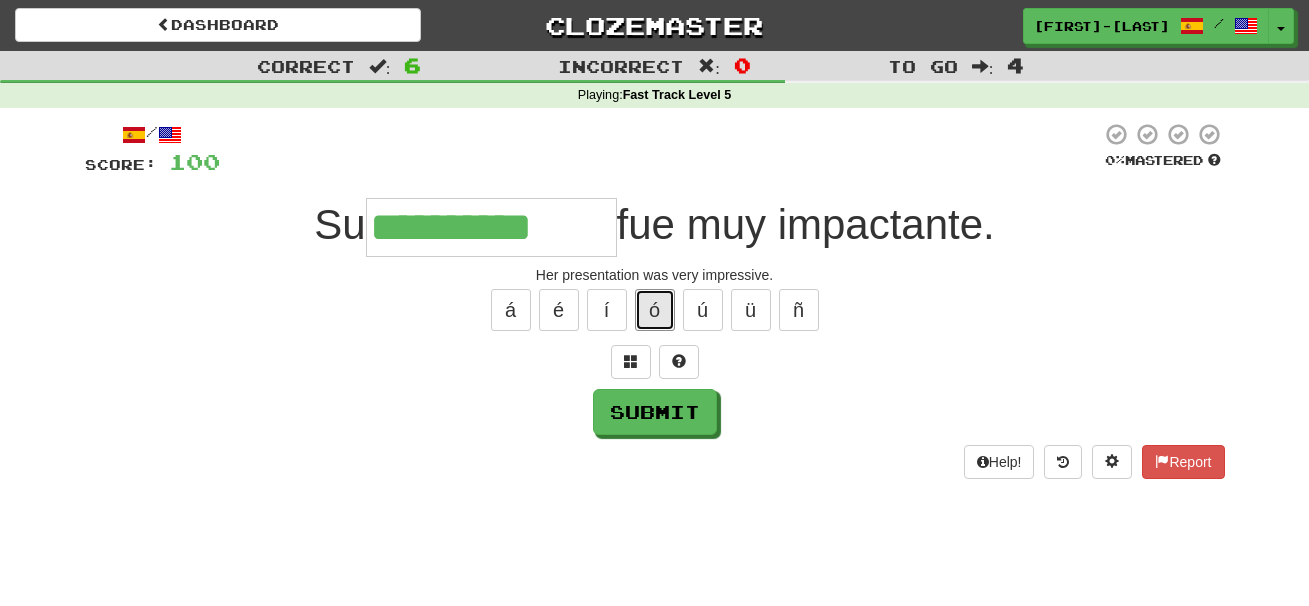 click on "ó" at bounding box center (655, 310) 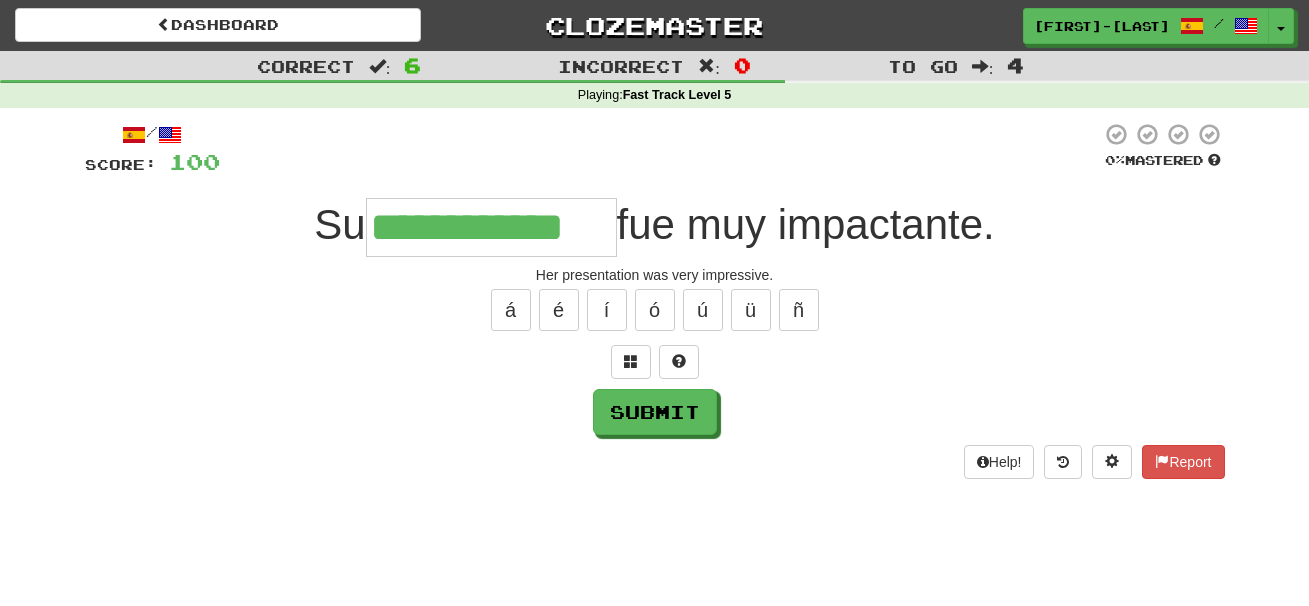 type on "**********" 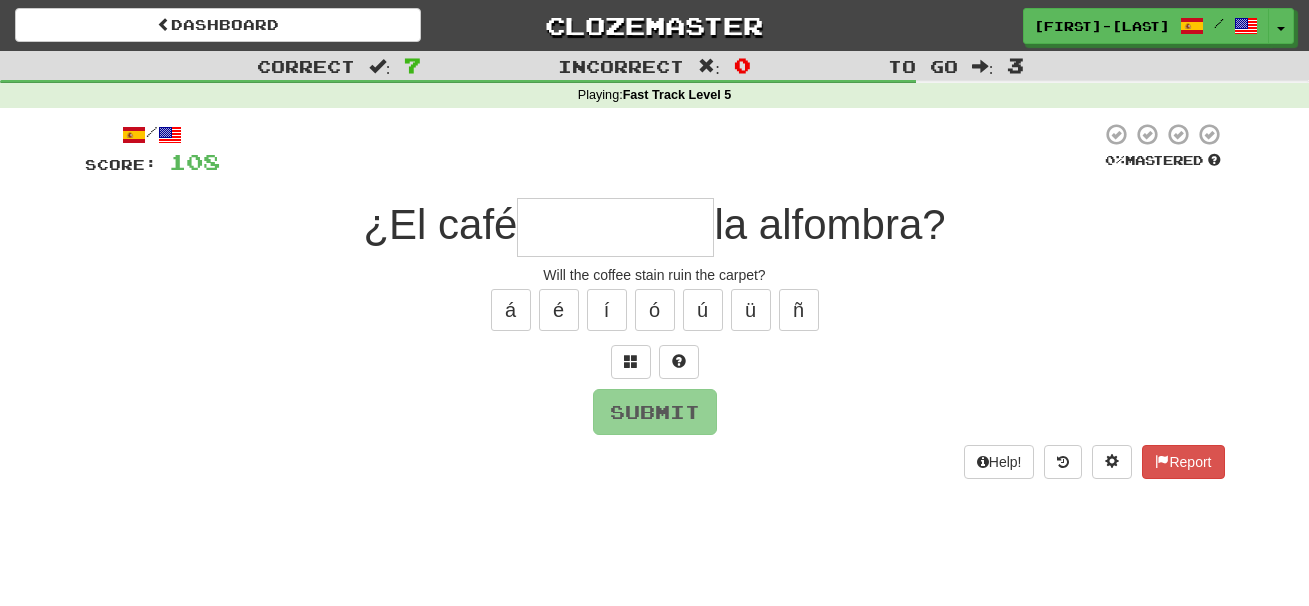 type on "*" 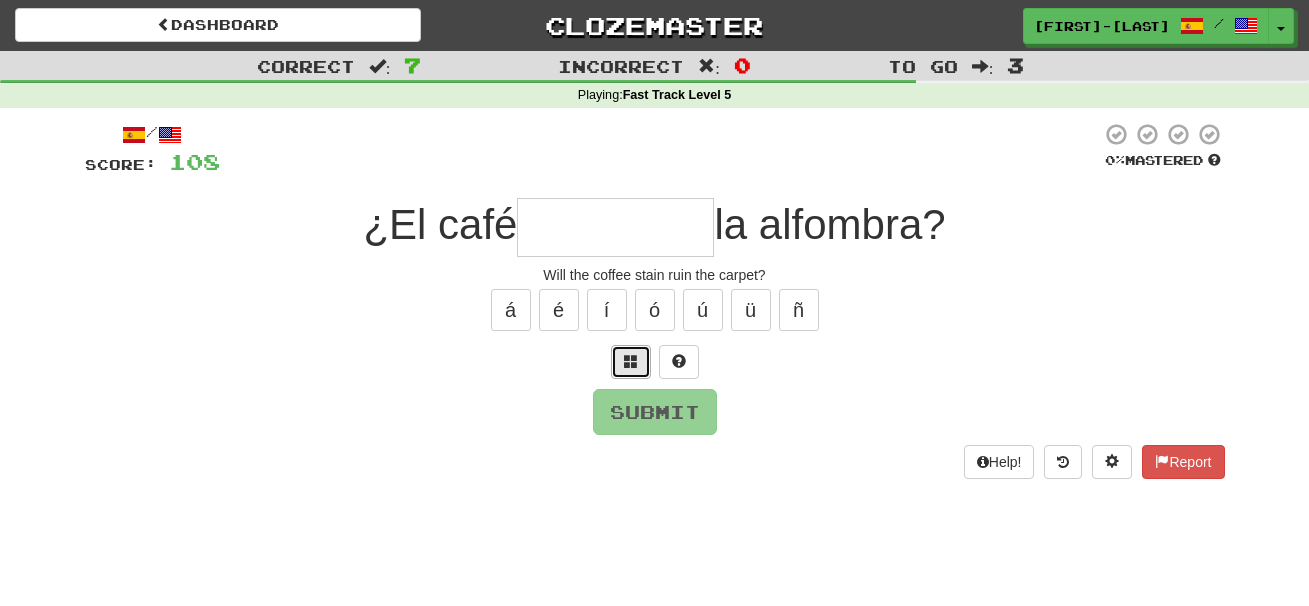 click at bounding box center [631, 361] 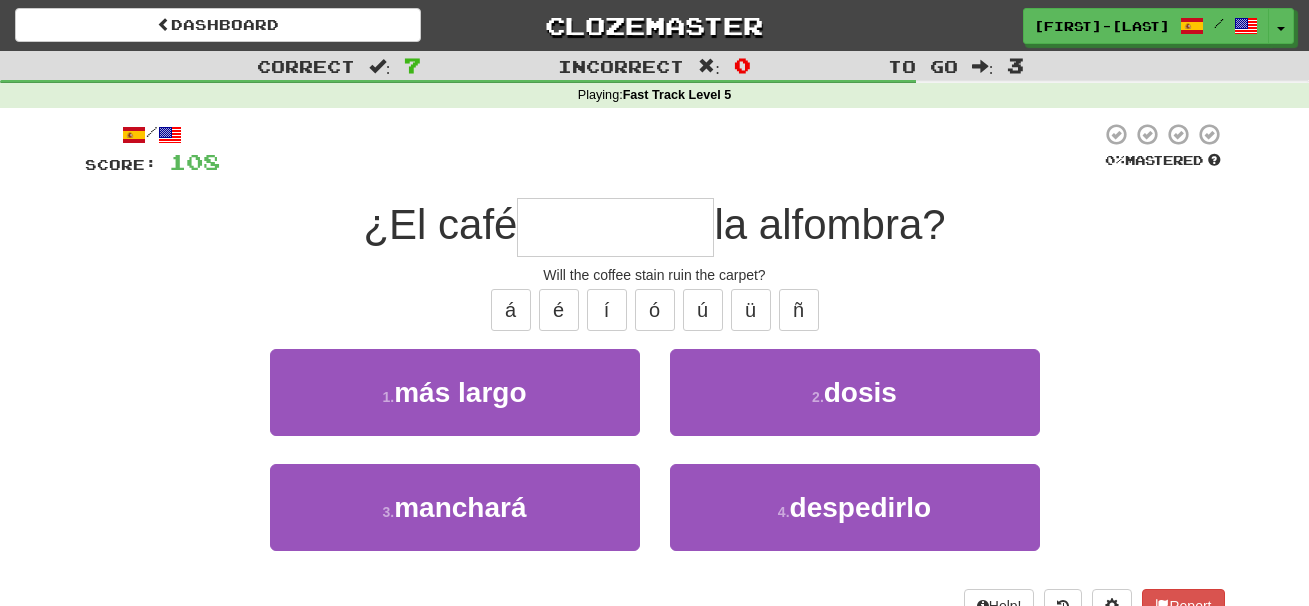 type on "*" 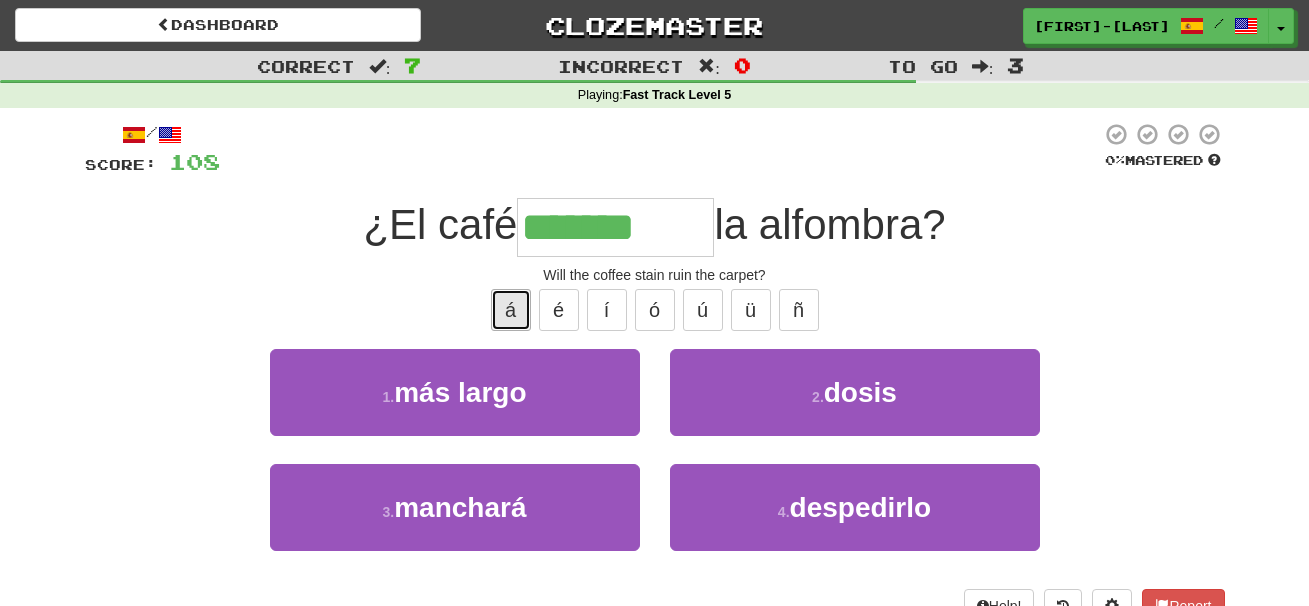 click on "á" at bounding box center [511, 310] 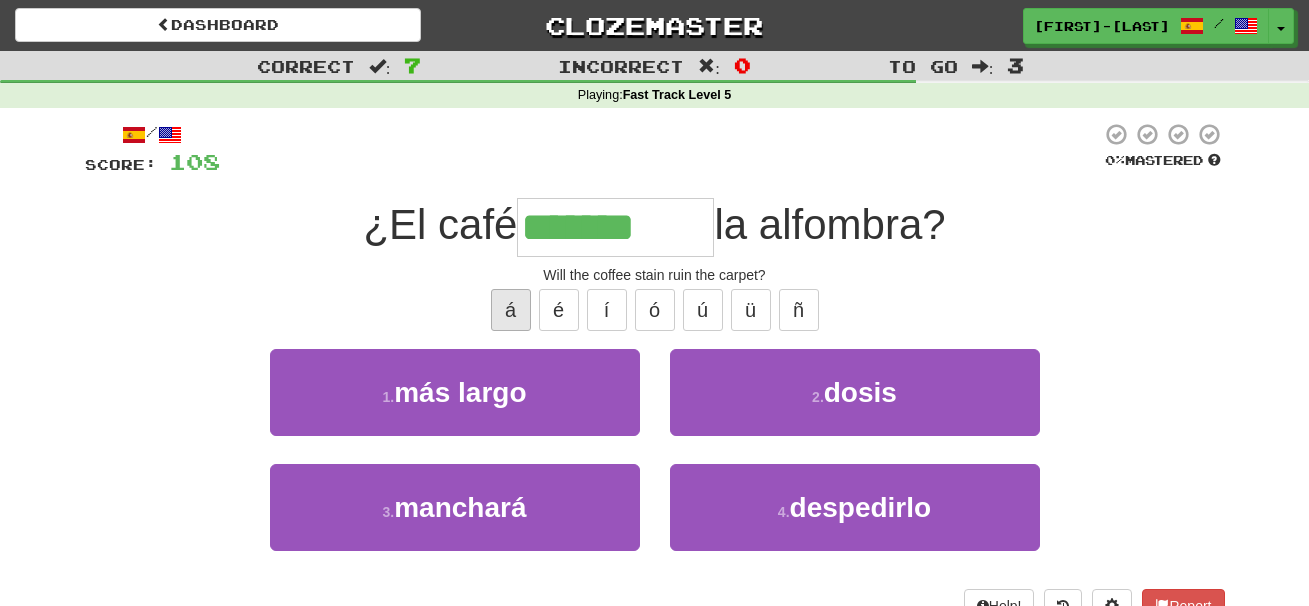 type on "********" 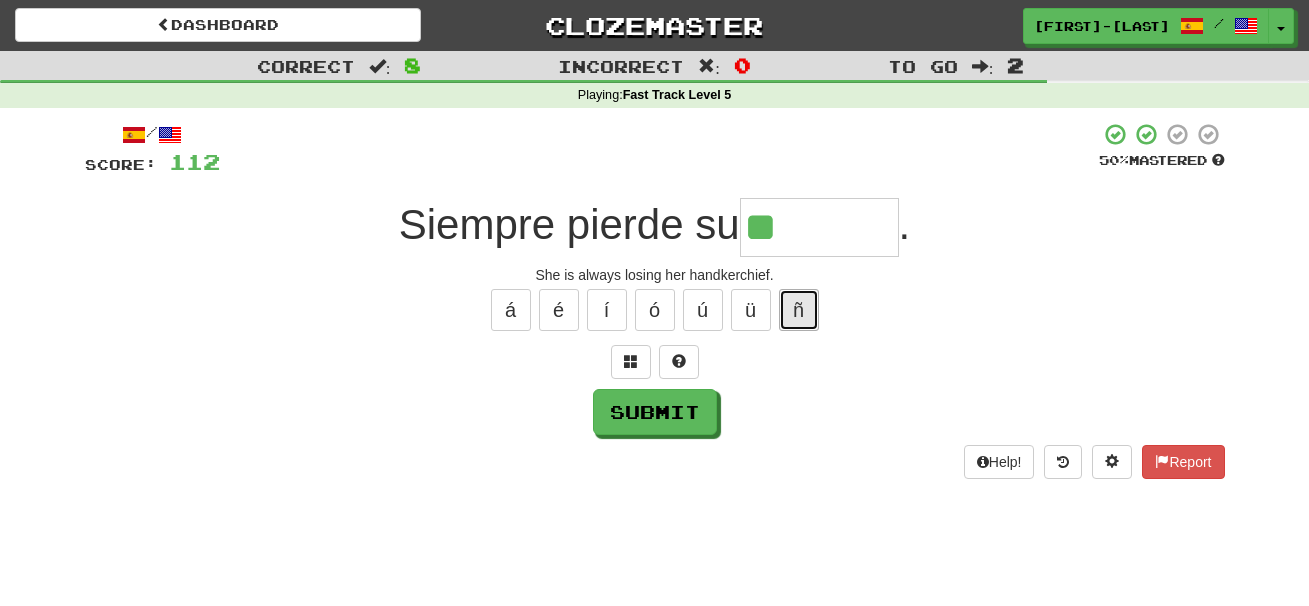 click on "ñ" at bounding box center (799, 310) 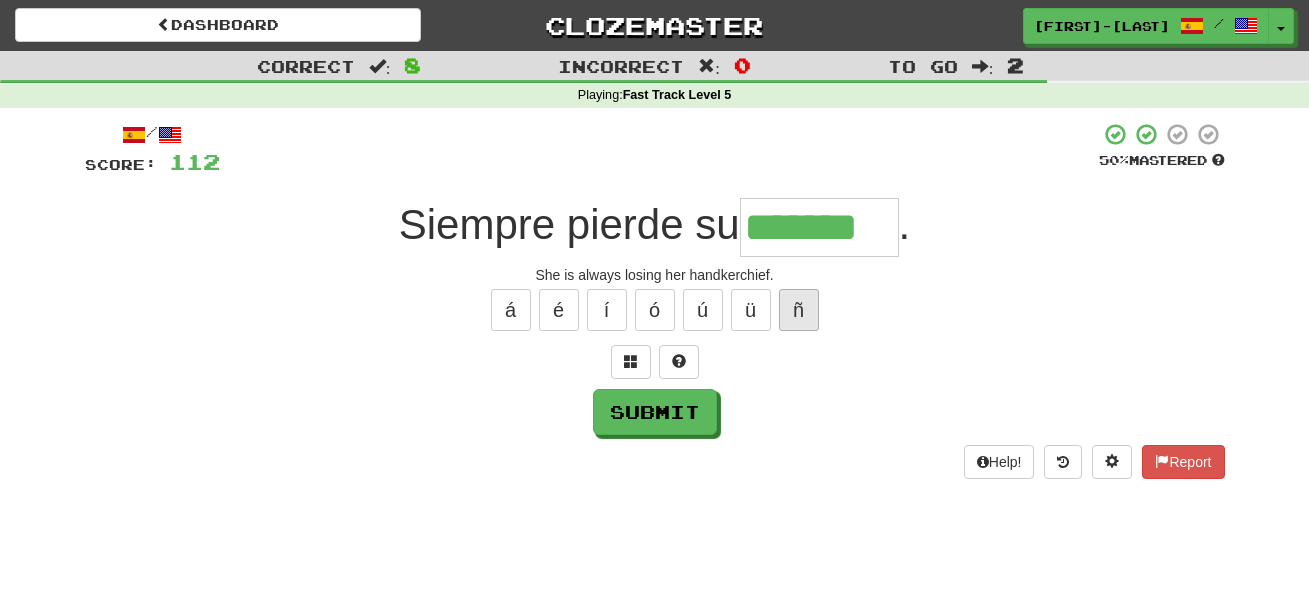 type on "*******" 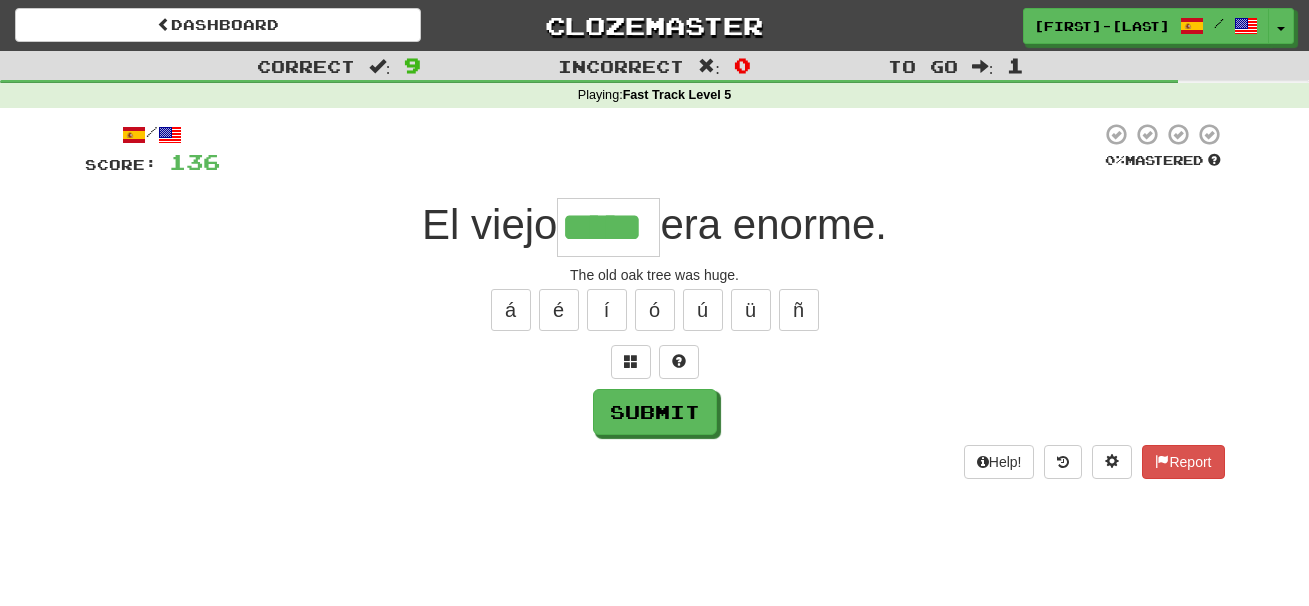 type on "*****" 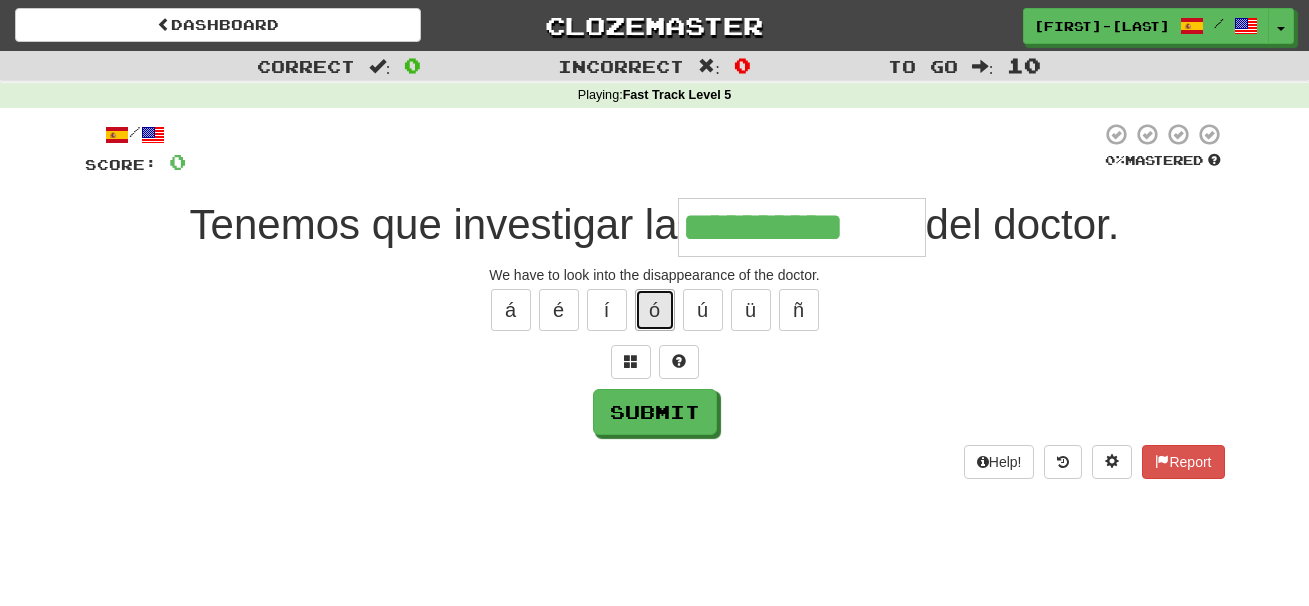 click on "ó" at bounding box center (655, 310) 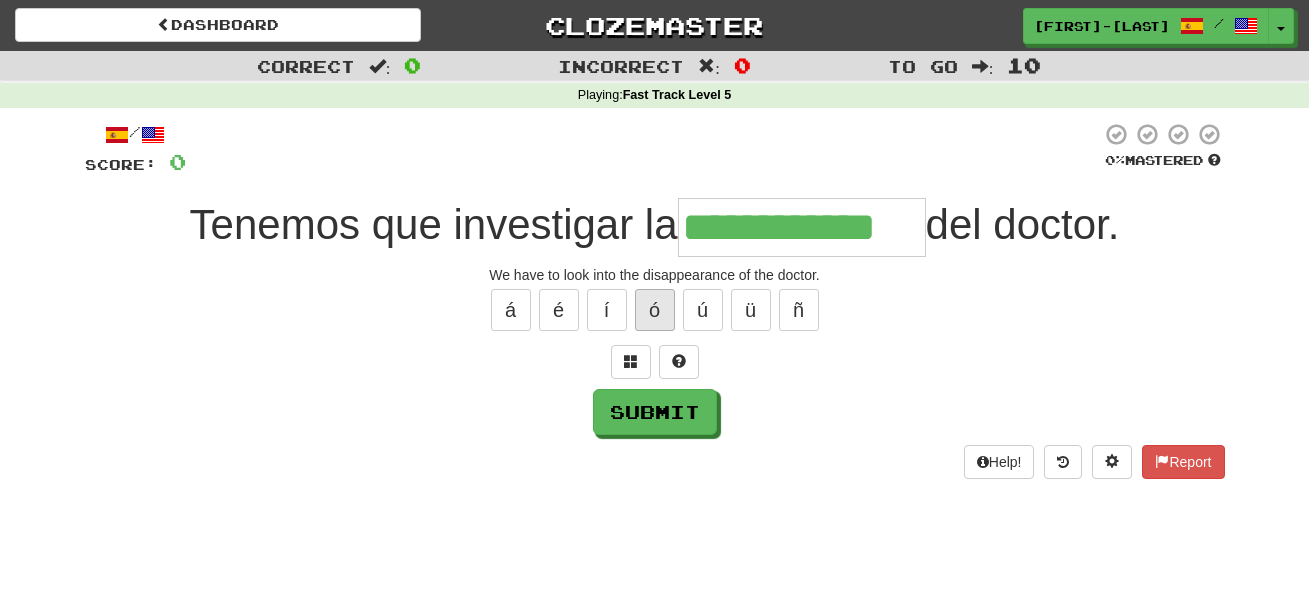 type on "**********" 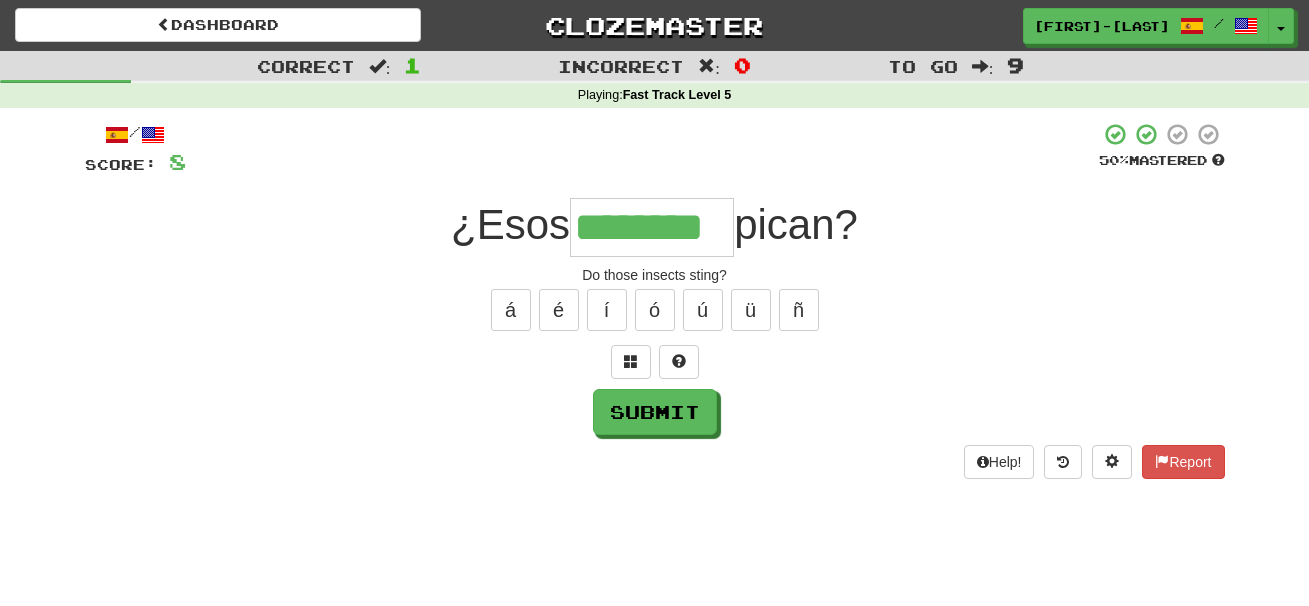type on "********" 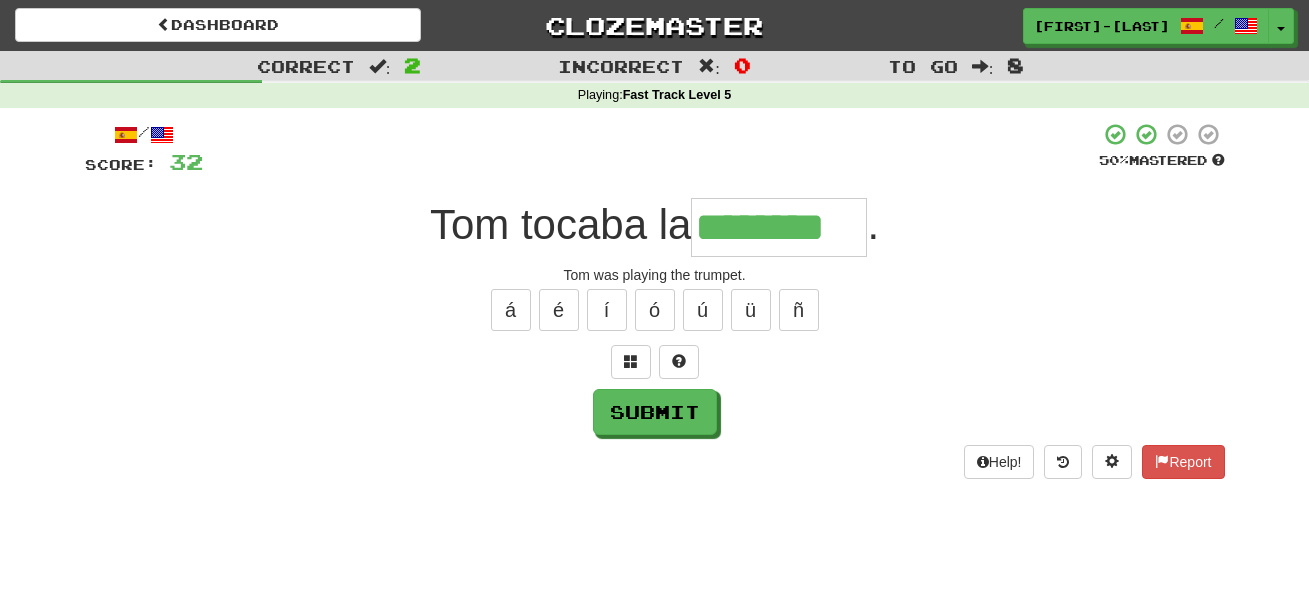 type on "********" 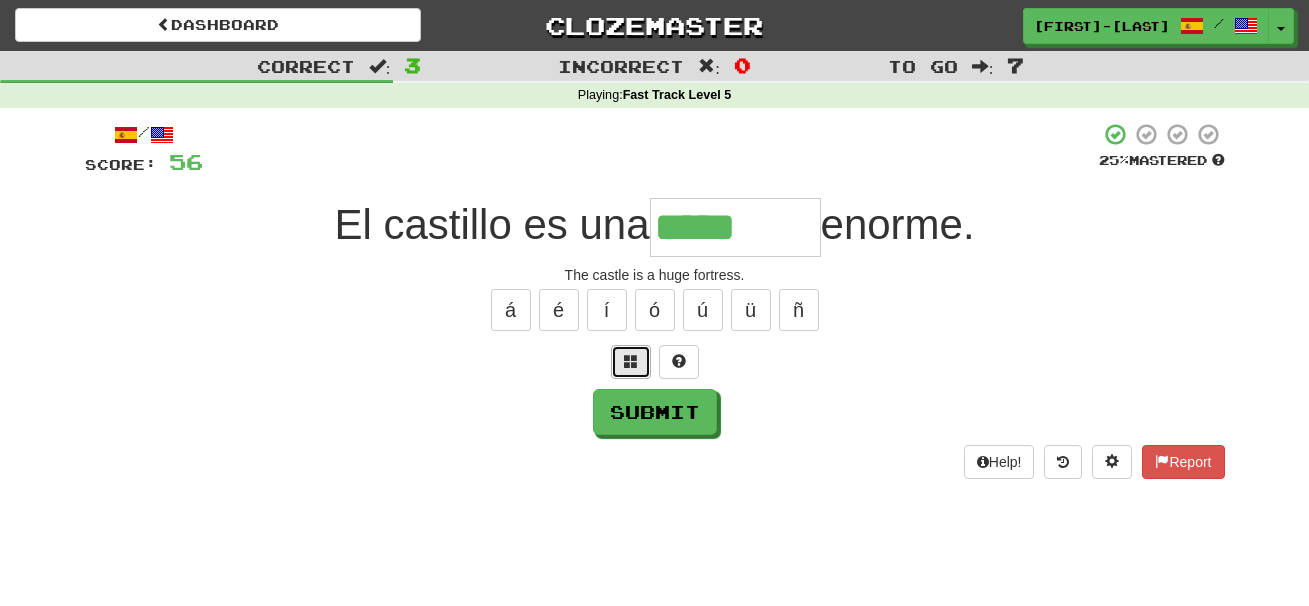 click at bounding box center [631, 361] 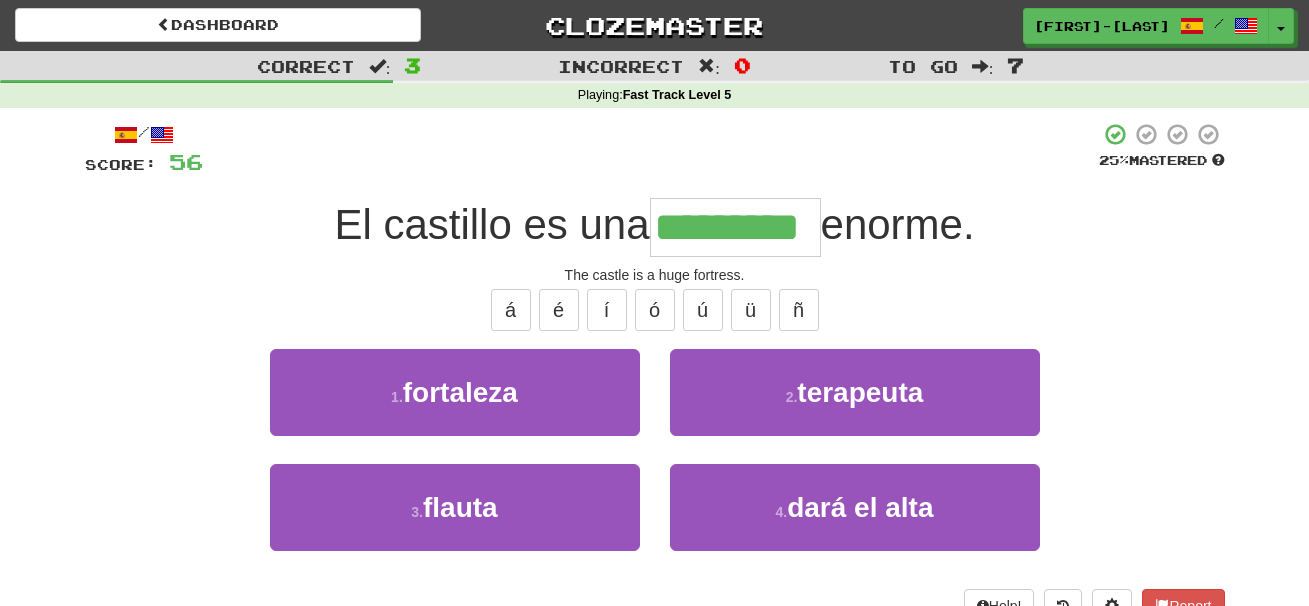 type on "*********" 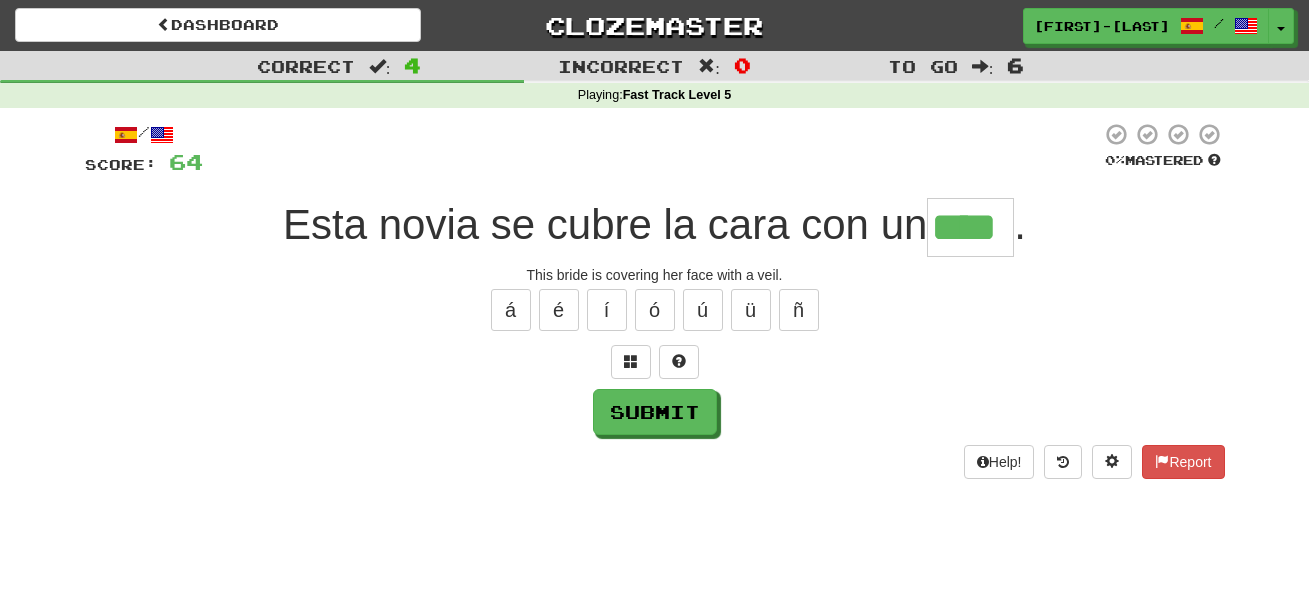type on "****" 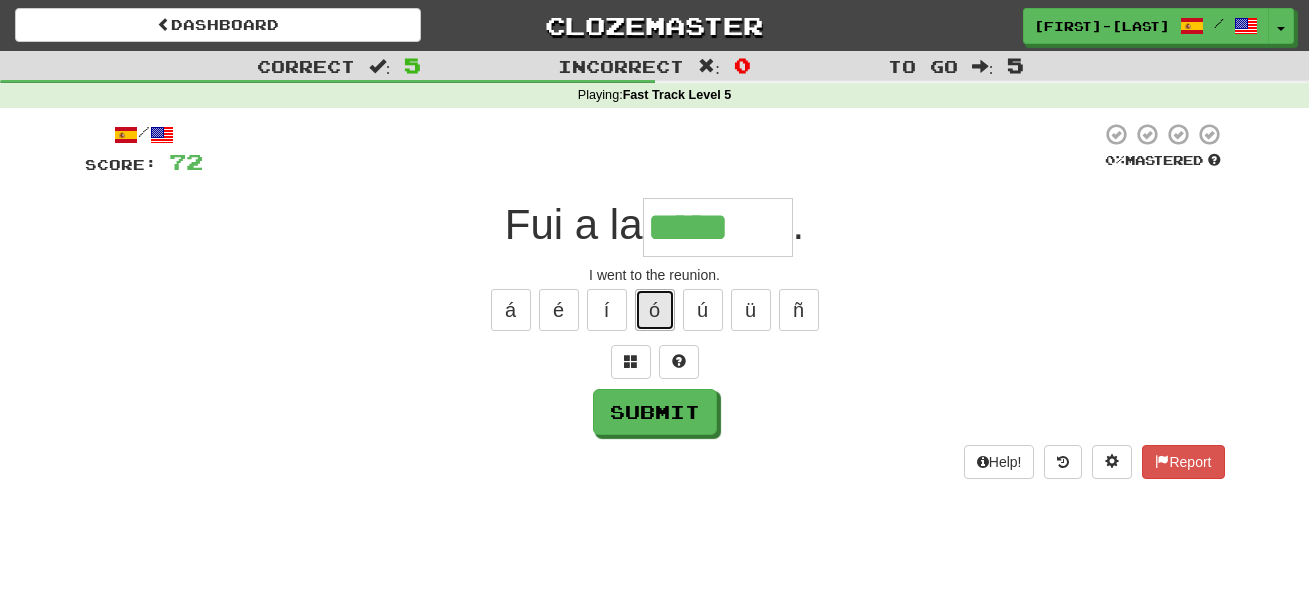 click on "ó" at bounding box center [655, 310] 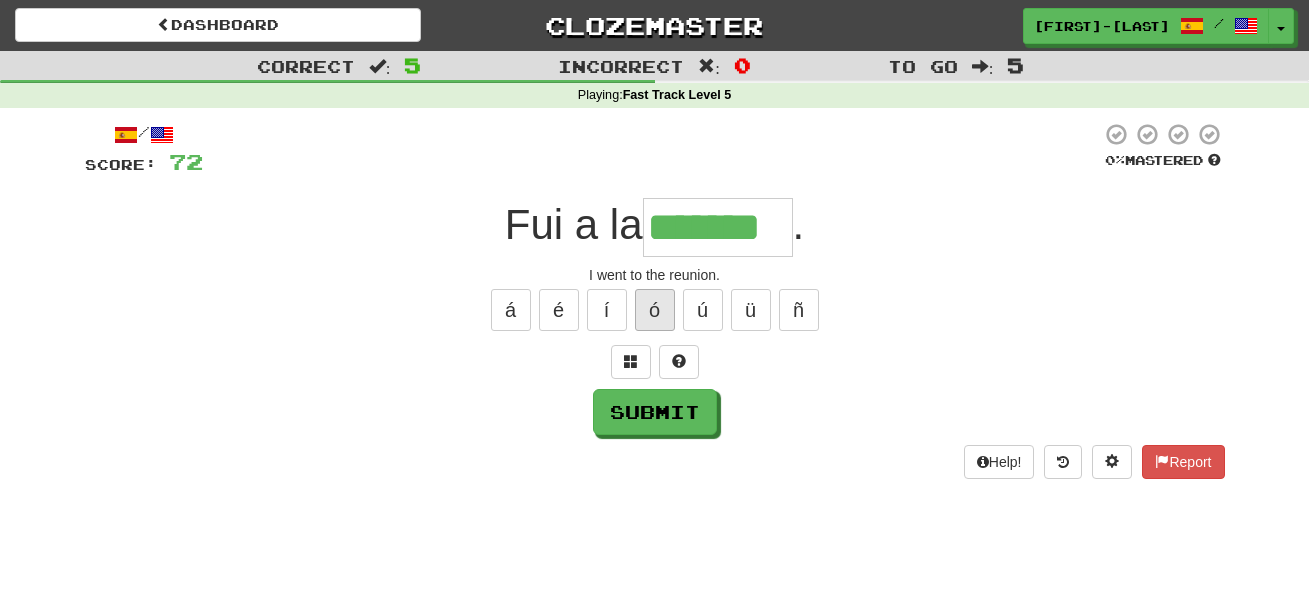 type on "*******" 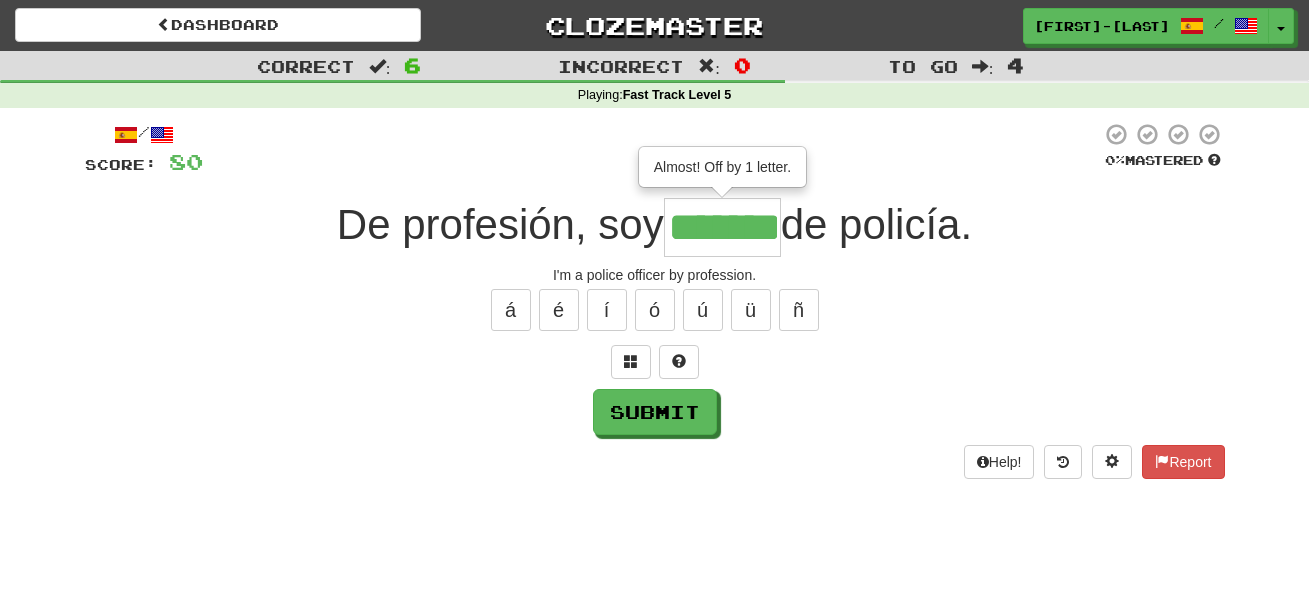 type on "*******" 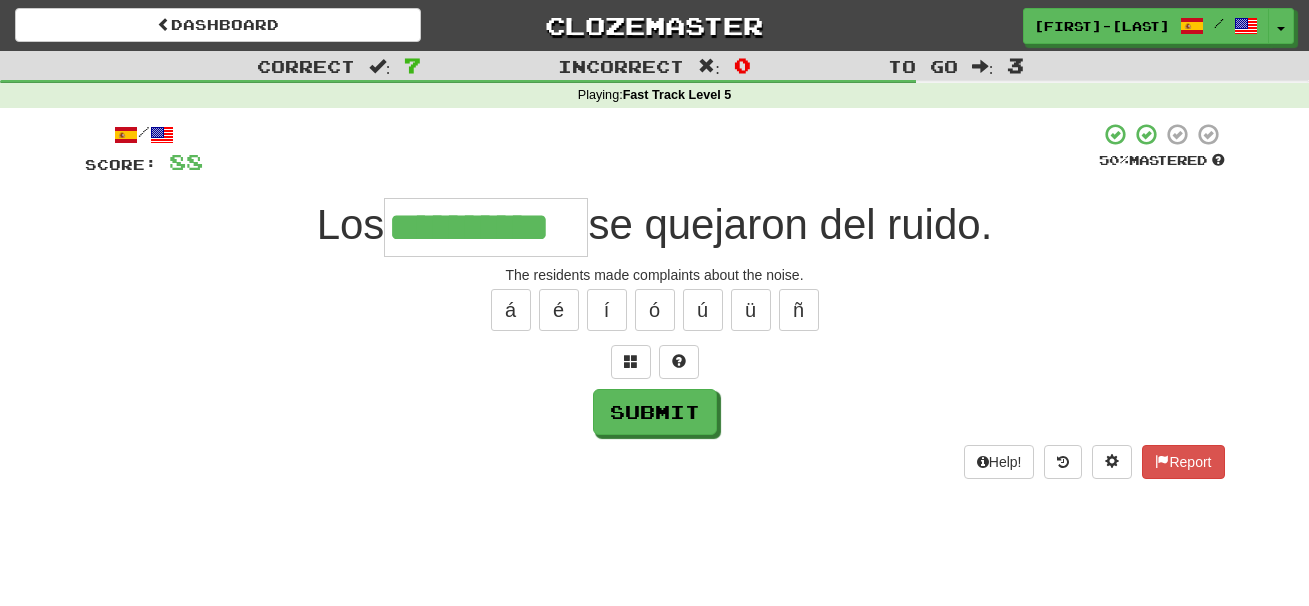 type on "**********" 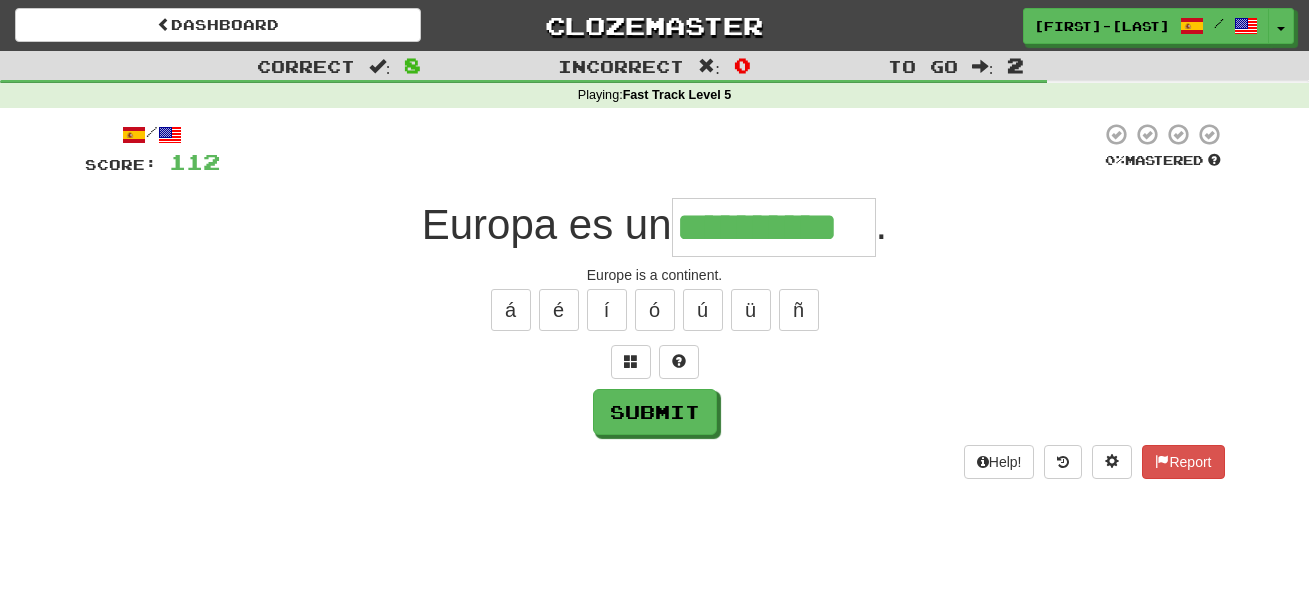 type on "**********" 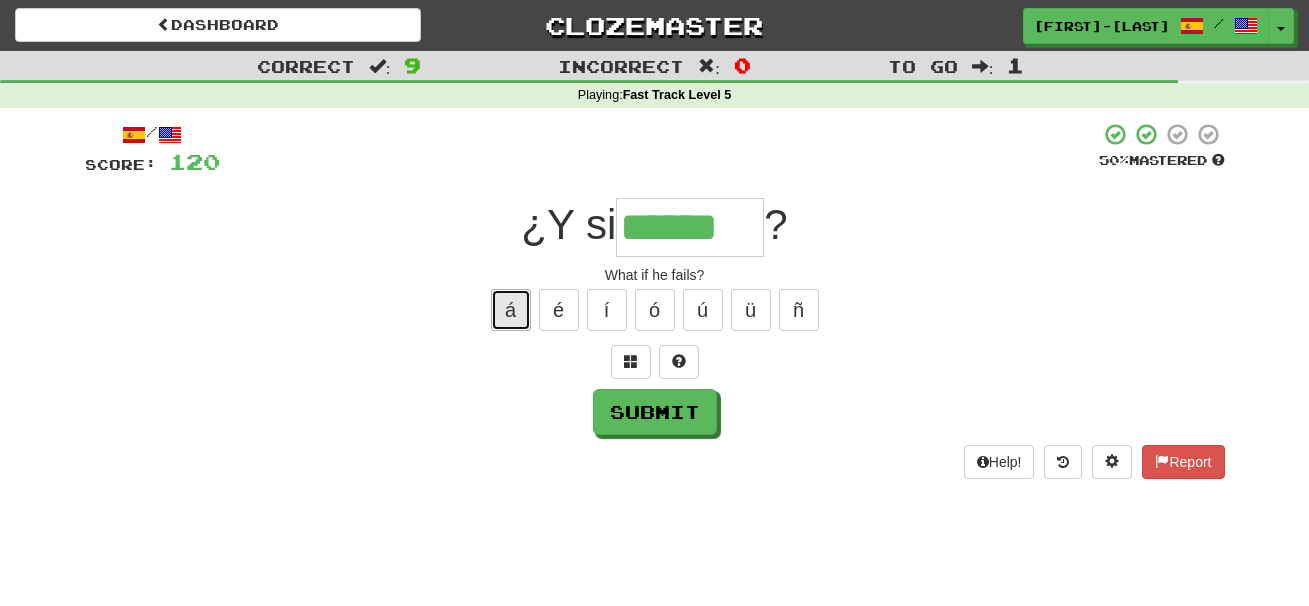 click on "á" at bounding box center (511, 310) 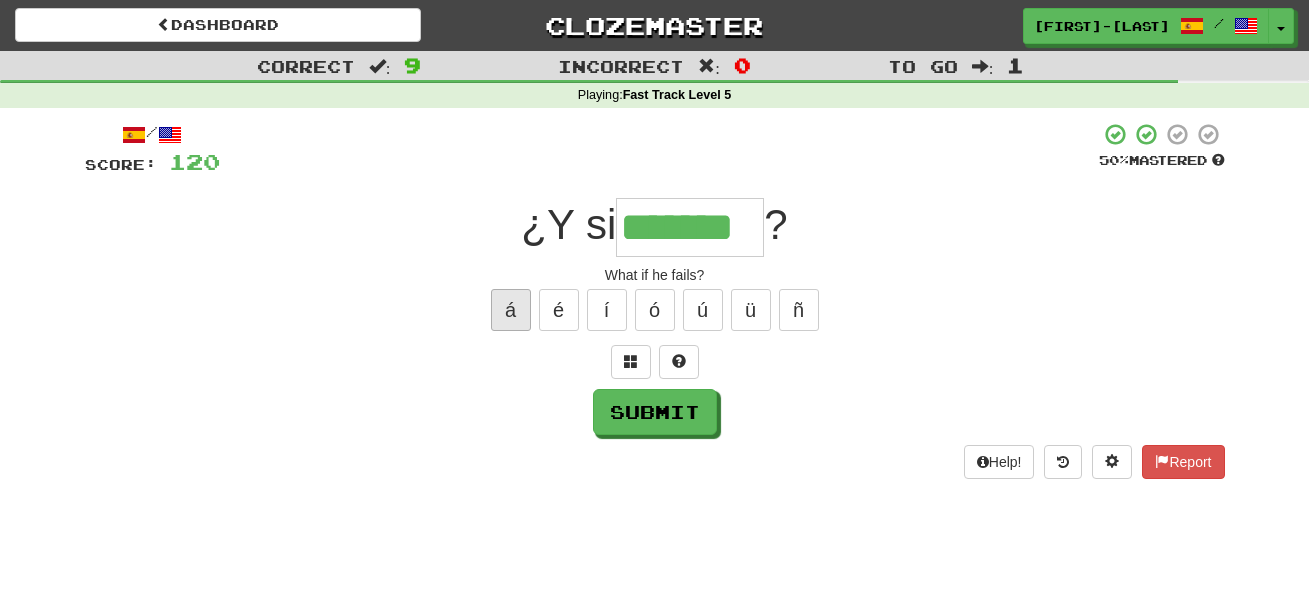 type on "*******" 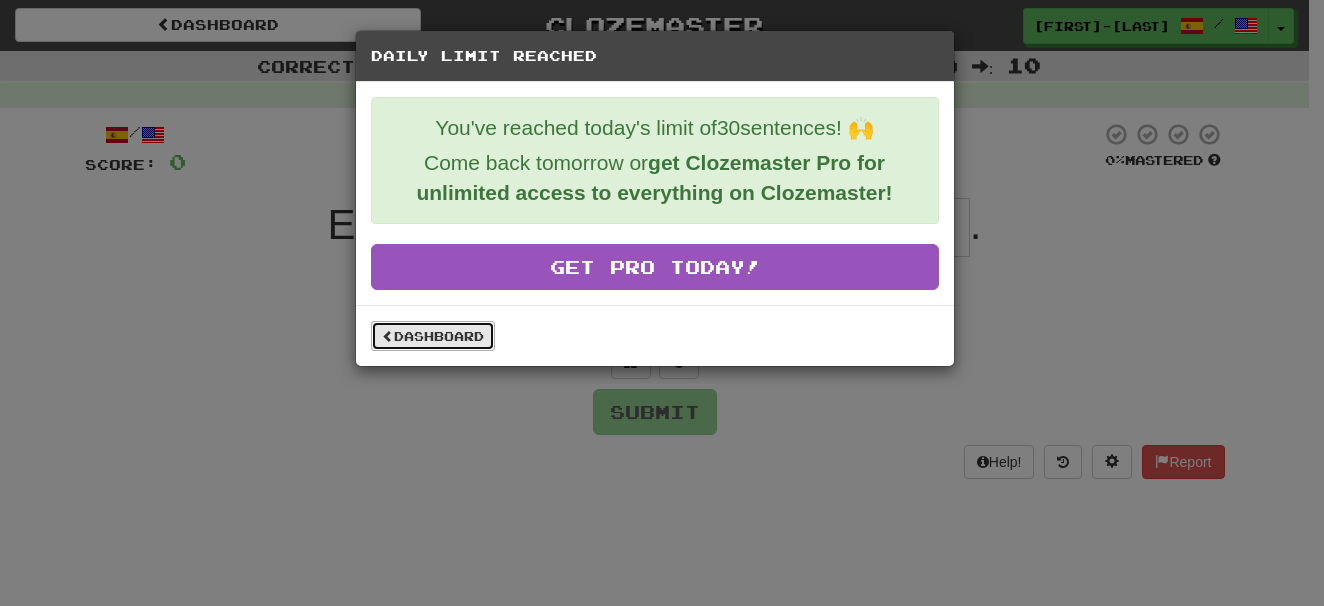click on "Dashboard" at bounding box center [433, 336] 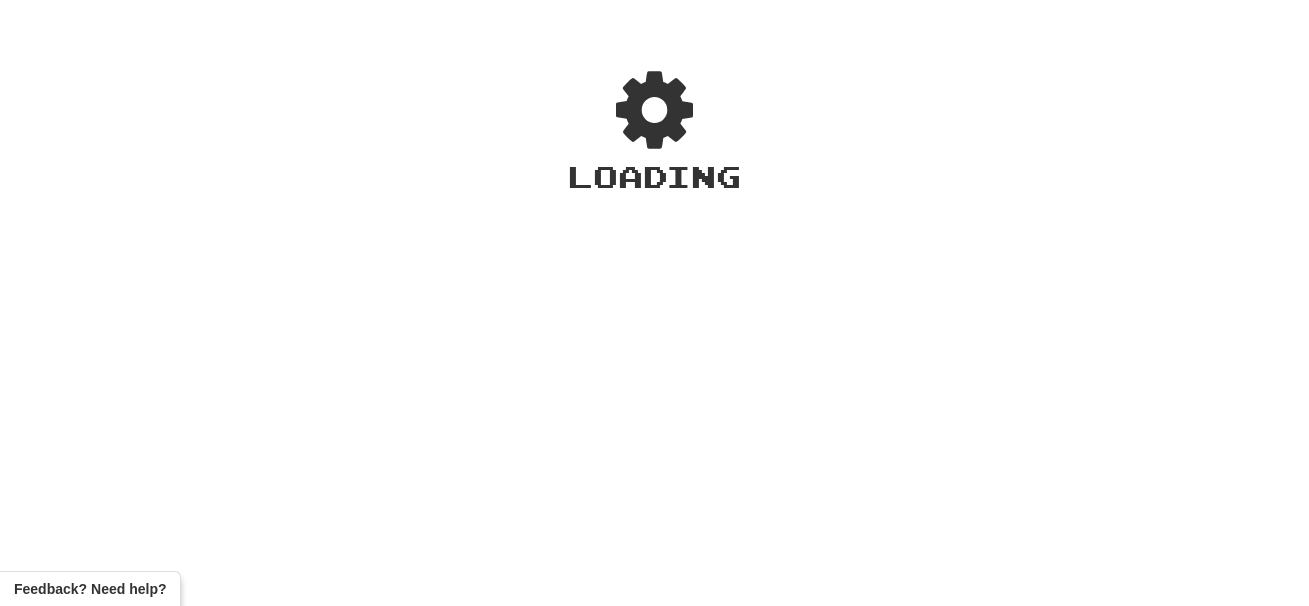 scroll, scrollTop: 0, scrollLeft: 0, axis: both 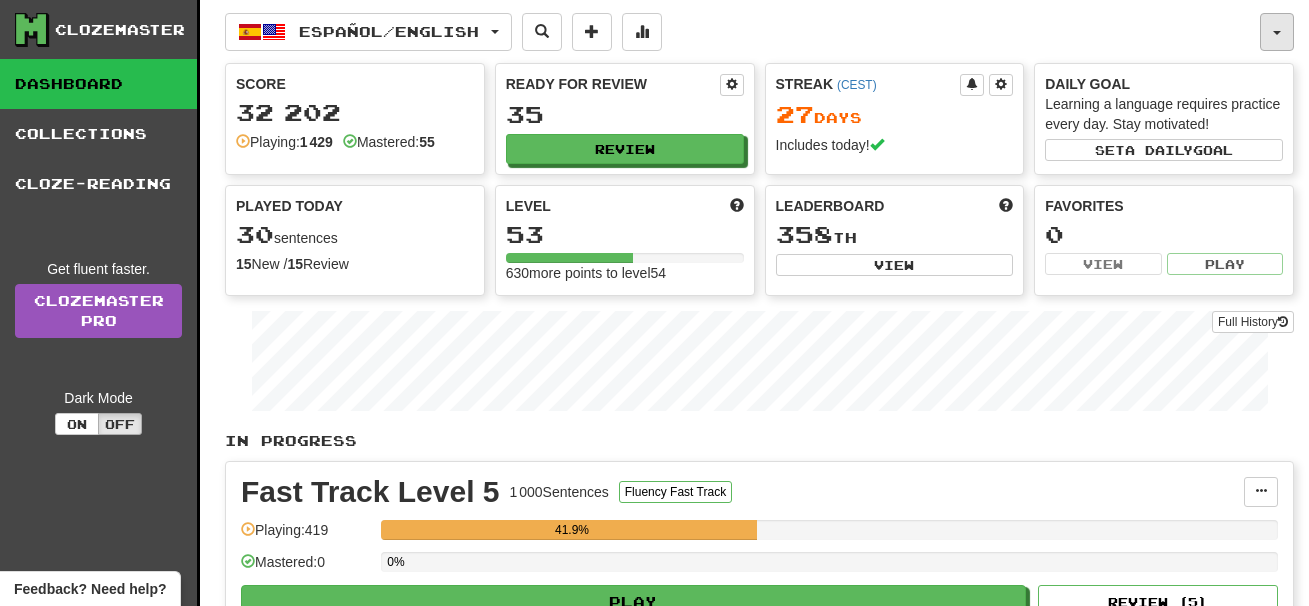 click at bounding box center (1277, 33) 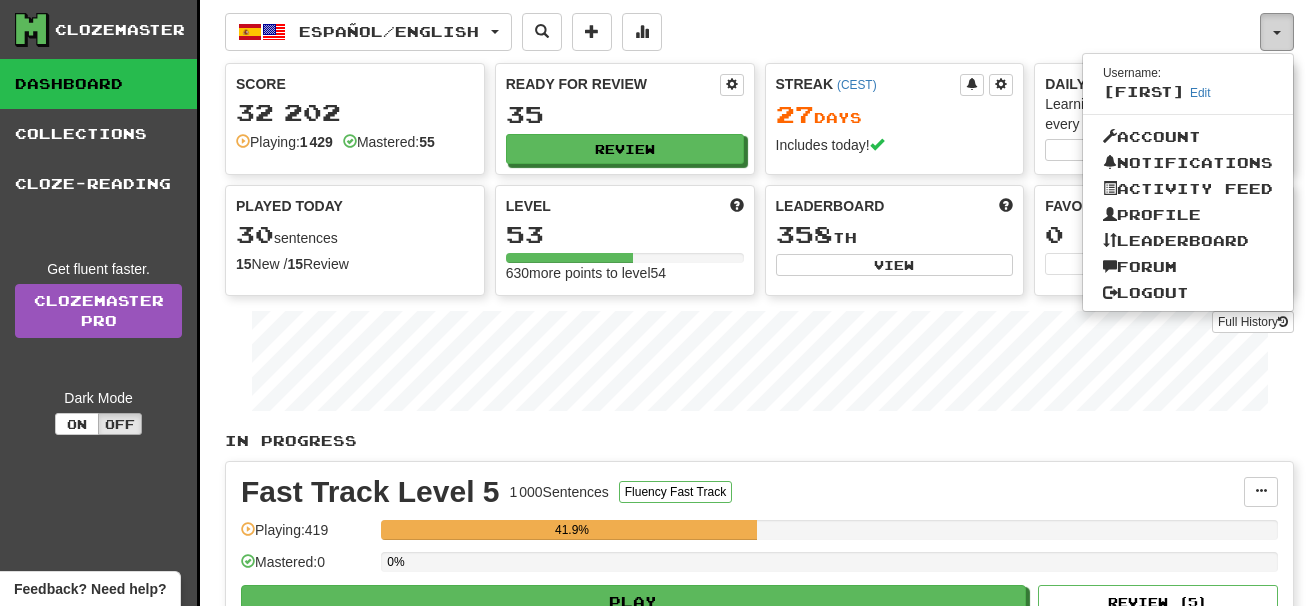 click at bounding box center [1277, 33] 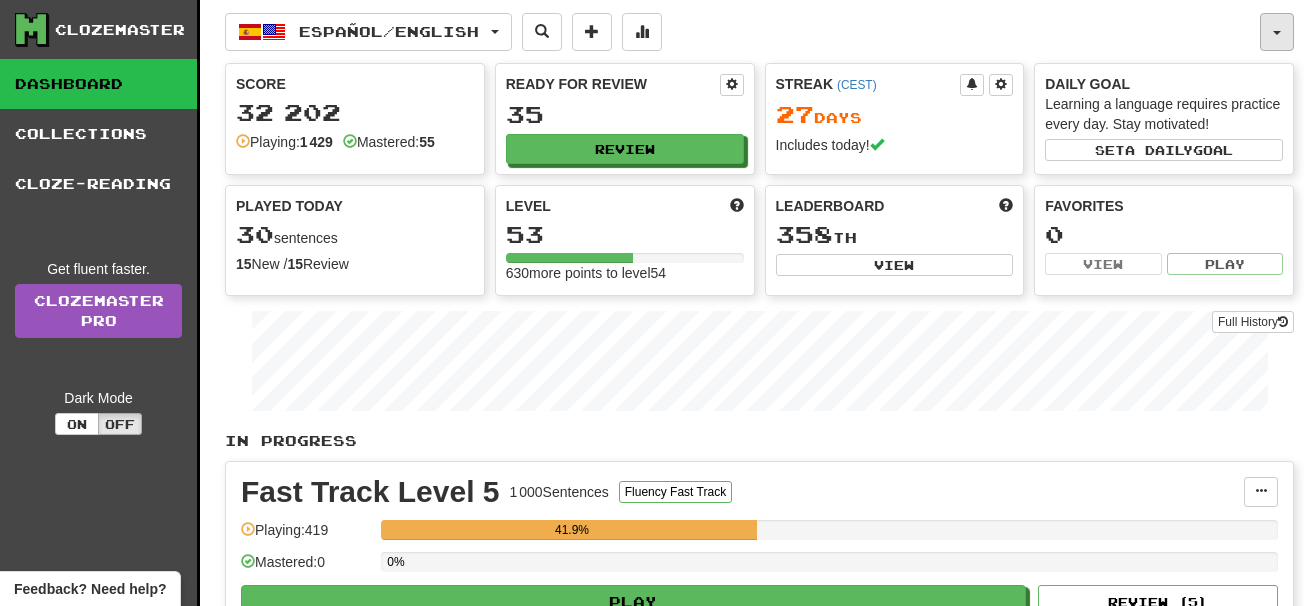click at bounding box center [1277, 33] 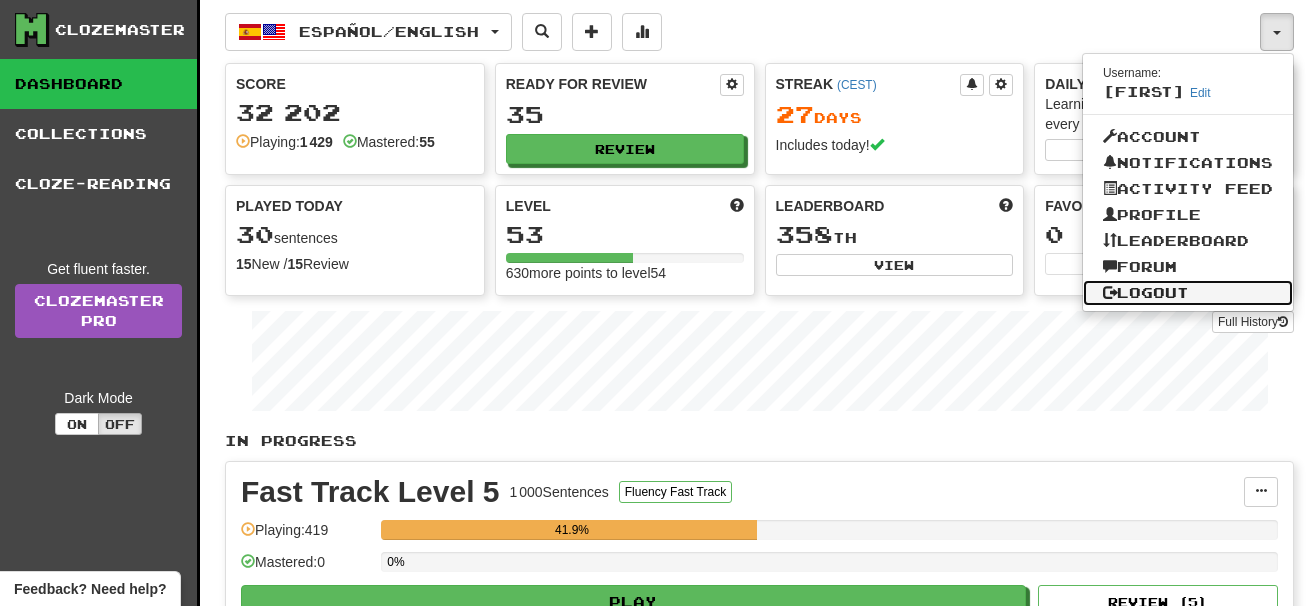 click on "Logout" at bounding box center (1188, 293) 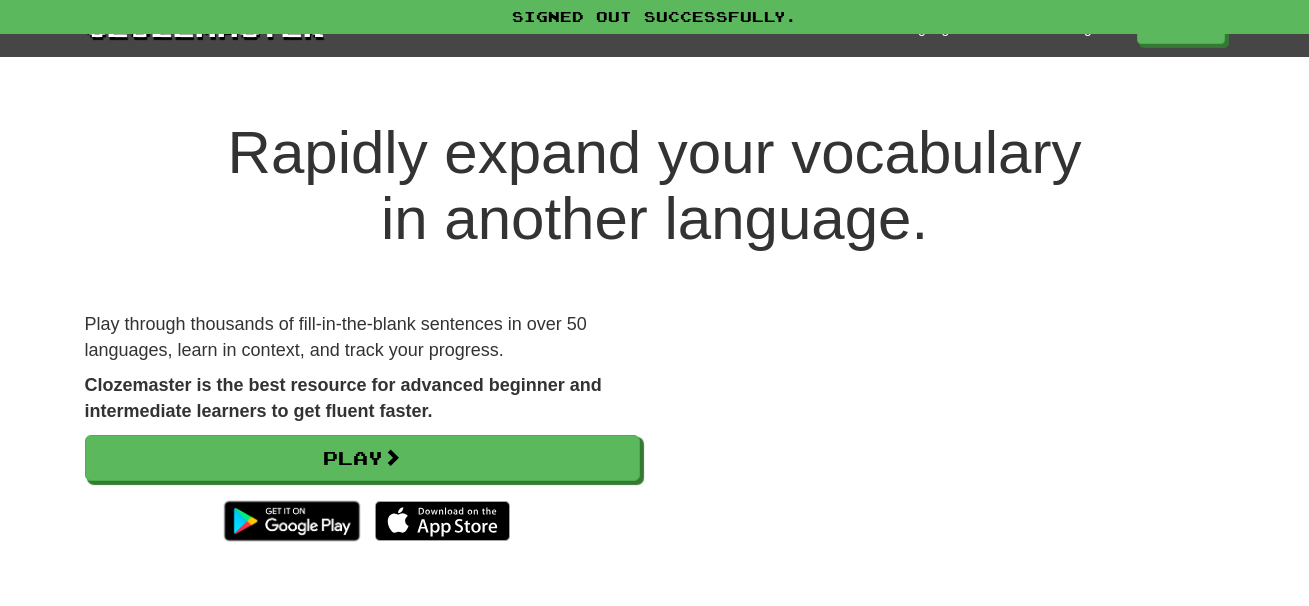 scroll, scrollTop: 0, scrollLeft: 0, axis: both 